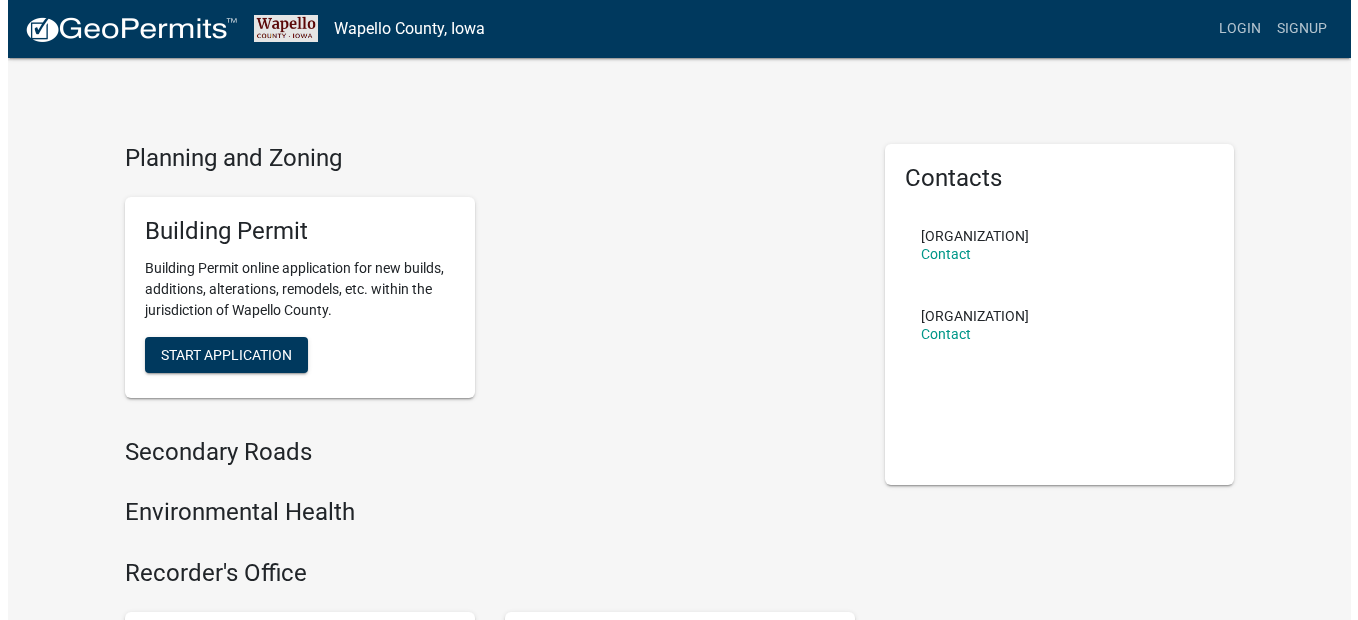 scroll, scrollTop: 0, scrollLeft: 0, axis: both 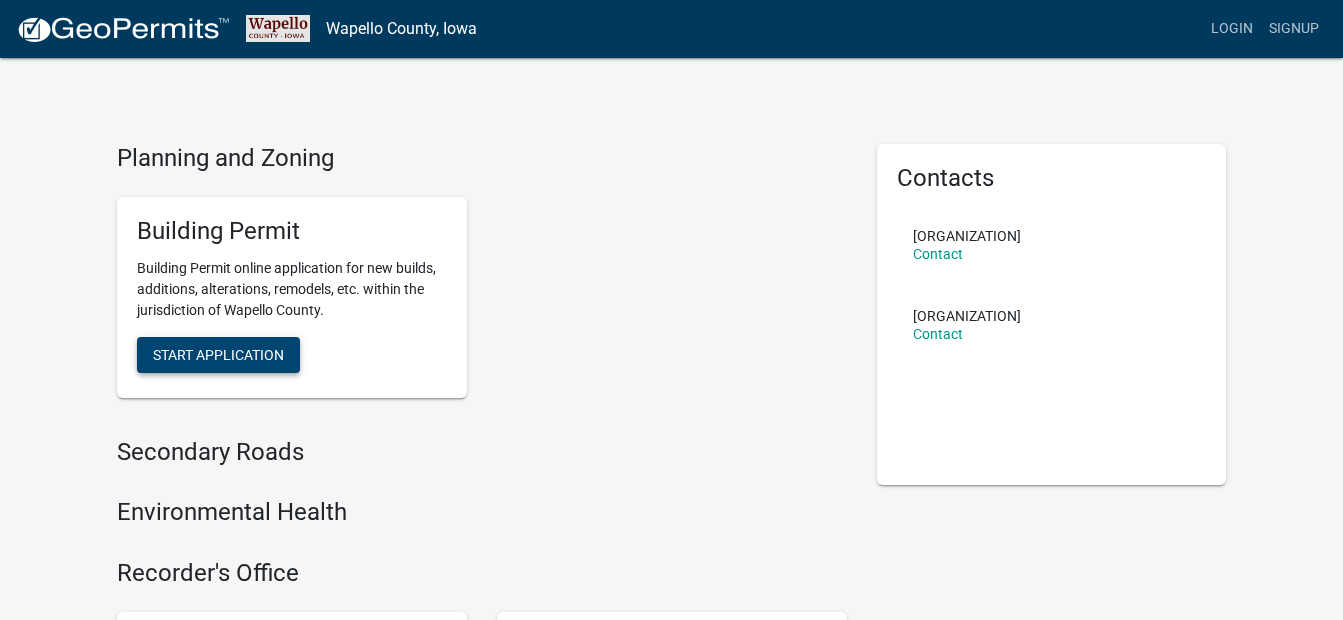 click on "Start Application" at bounding box center (218, 354) 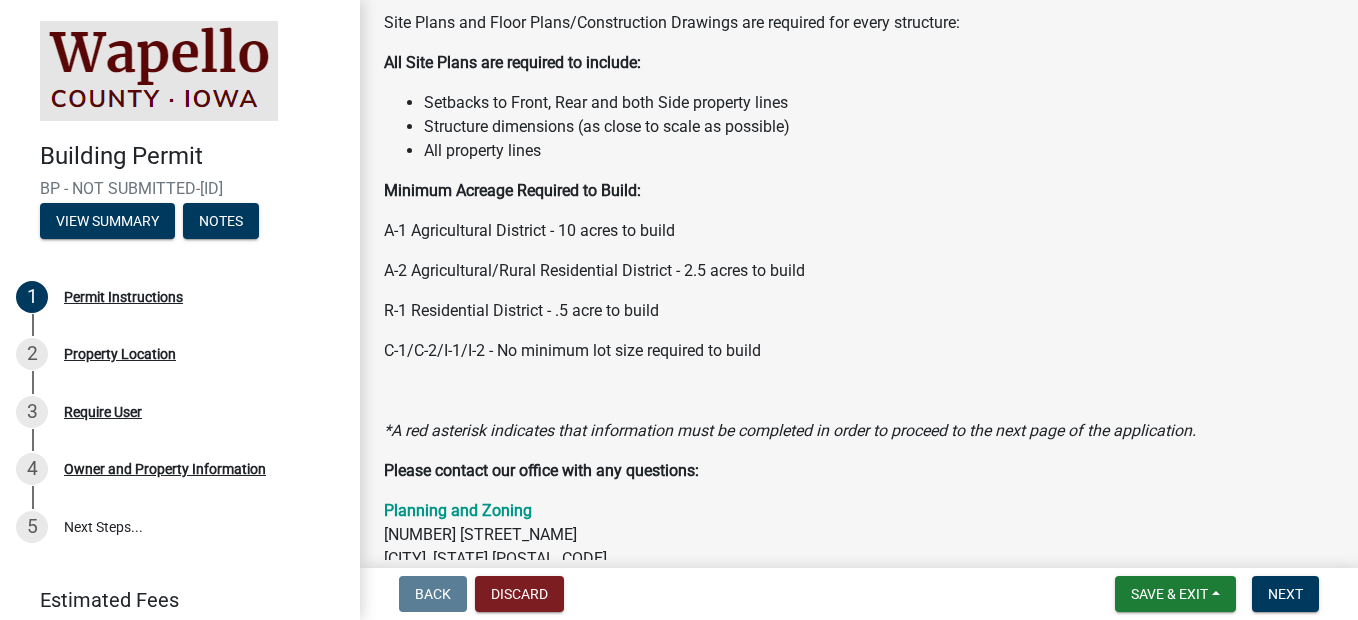 scroll, scrollTop: 236, scrollLeft: 0, axis: vertical 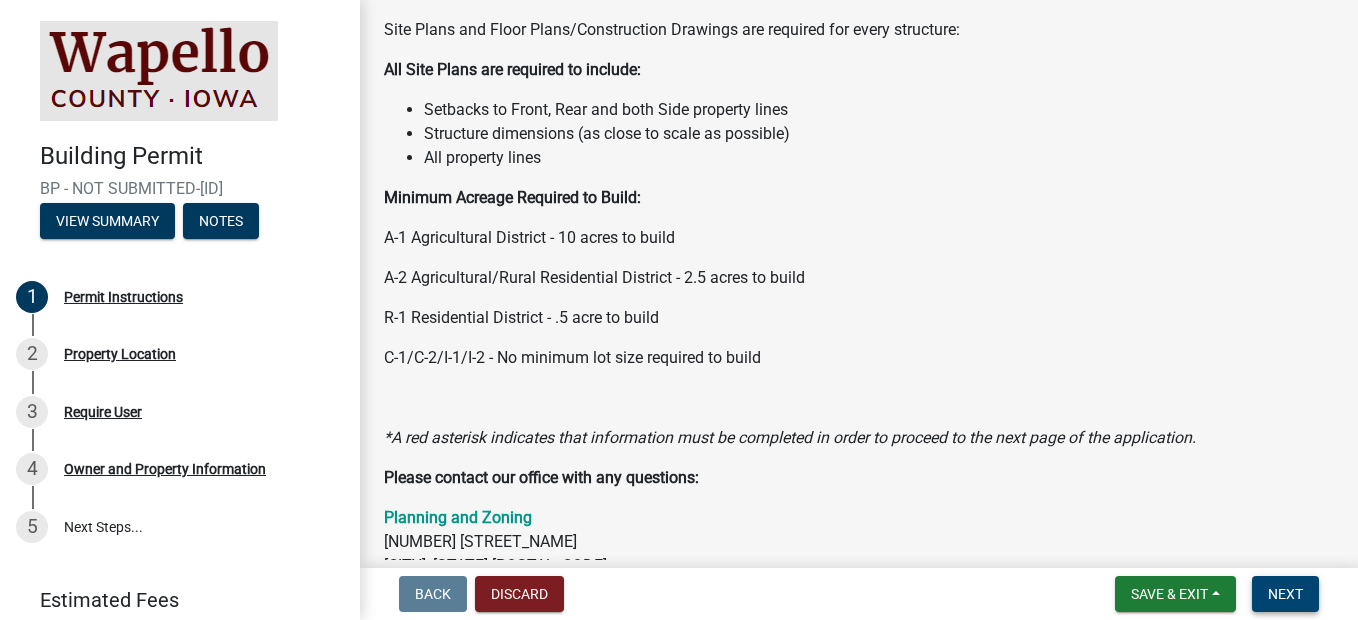 click on "Next" at bounding box center (1285, 594) 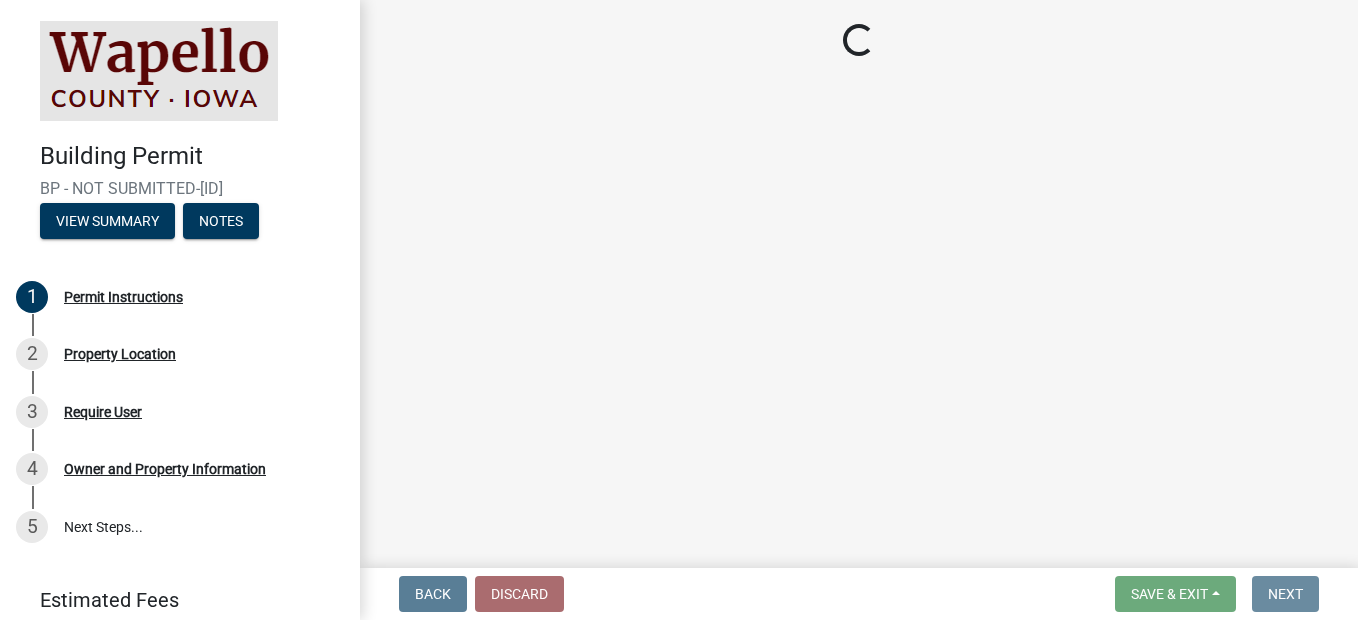 scroll, scrollTop: 0, scrollLeft: 0, axis: both 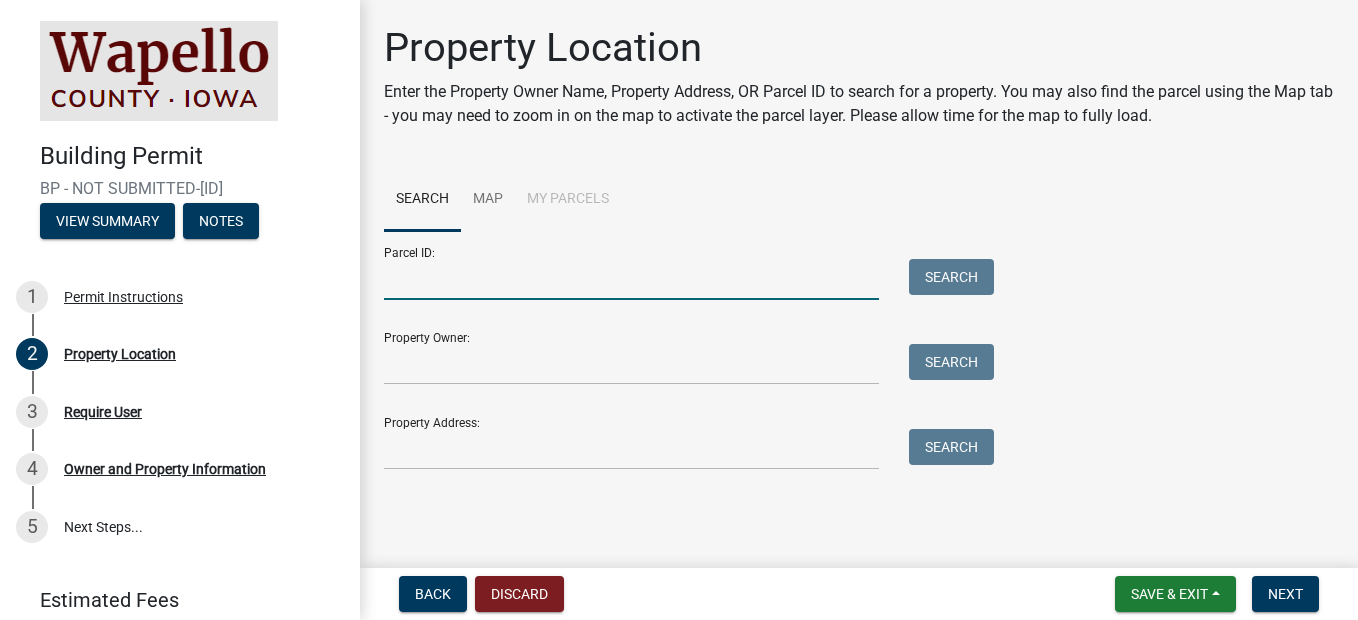 click on "Parcel ID:" at bounding box center (631, 279) 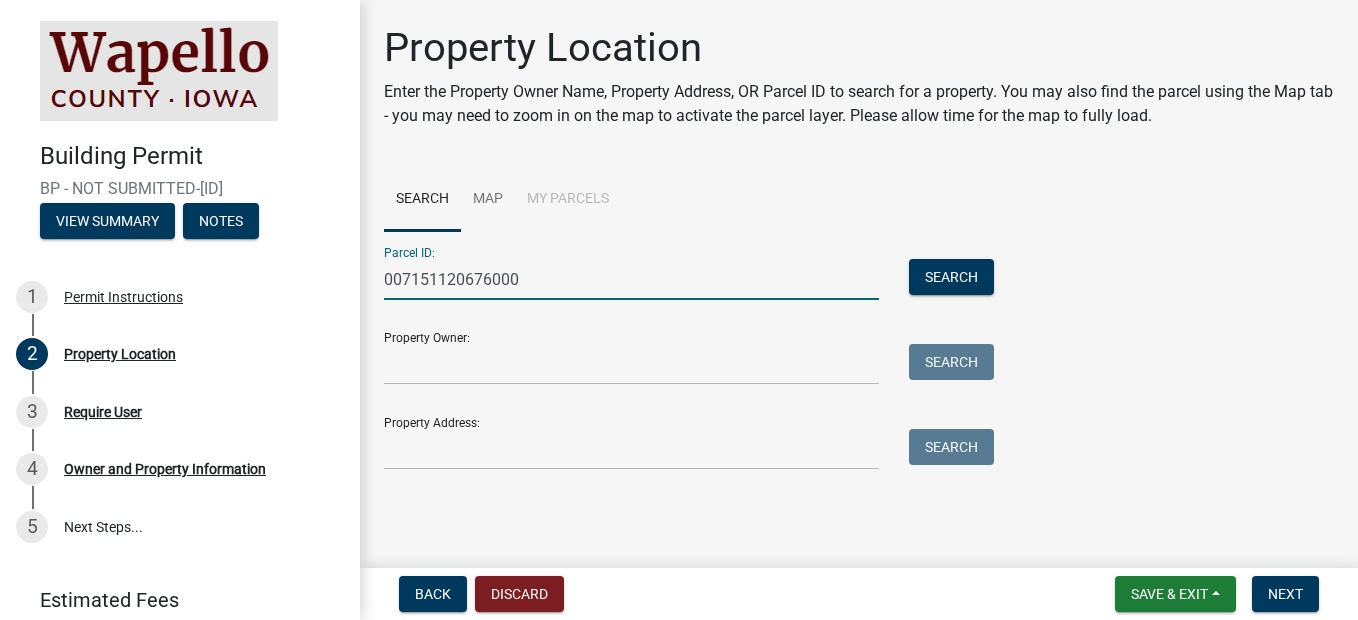 type on "007151120676000" 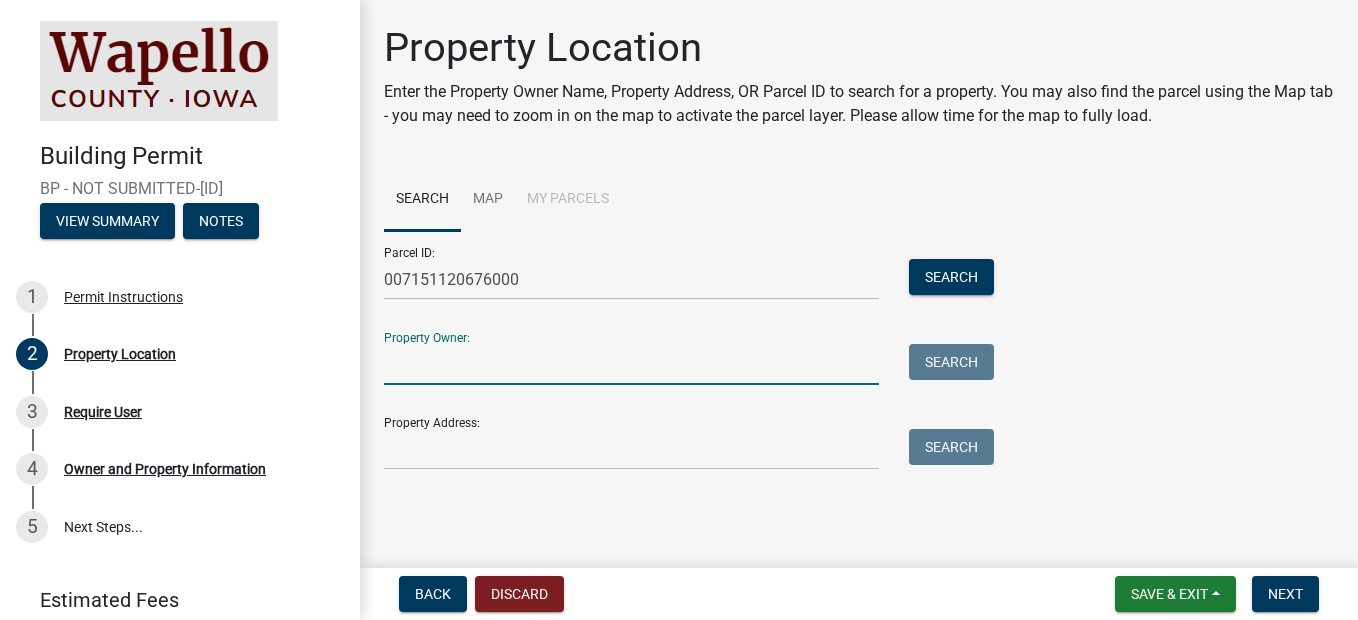 click on "Property Owner:" at bounding box center (631, 364) 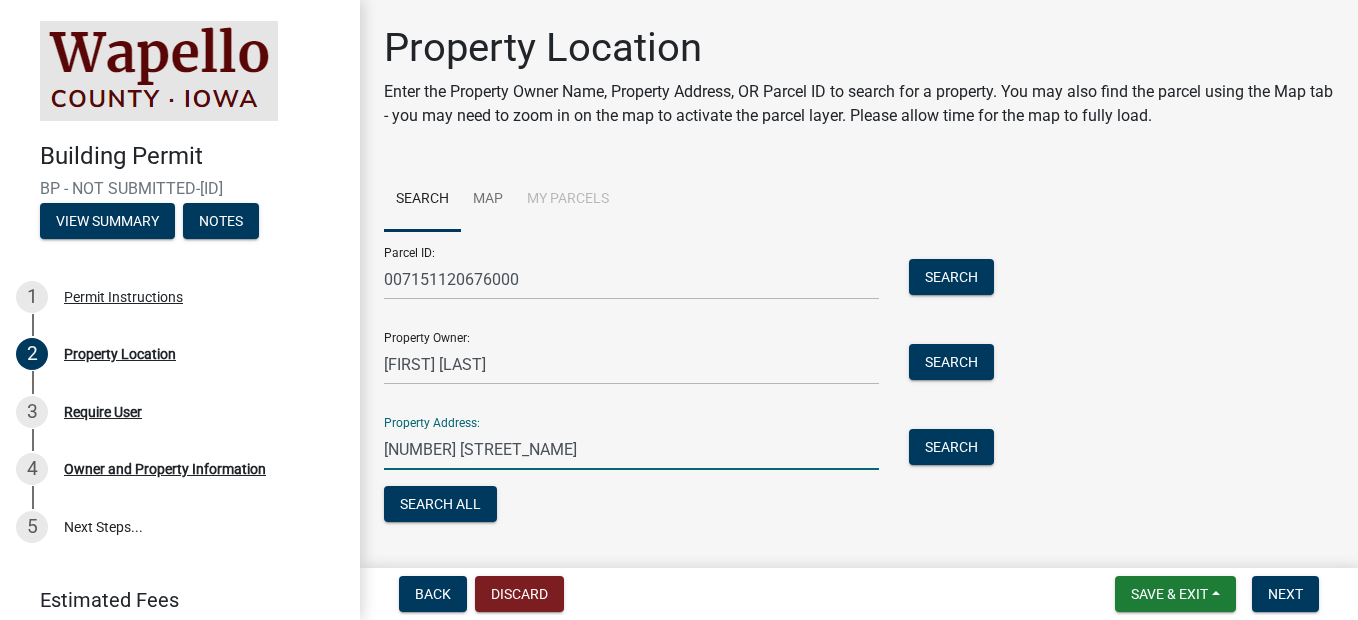click on "[NUMBER] [STREET_NAME]" at bounding box center (631, 449) 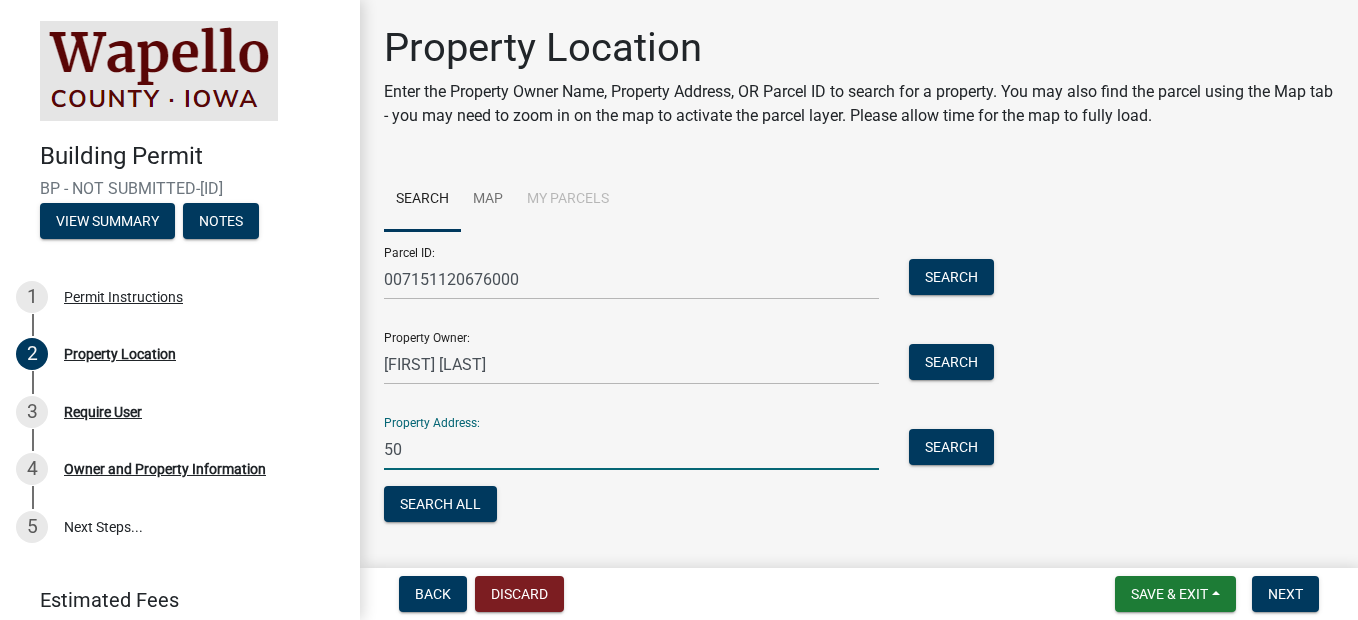 type on "5" 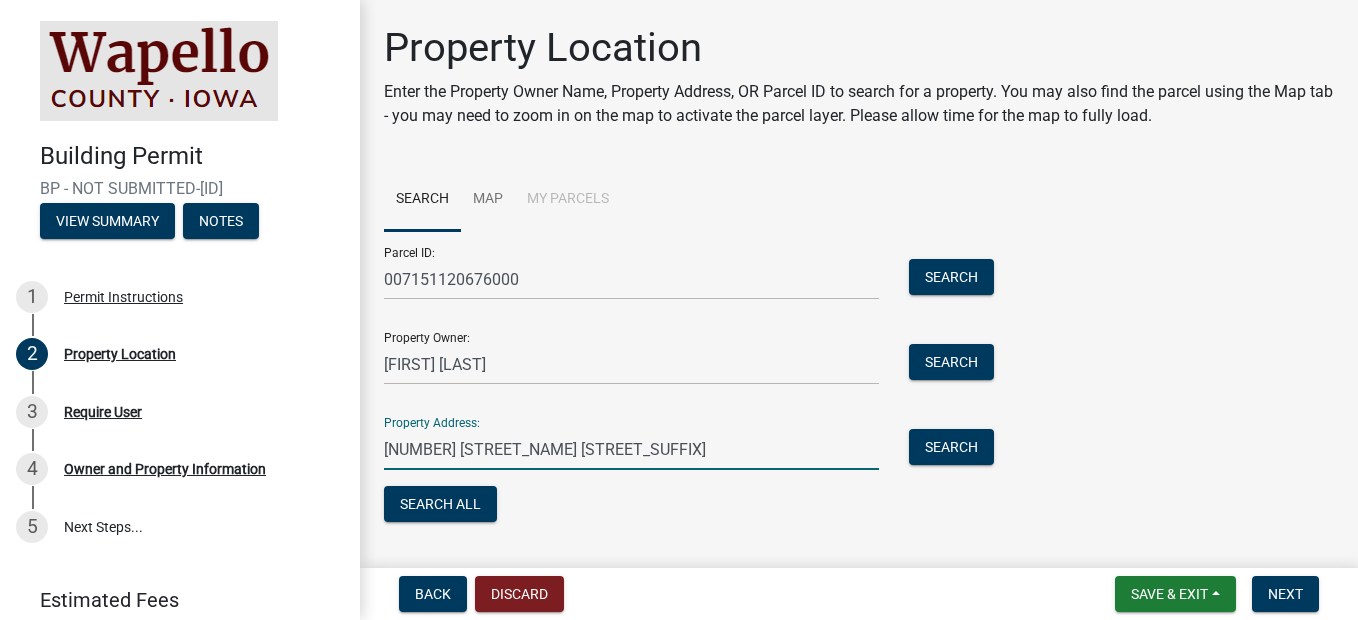 scroll, scrollTop: 45, scrollLeft: 0, axis: vertical 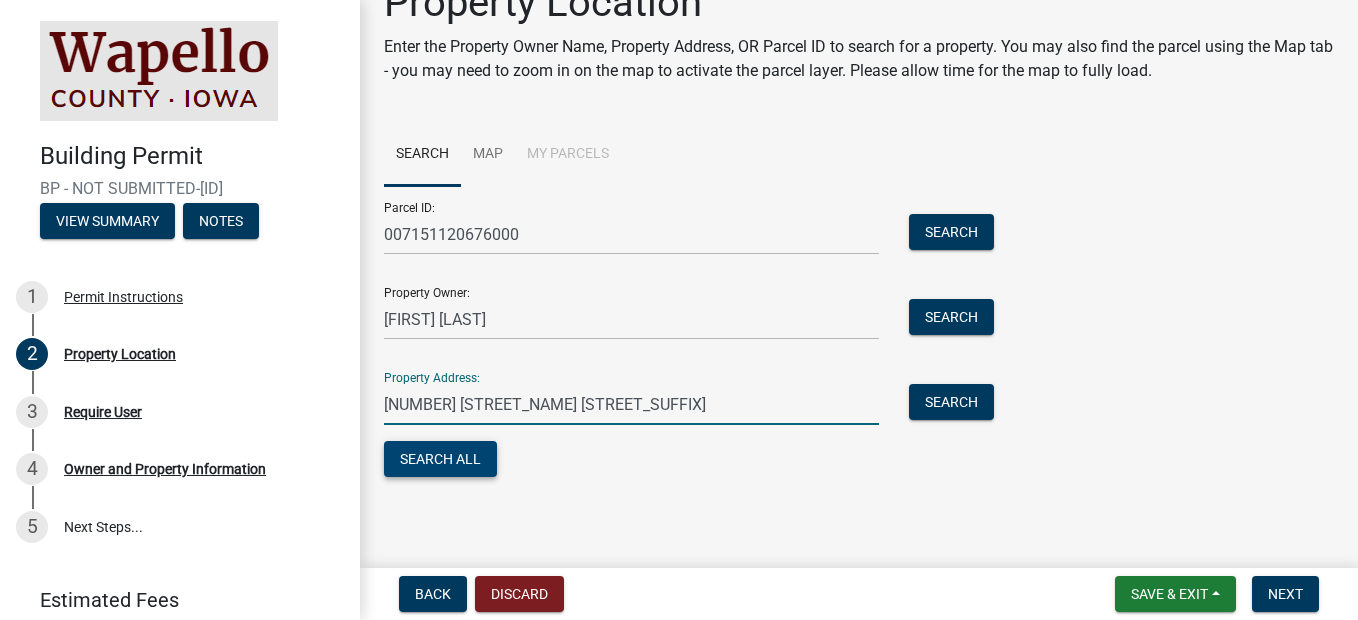 type on "[NUMBER] [STREET_NAME] [STREET_SUFFIX]" 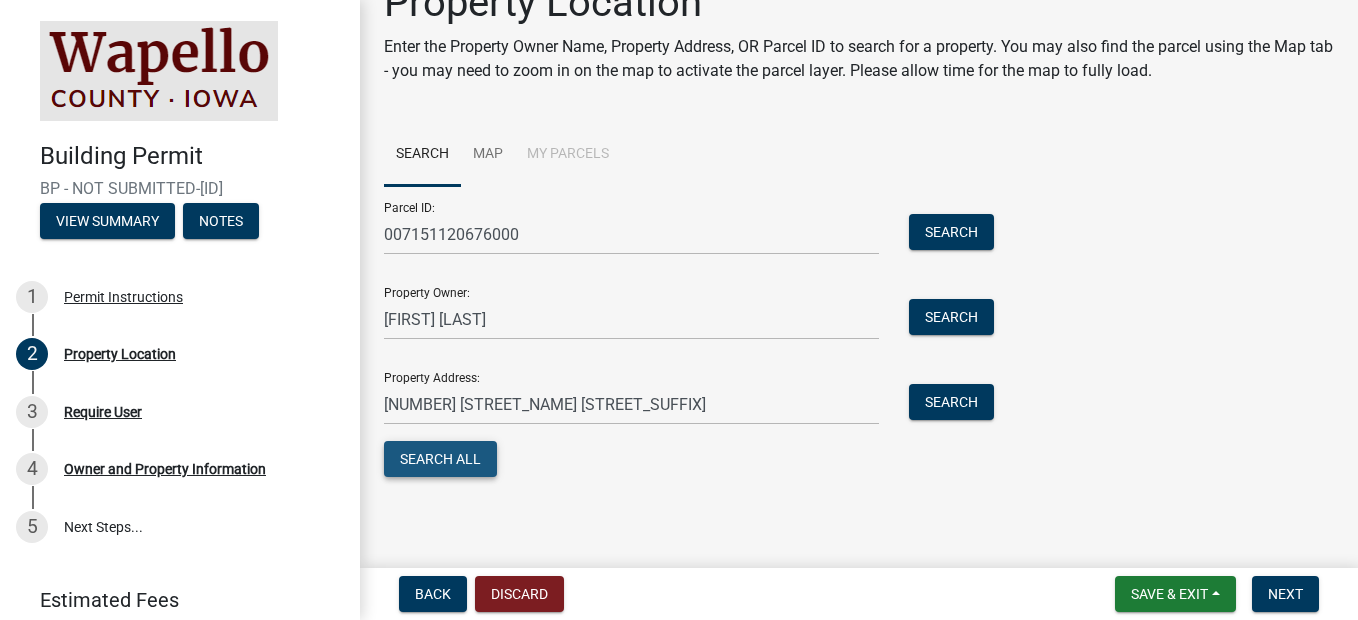 click on "Search All" at bounding box center (440, 459) 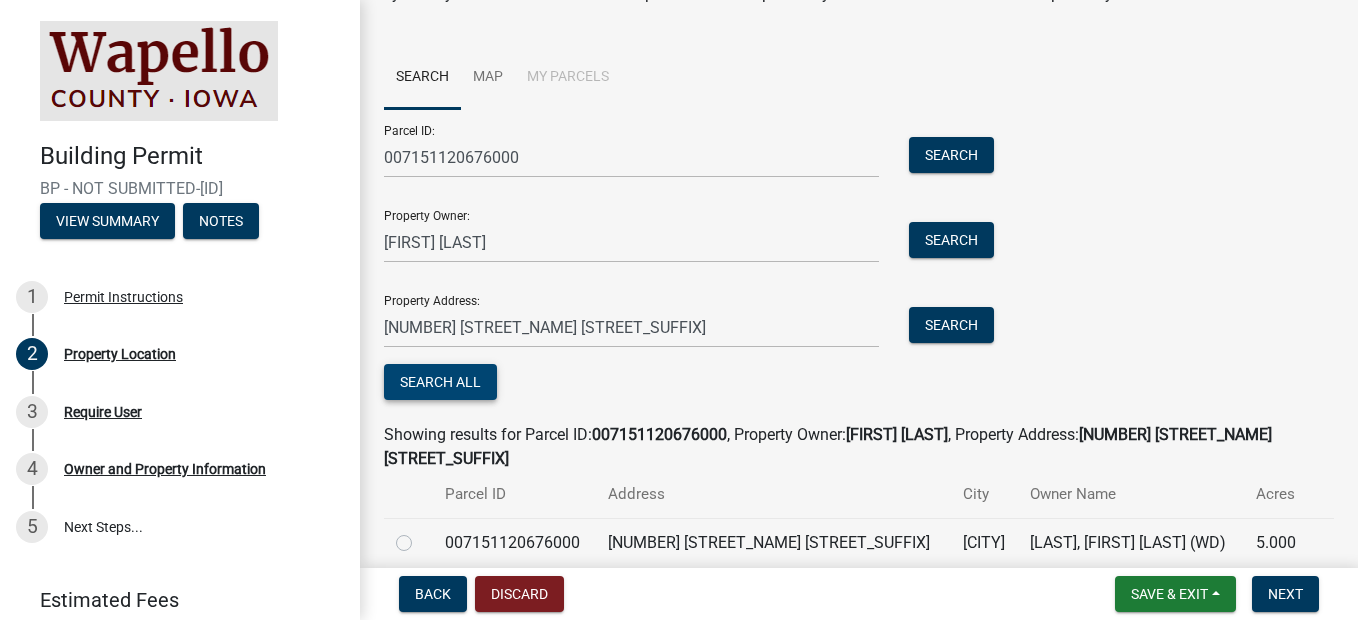 scroll, scrollTop: 183, scrollLeft: 0, axis: vertical 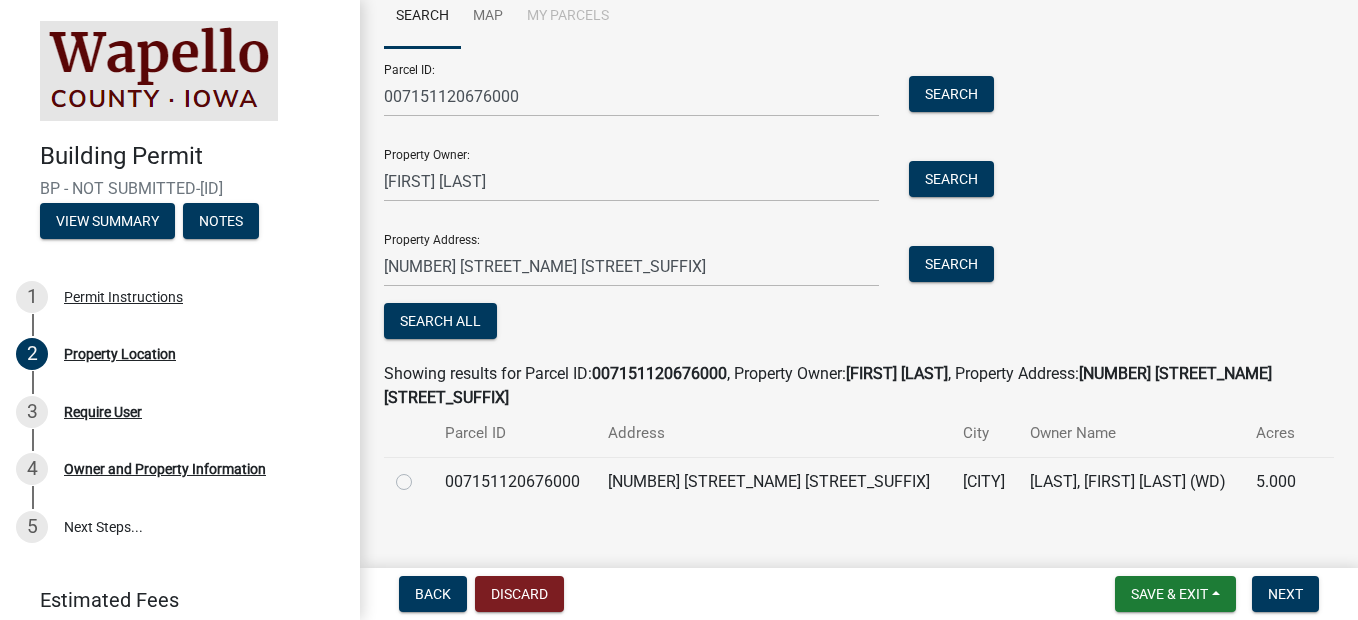 click 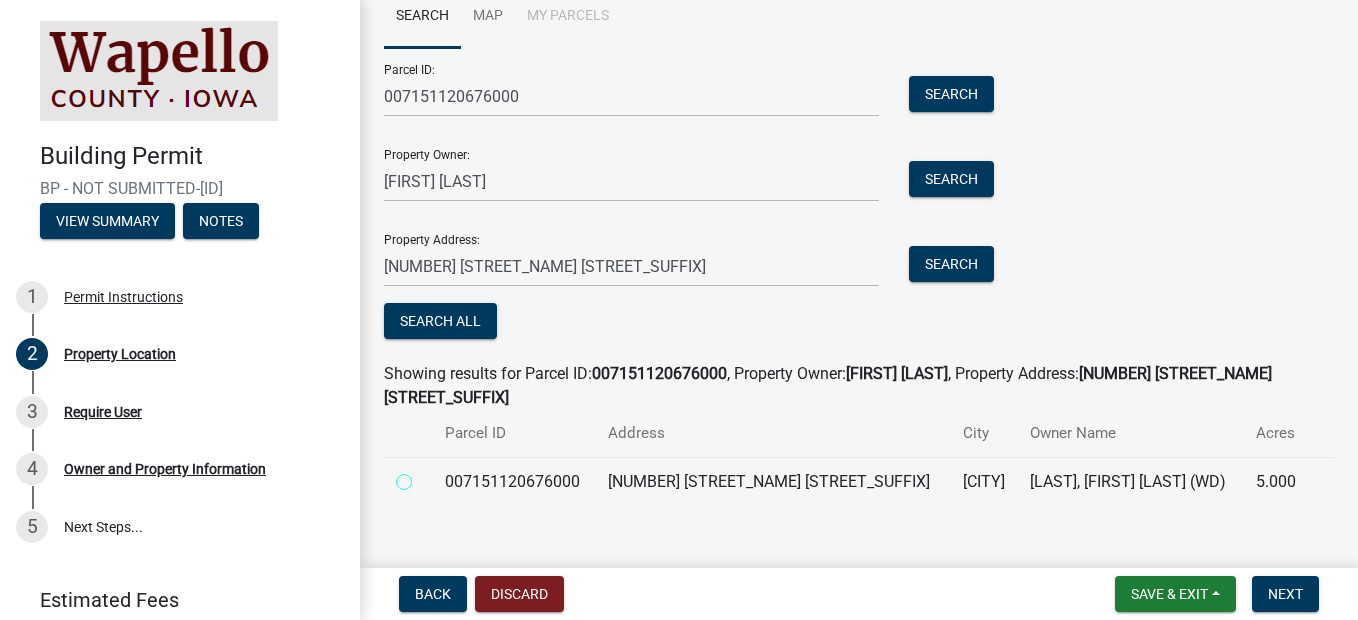 click at bounding box center [426, 476] 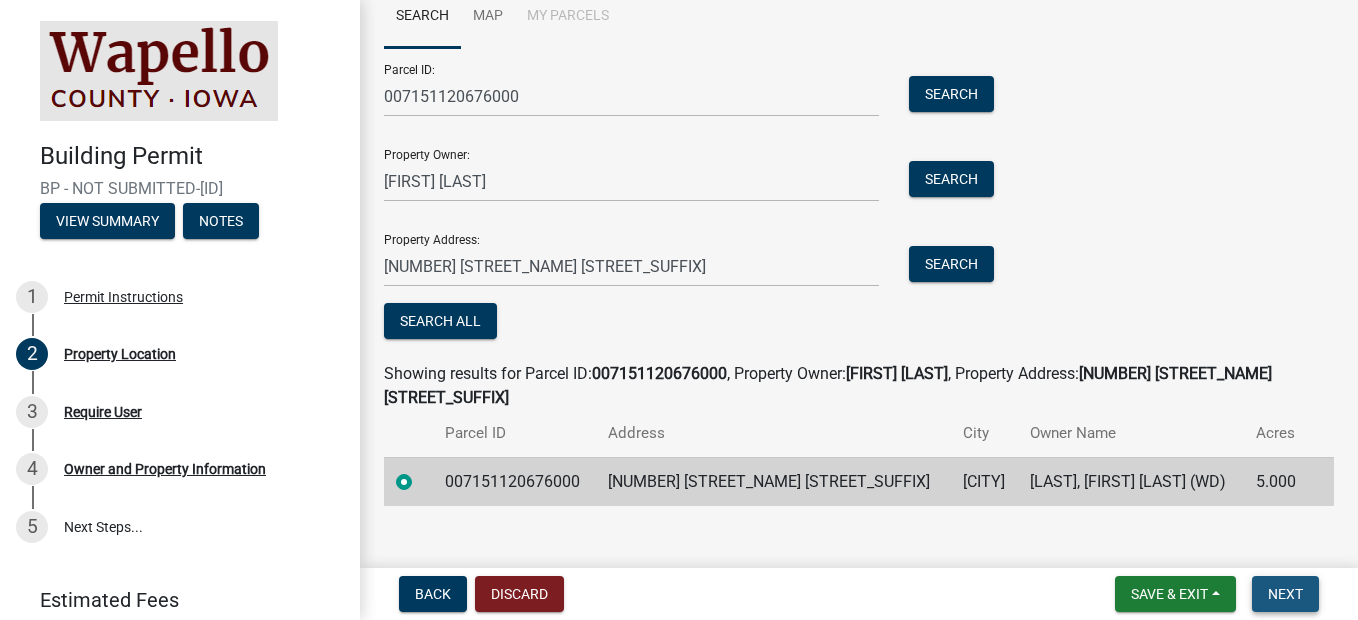 click on "Next" at bounding box center (1285, 594) 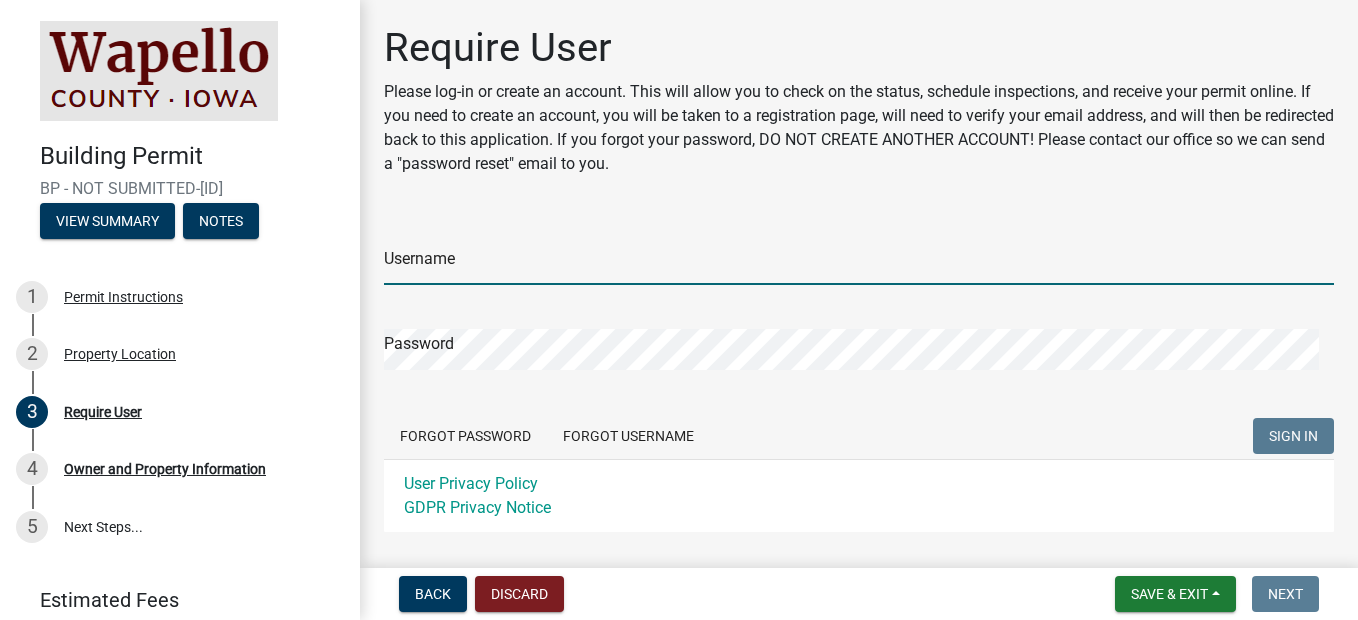 type on "boatbarge" 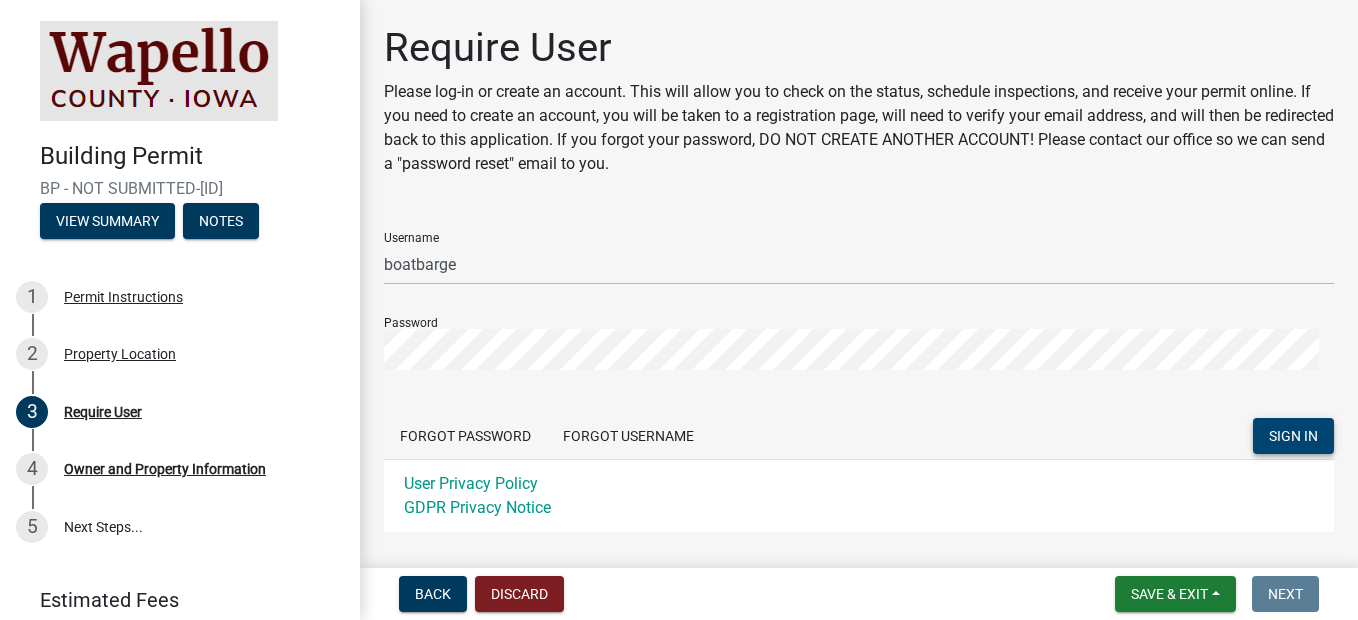 click on "SIGN IN" 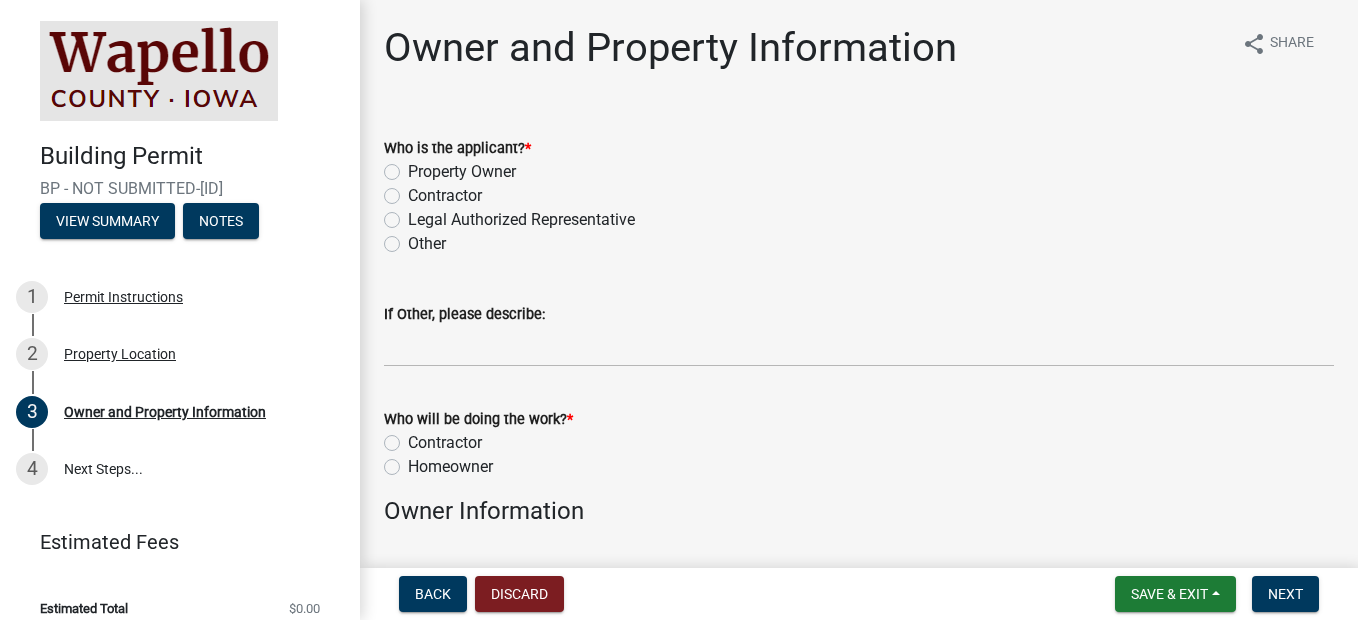 click on "Property Owner" 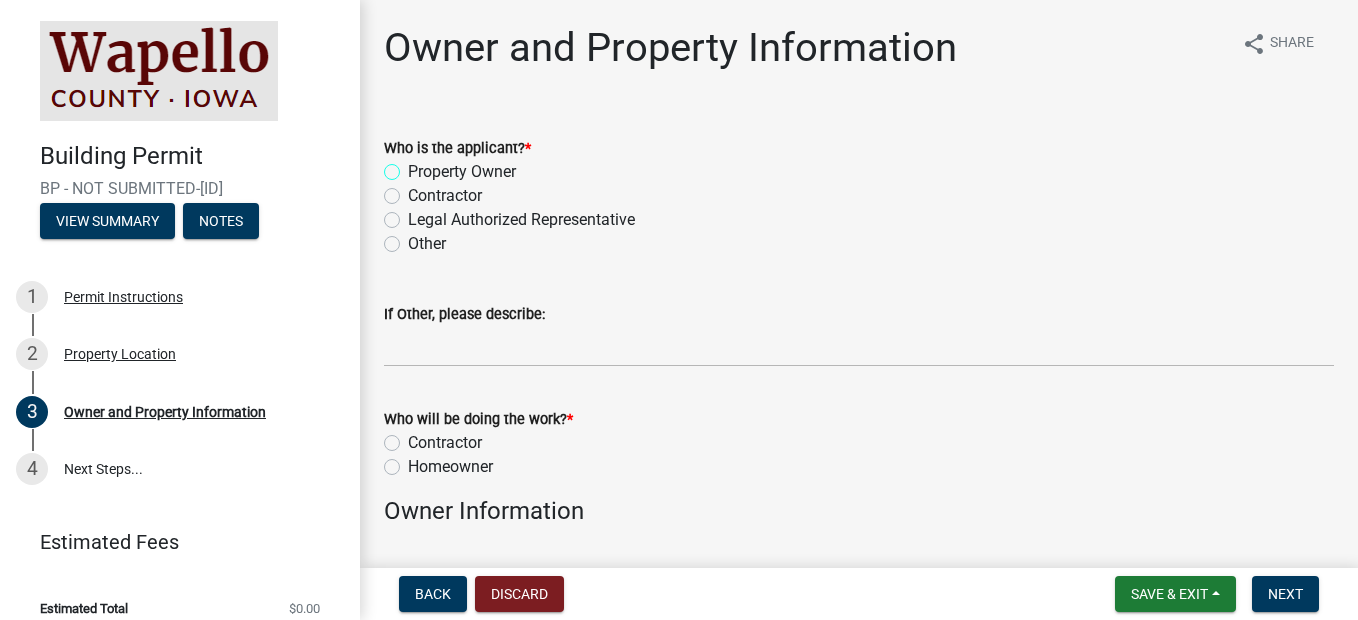 click on "Property Owner" at bounding box center [414, 166] 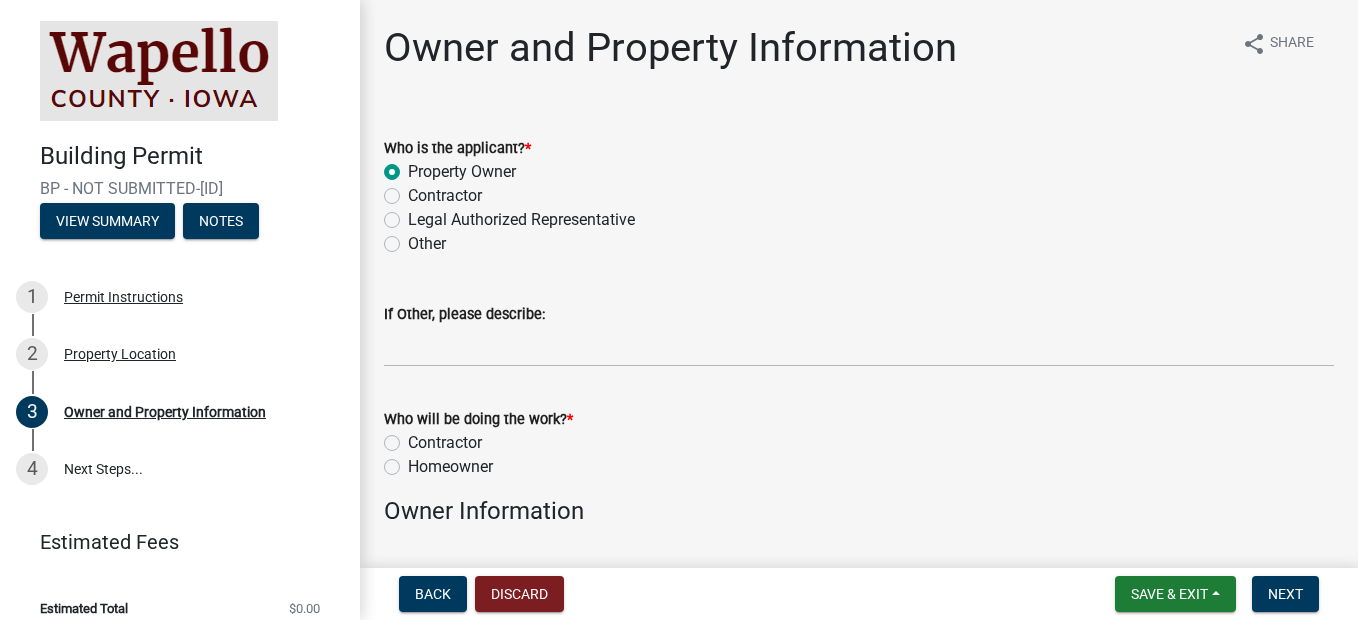 radio on "true" 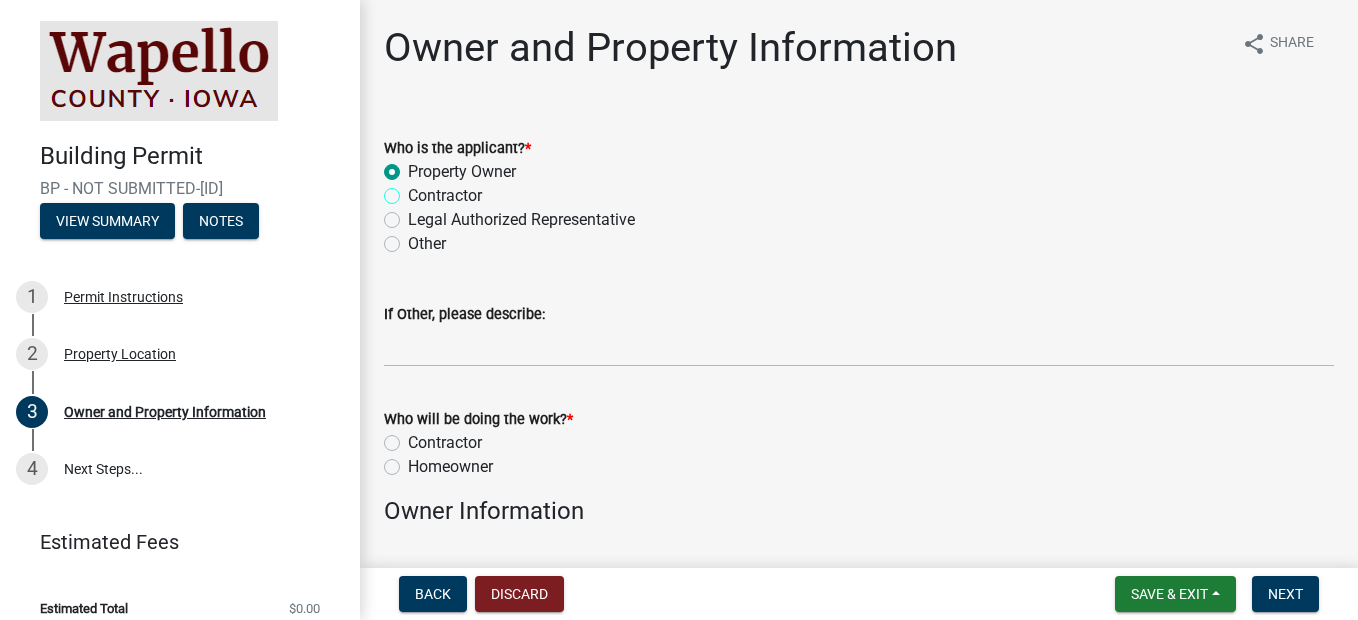 click on "Contractor" at bounding box center [414, 190] 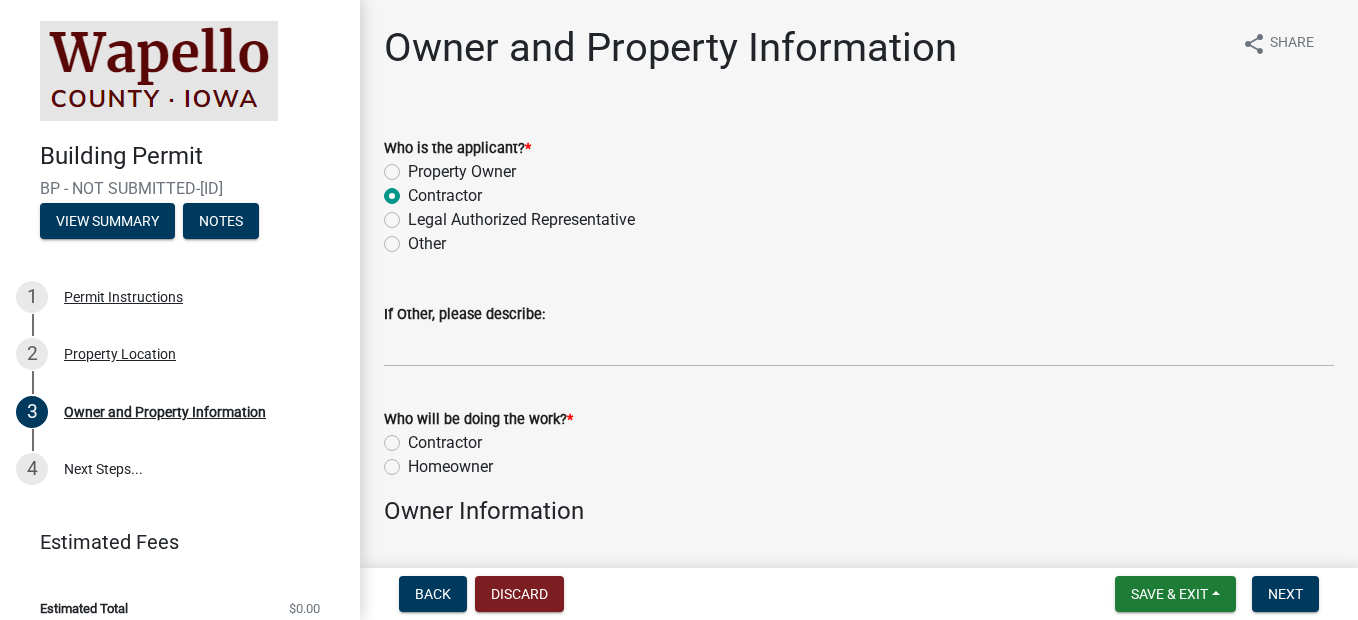 radio on "true" 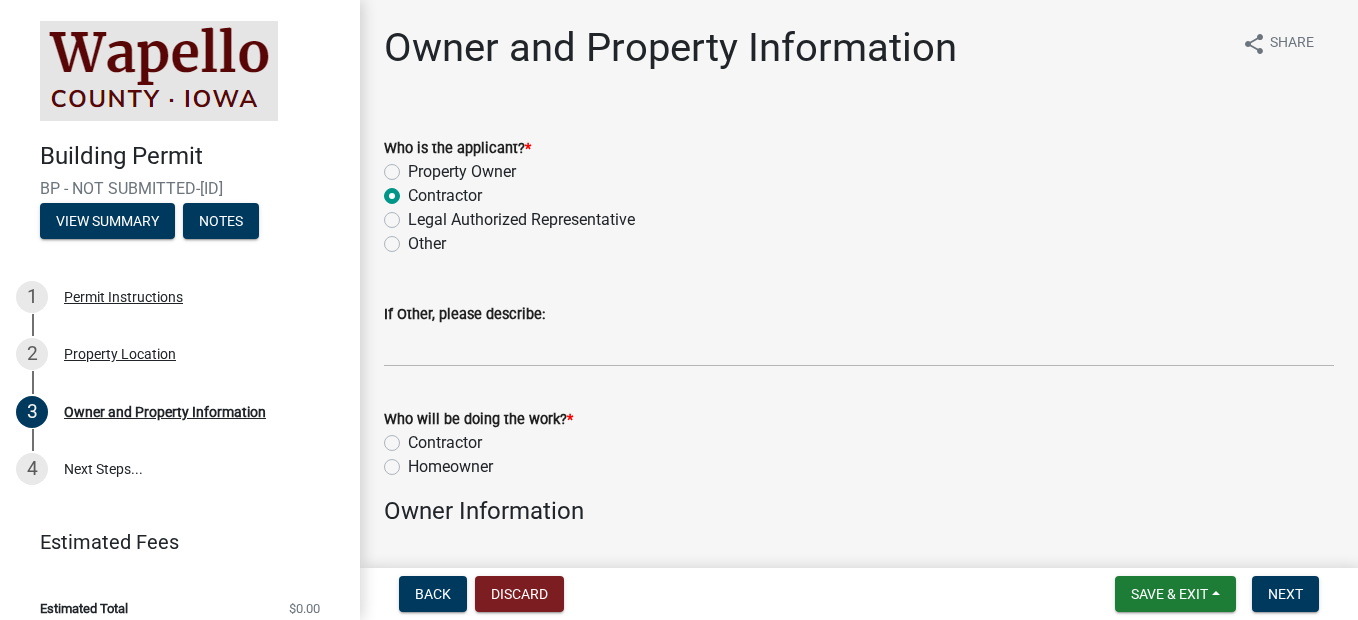 click on "Property Owner" 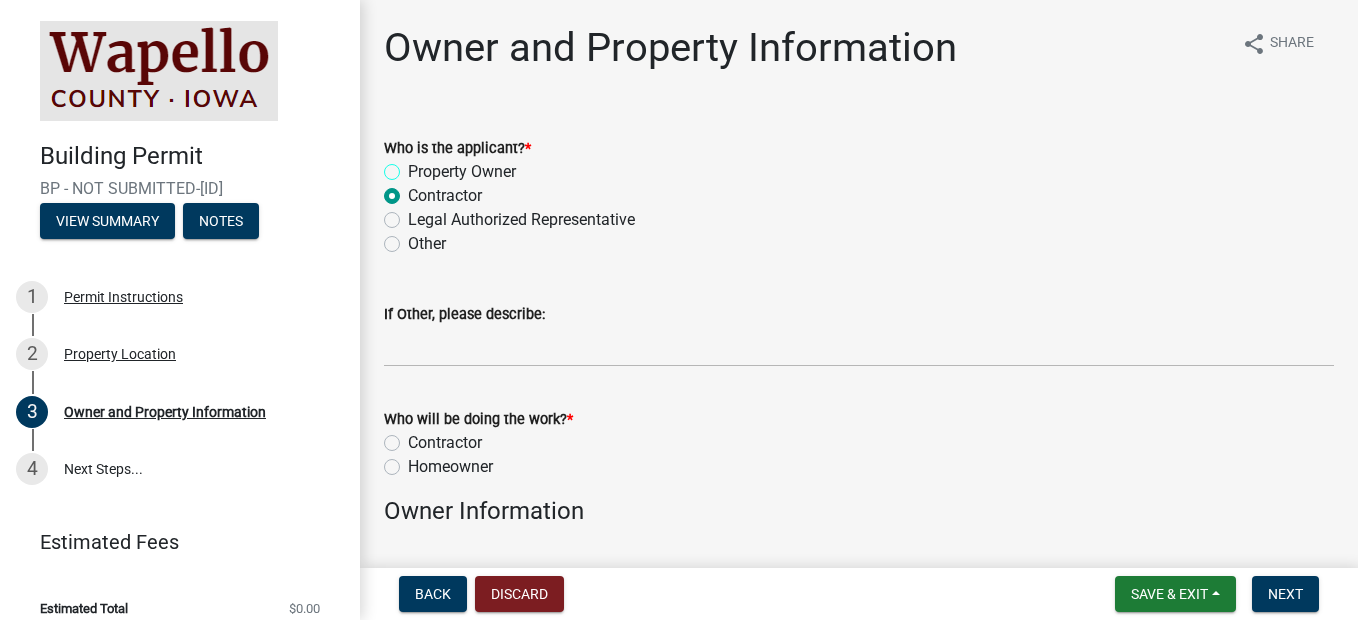 click on "Property Owner" at bounding box center [414, 166] 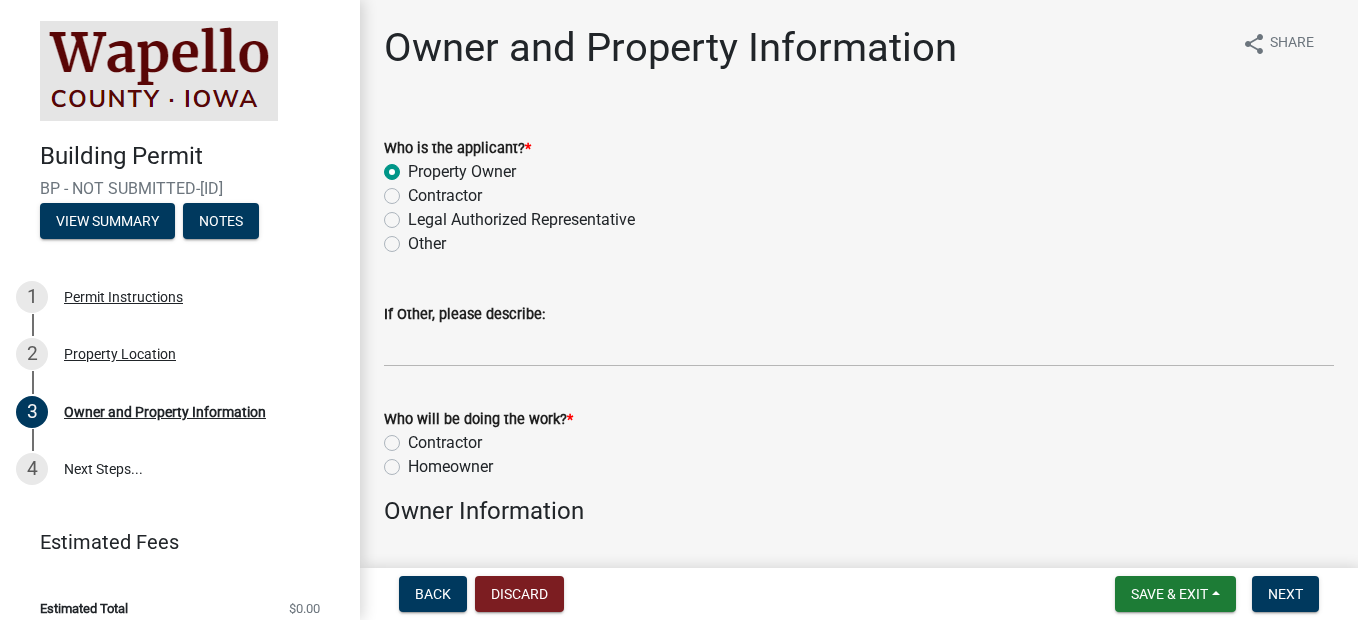radio on "true" 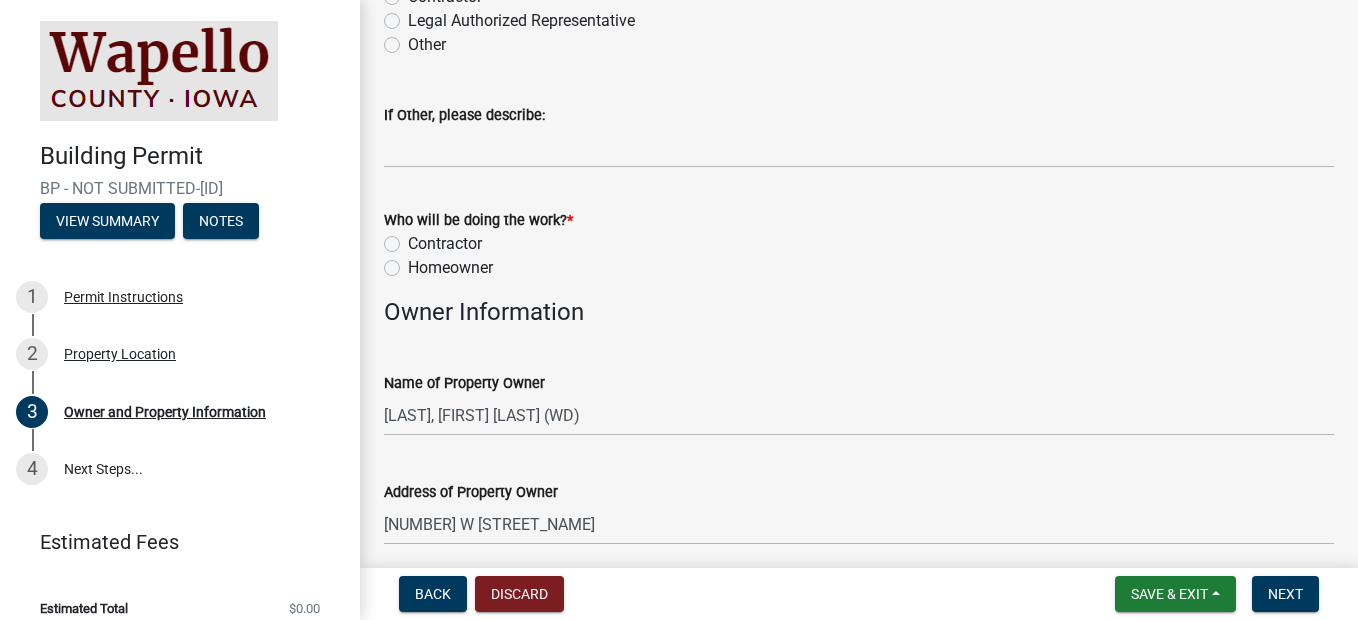 scroll, scrollTop: 200, scrollLeft: 0, axis: vertical 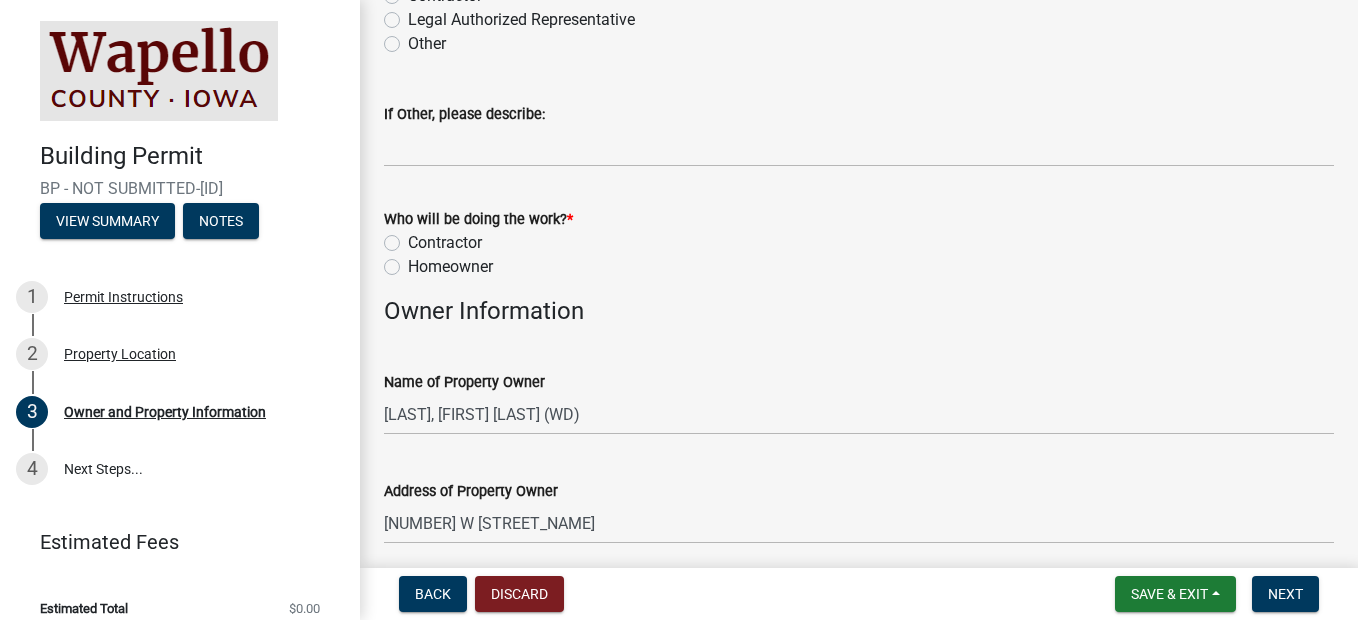 click on "Homeowner" 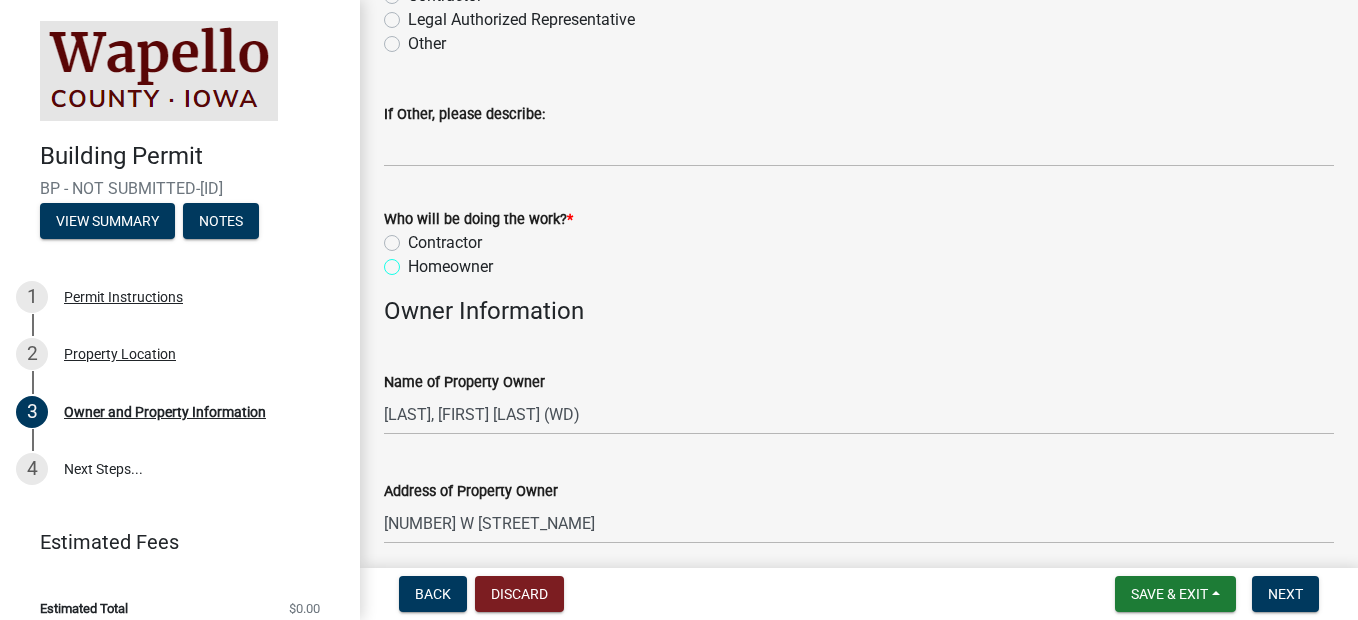 click on "Homeowner" at bounding box center [414, 261] 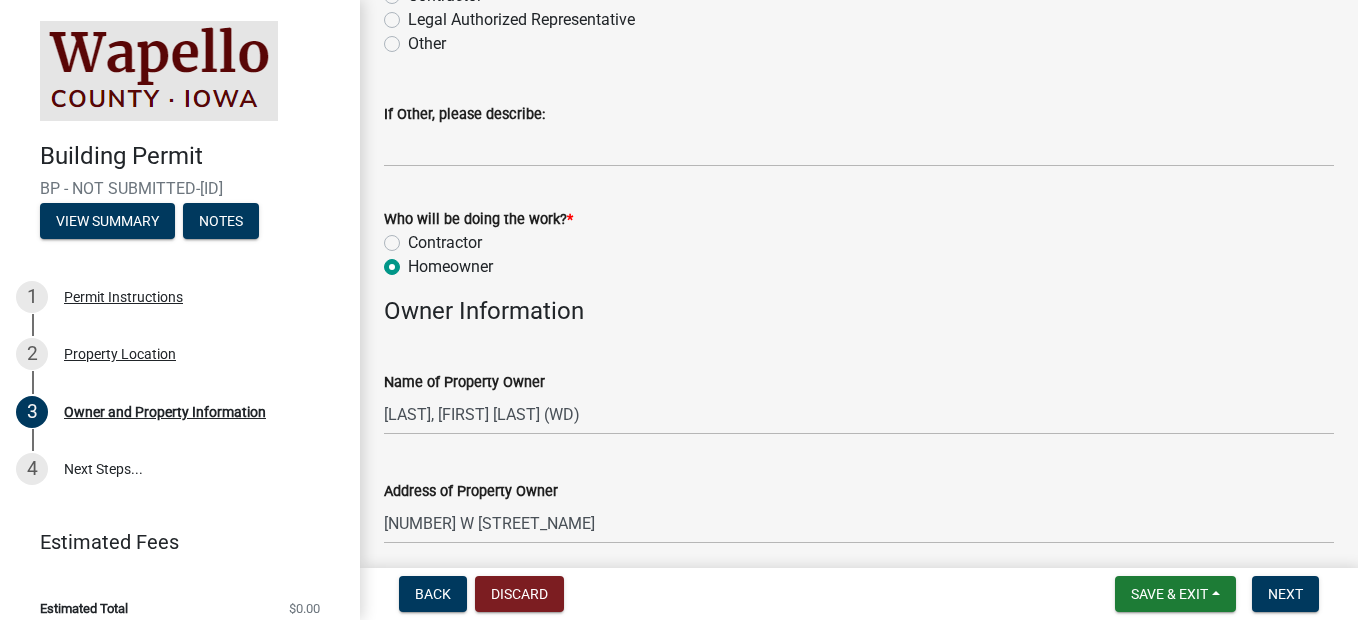 radio on "true" 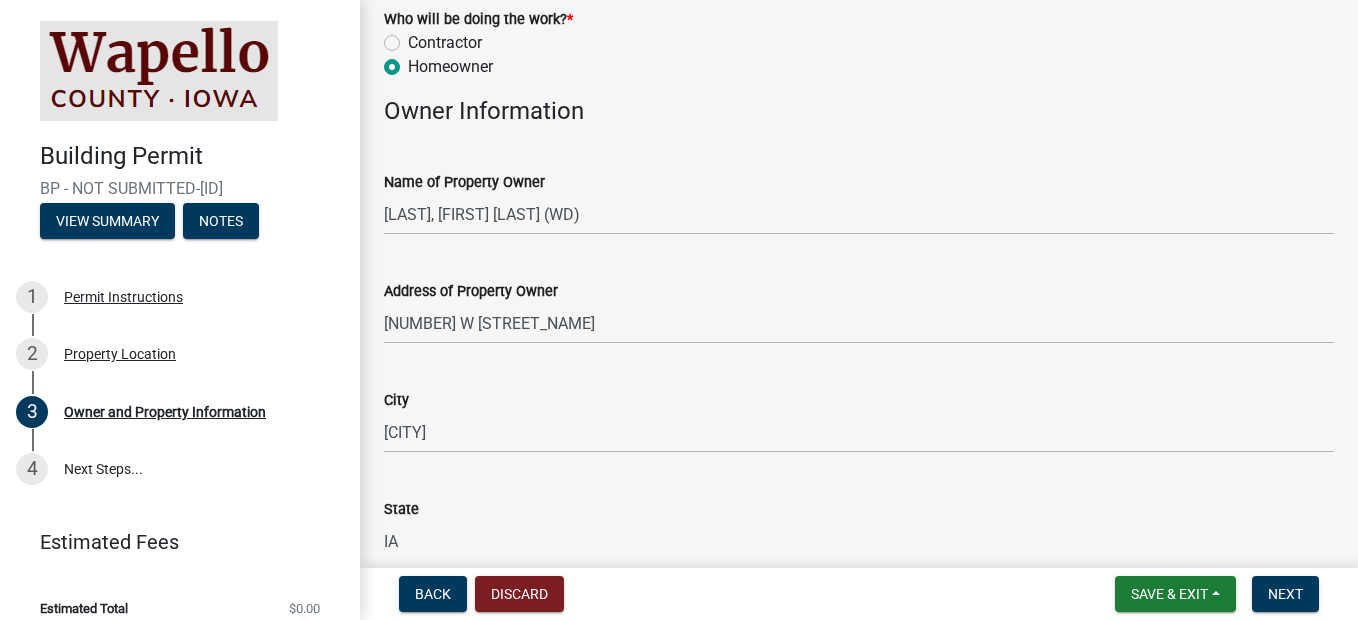 scroll, scrollTop: 500, scrollLeft: 0, axis: vertical 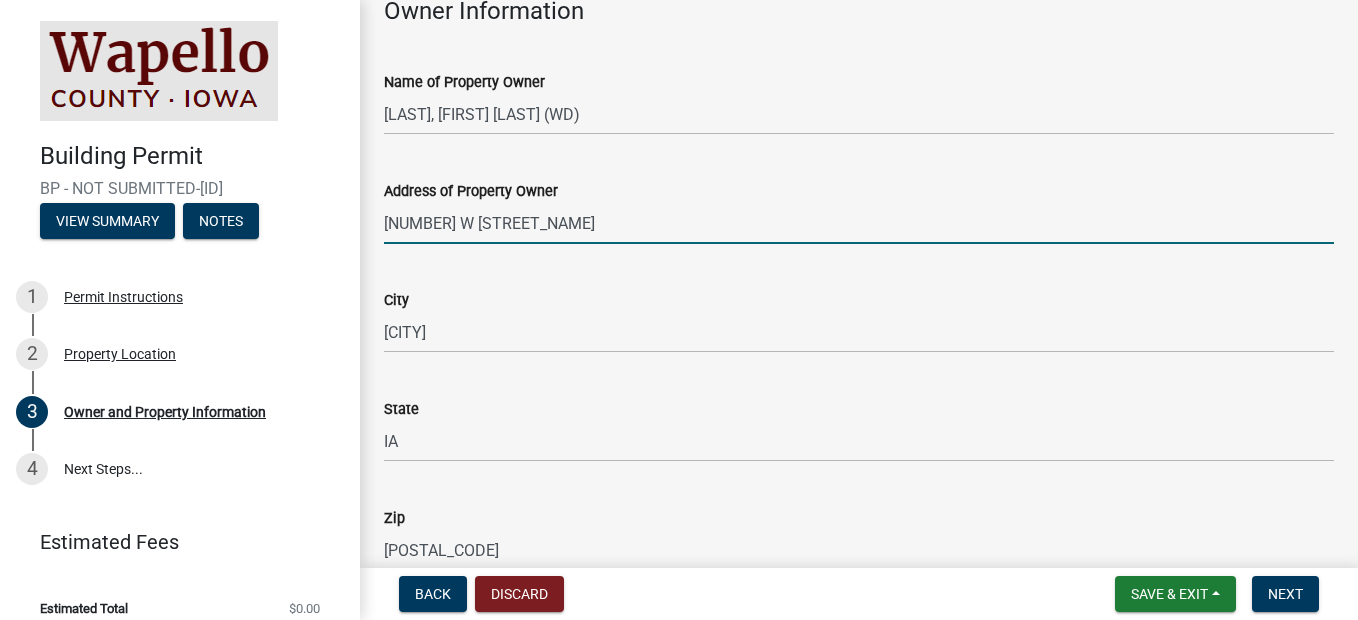 click on "[NUMBER] W [STREET_NAME]" at bounding box center [859, 223] 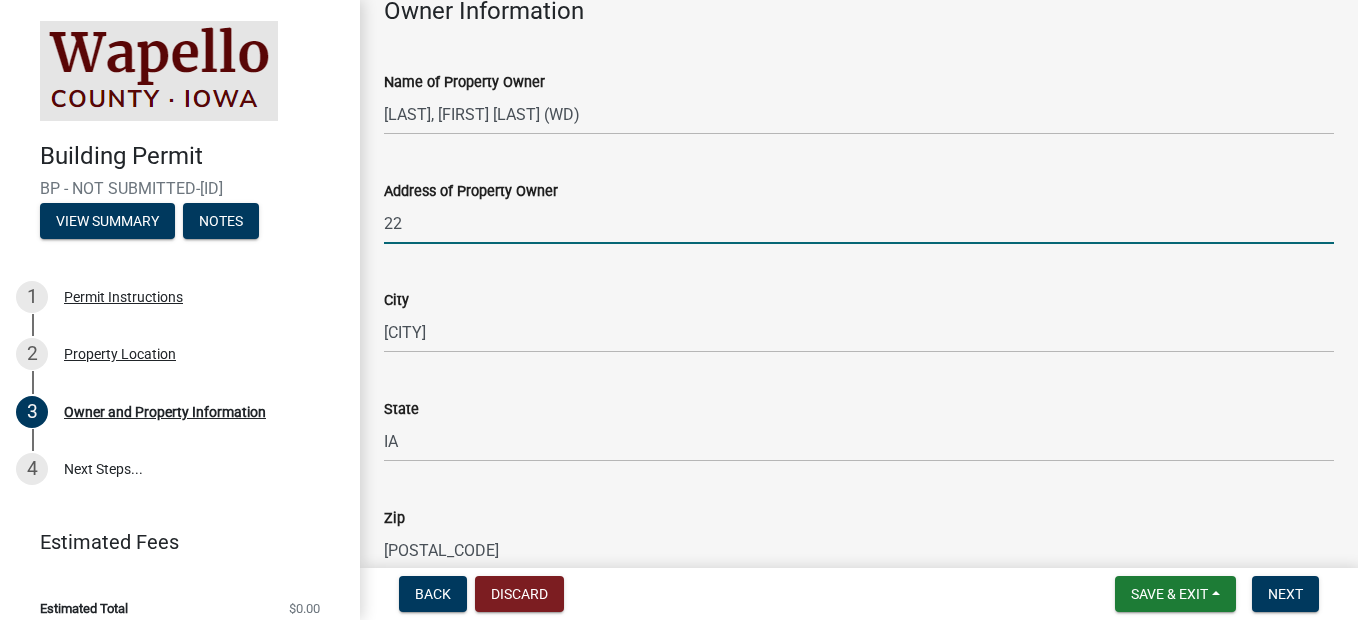type on "2" 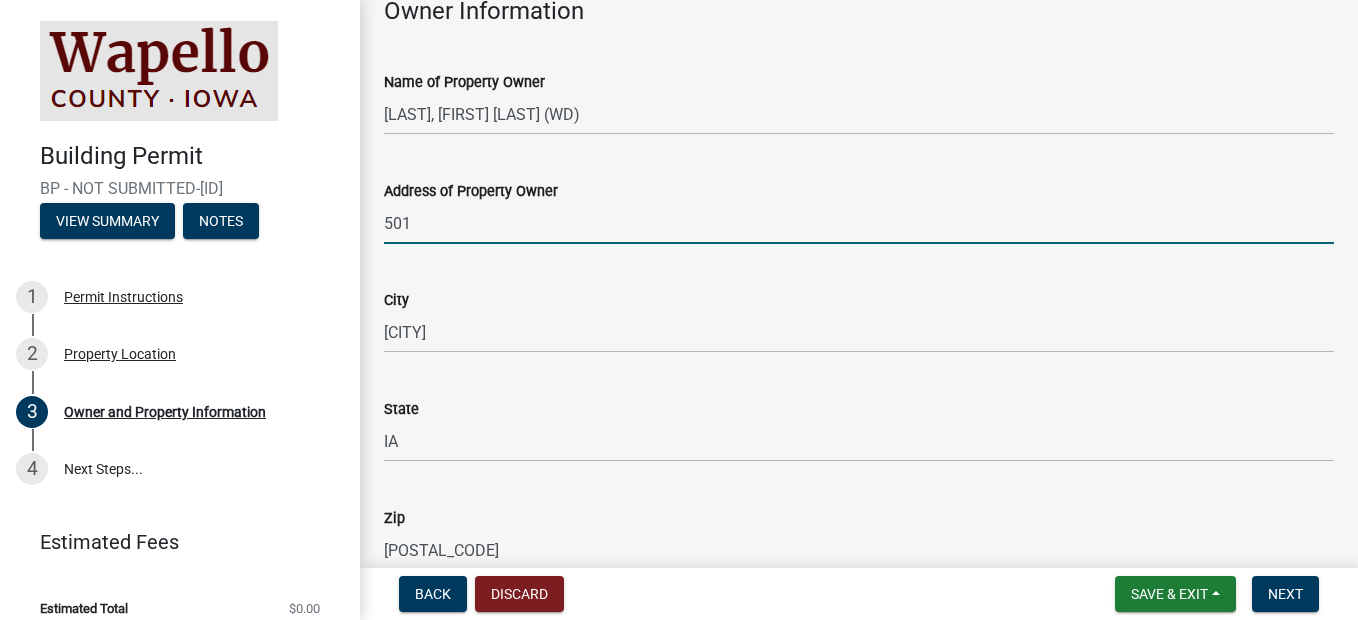 type on "[NUMBER] [STREET_NAME]" 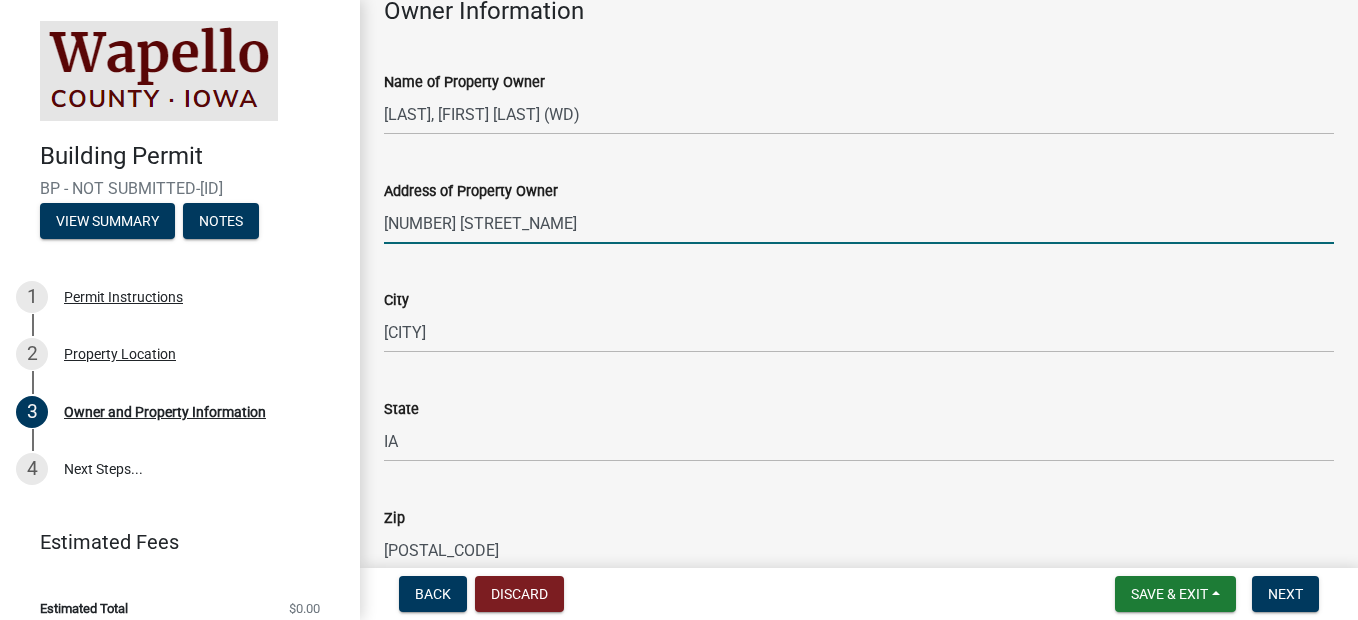 type on "[PHONE]" 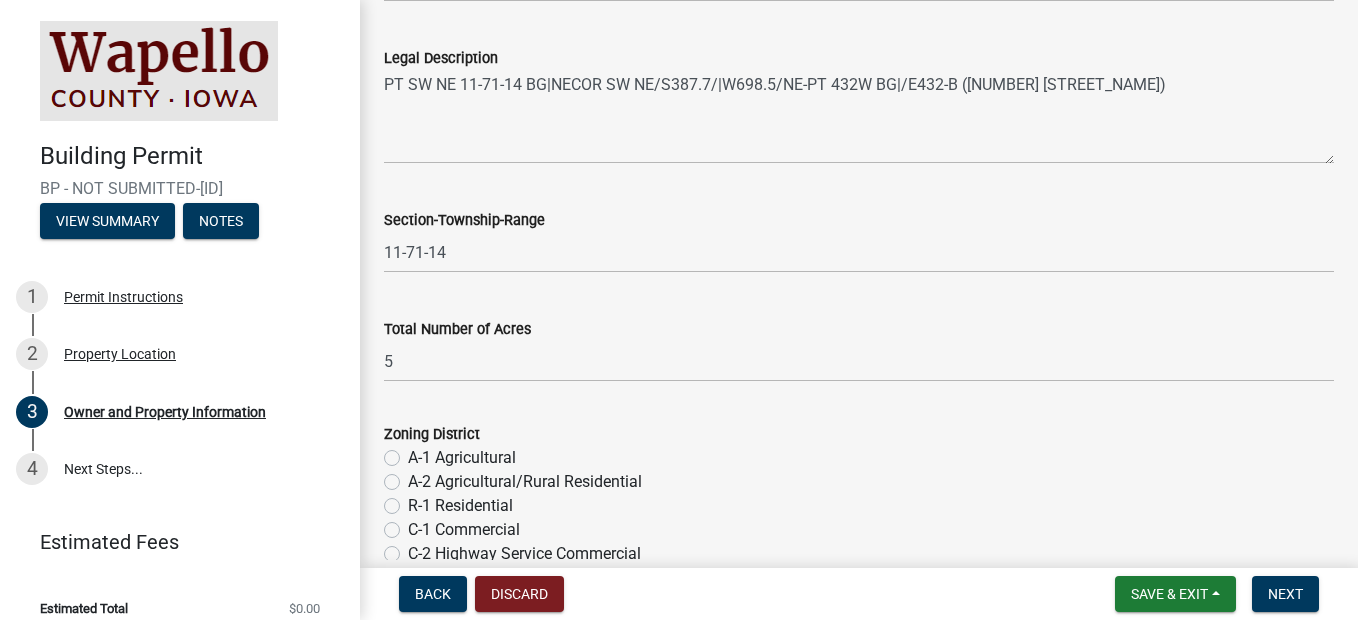 scroll, scrollTop: 1700, scrollLeft: 0, axis: vertical 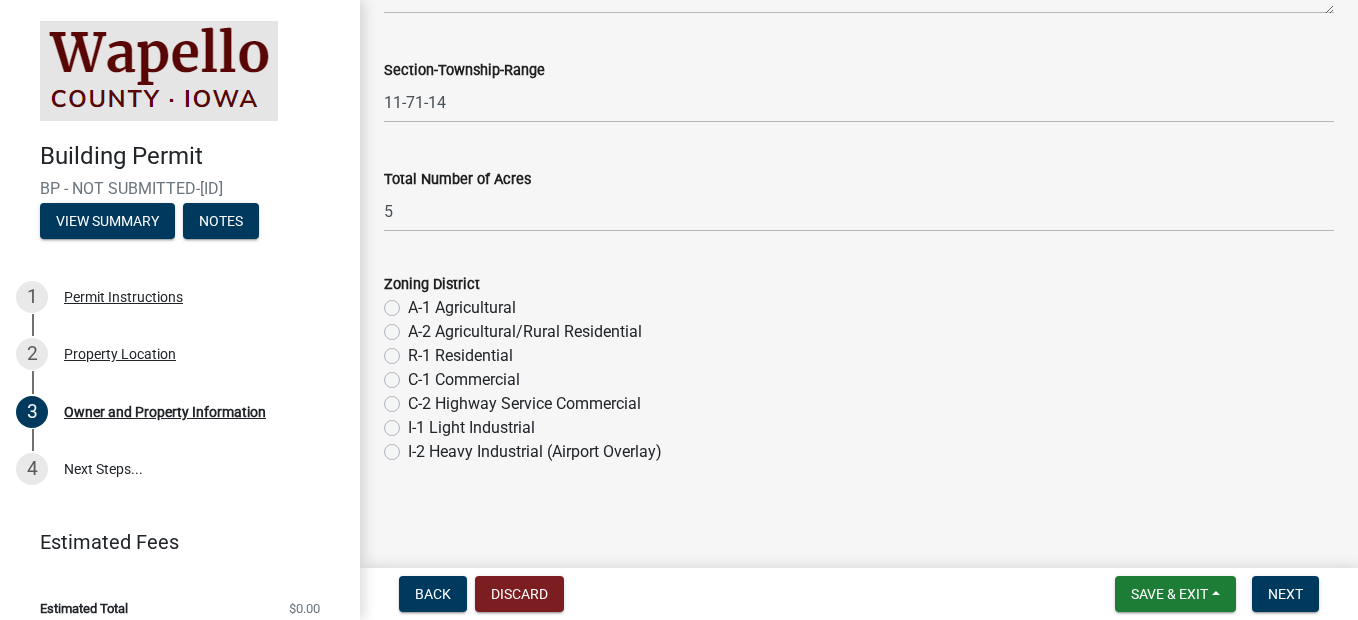 click on "A-2 Agricultural/Rural Residential" 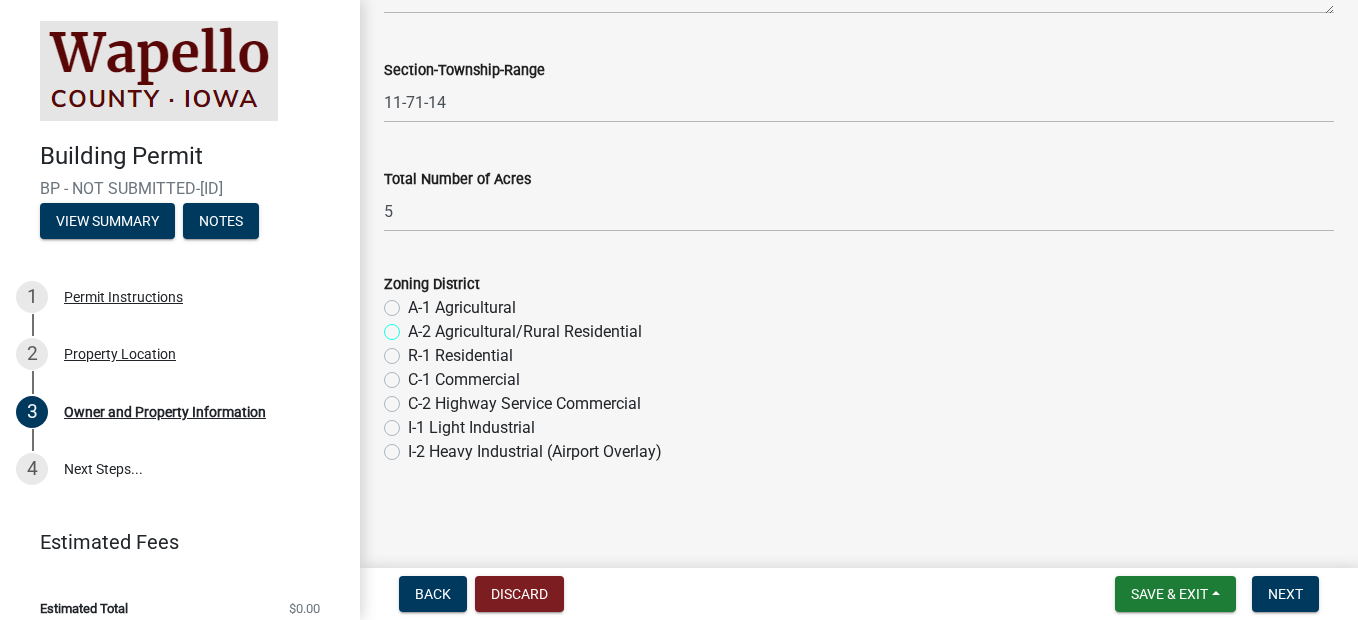 click on "A-2 Agricultural/Rural Residential" at bounding box center [414, 326] 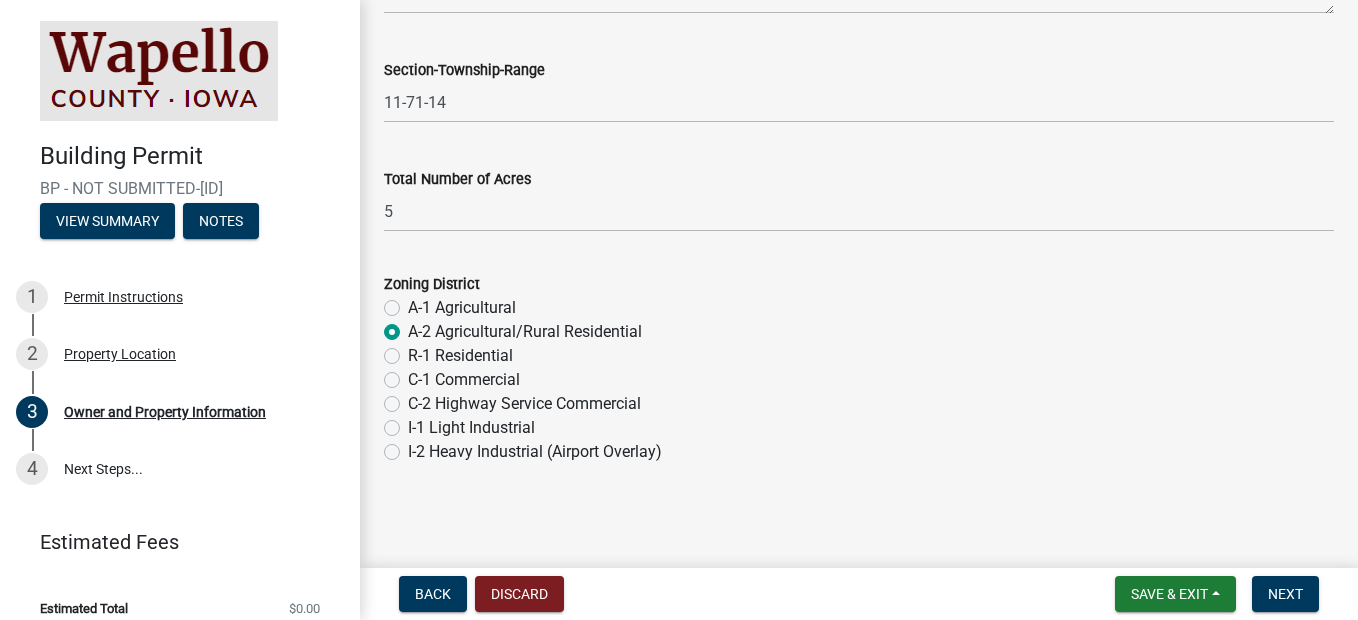 radio on "true" 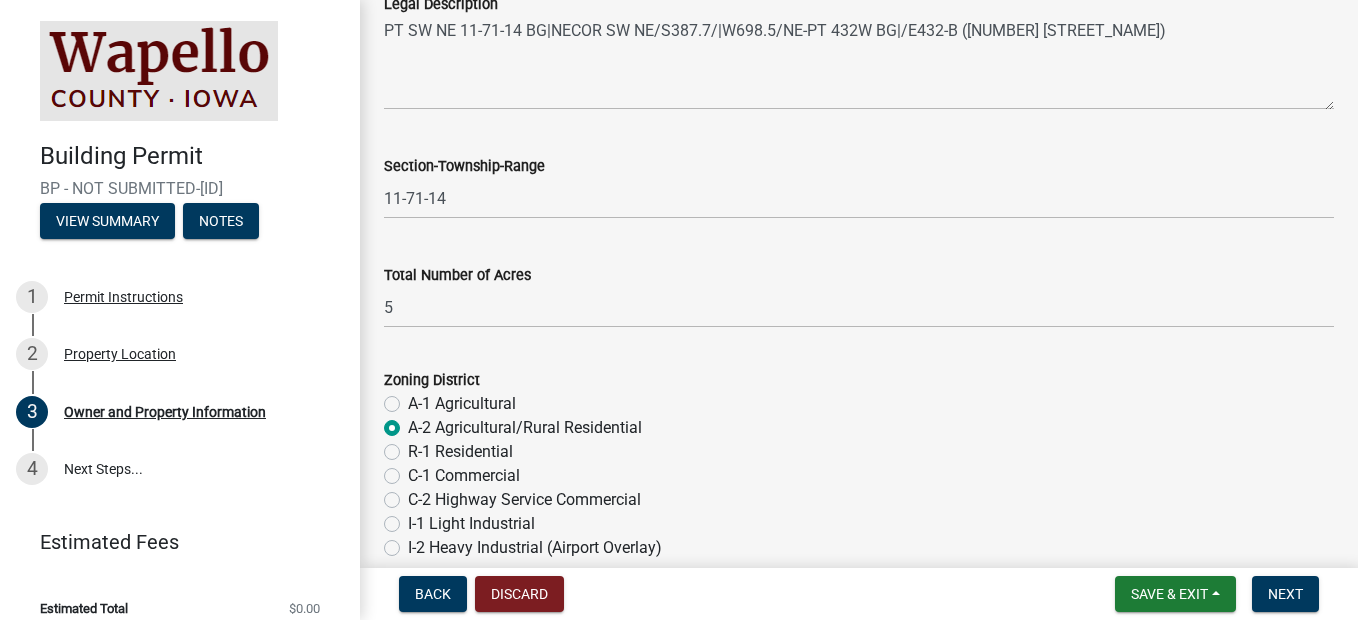 scroll, scrollTop: 1700, scrollLeft: 0, axis: vertical 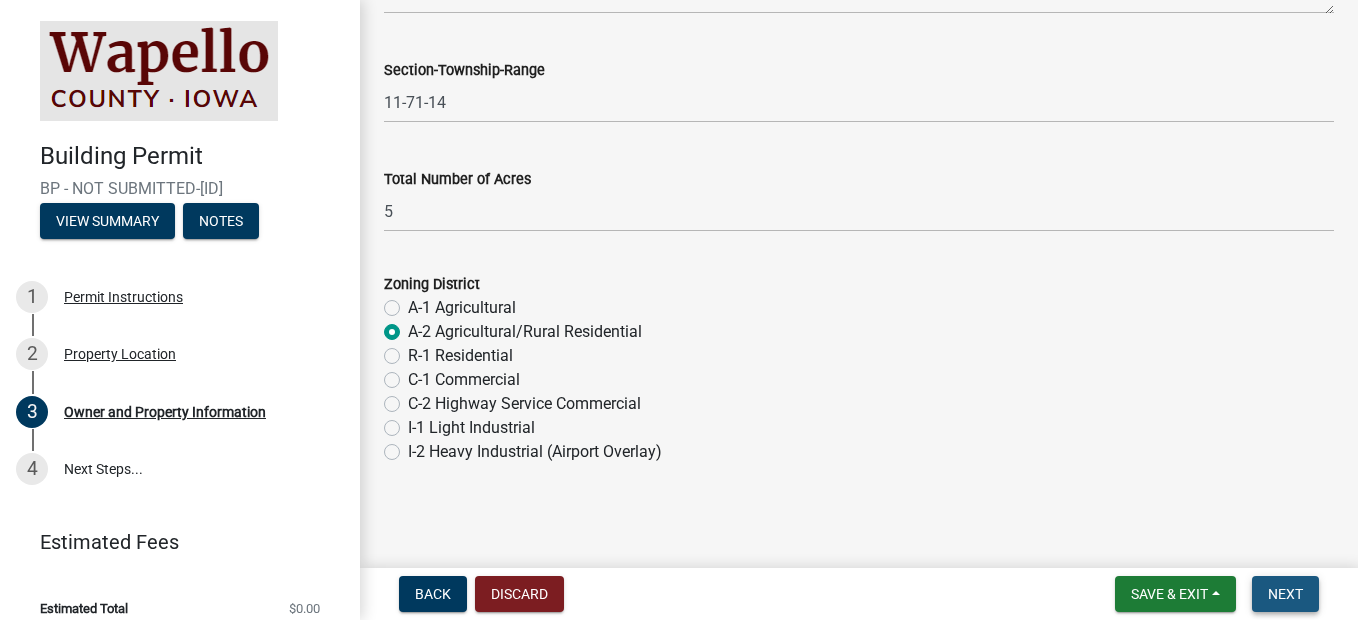 click on "Next" at bounding box center (1285, 594) 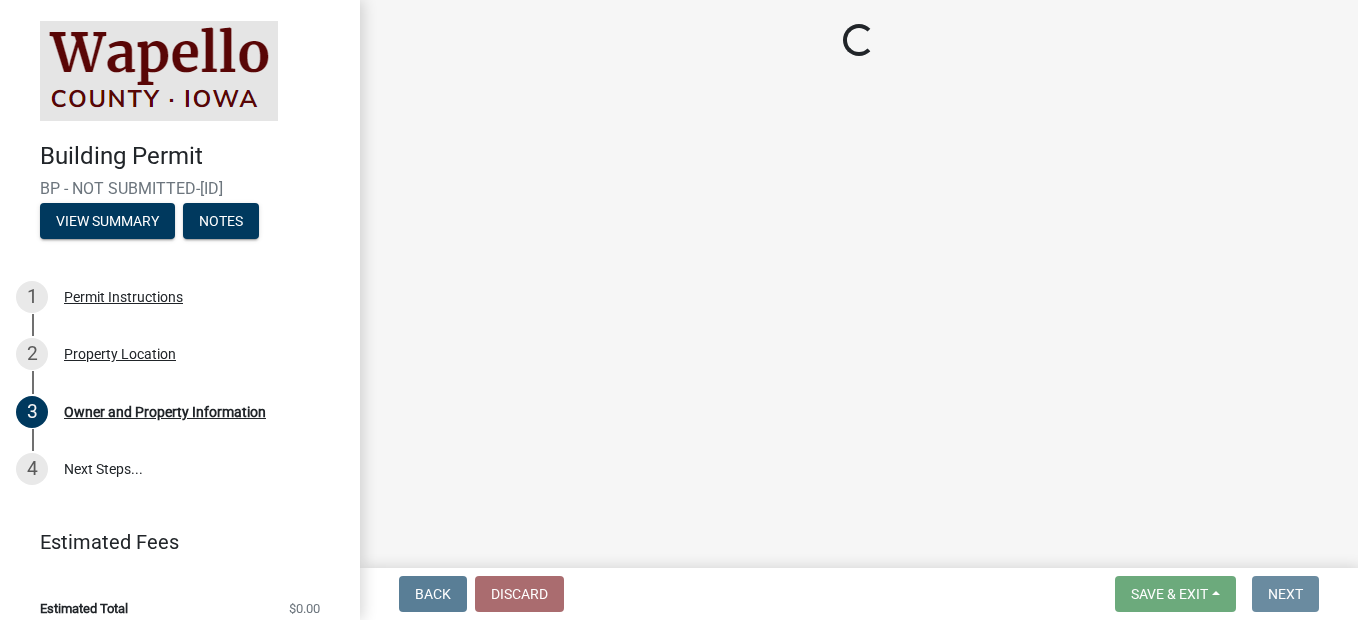 scroll, scrollTop: 0, scrollLeft: 0, axis: both 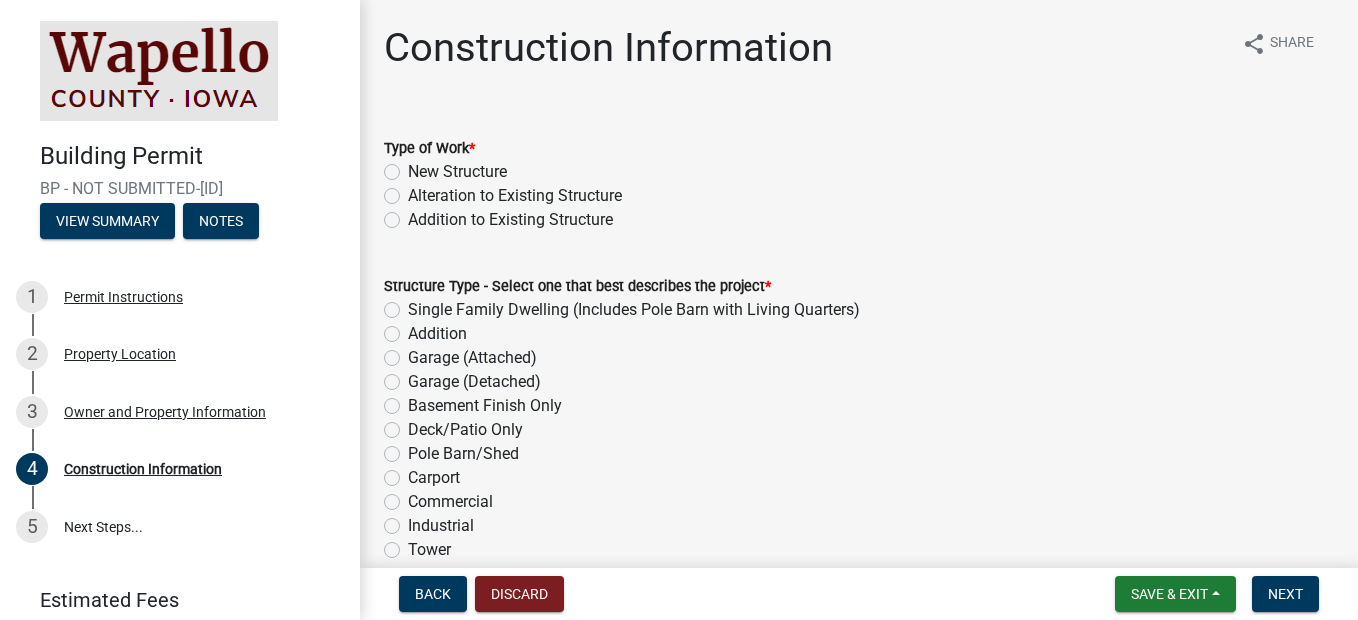 click on "New Structure" 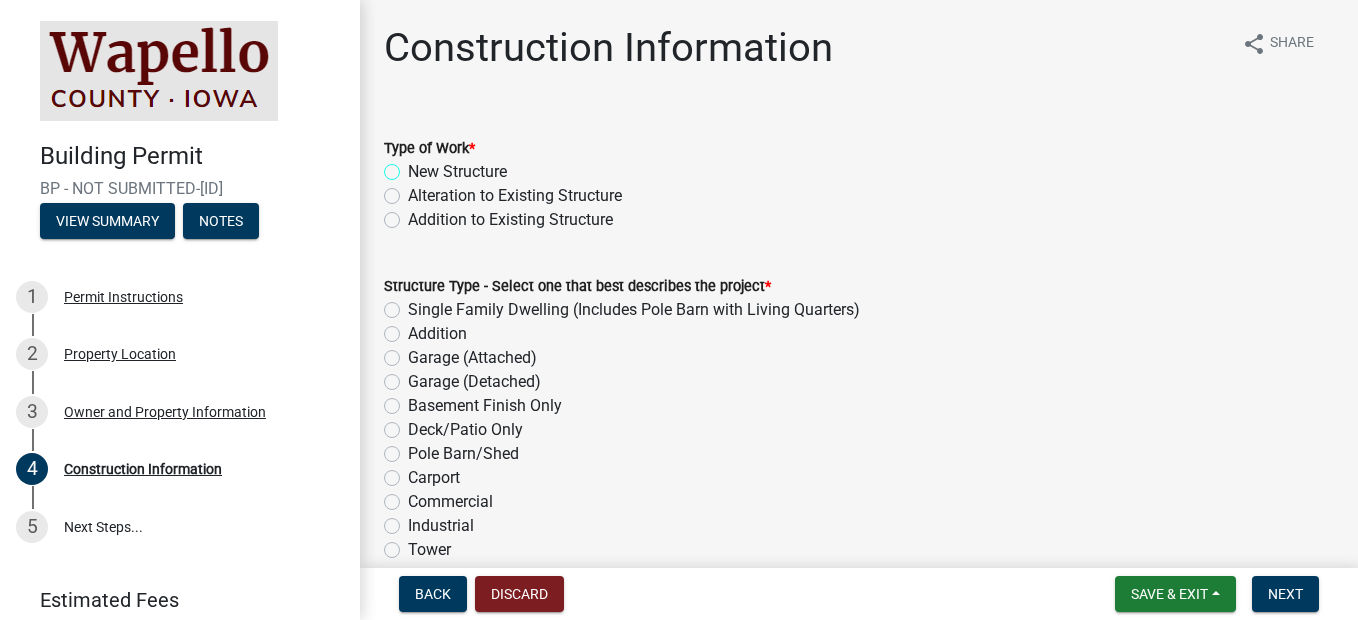 click on "New Structure" at bounding box center (414, 166) 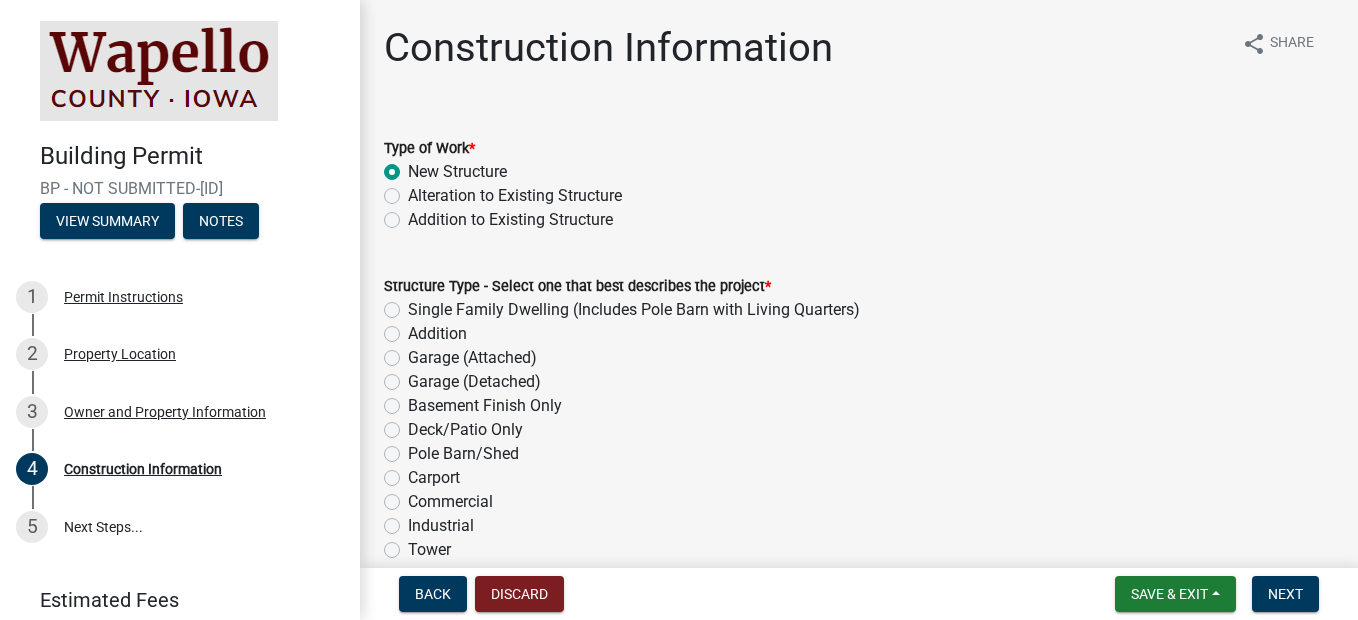 radio on "true" 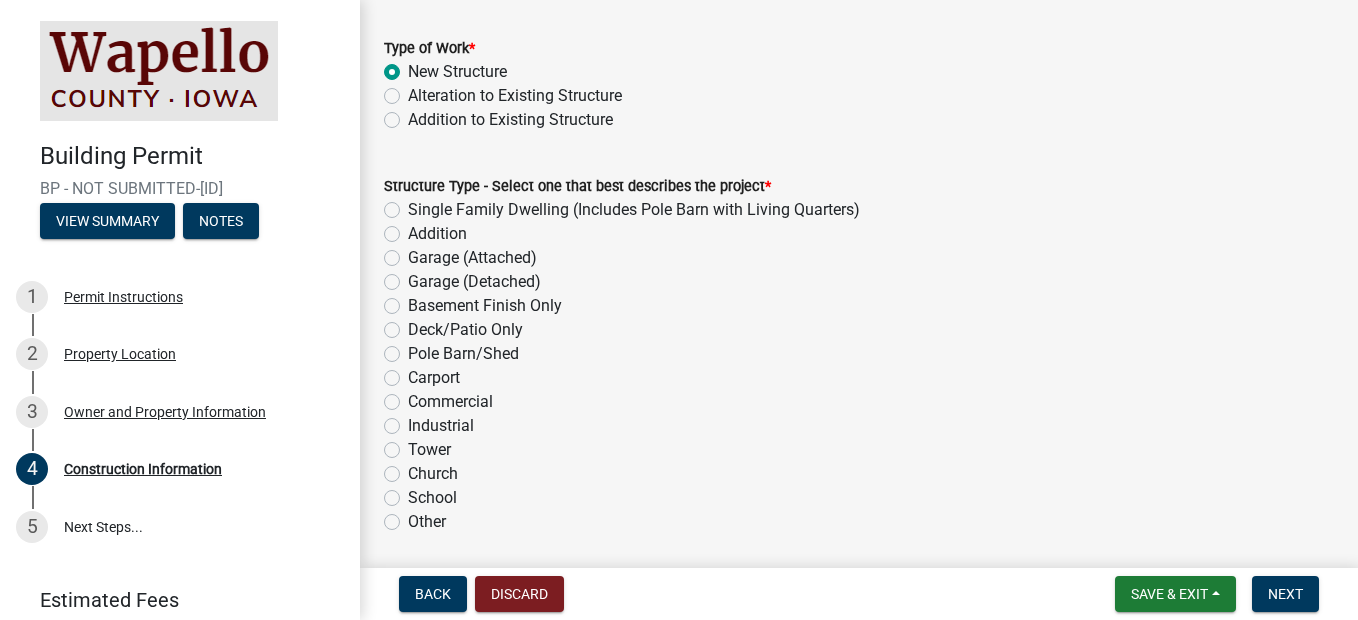 click on "Single Family Dwelling (Includes Pole Barn with Living Quarters)" 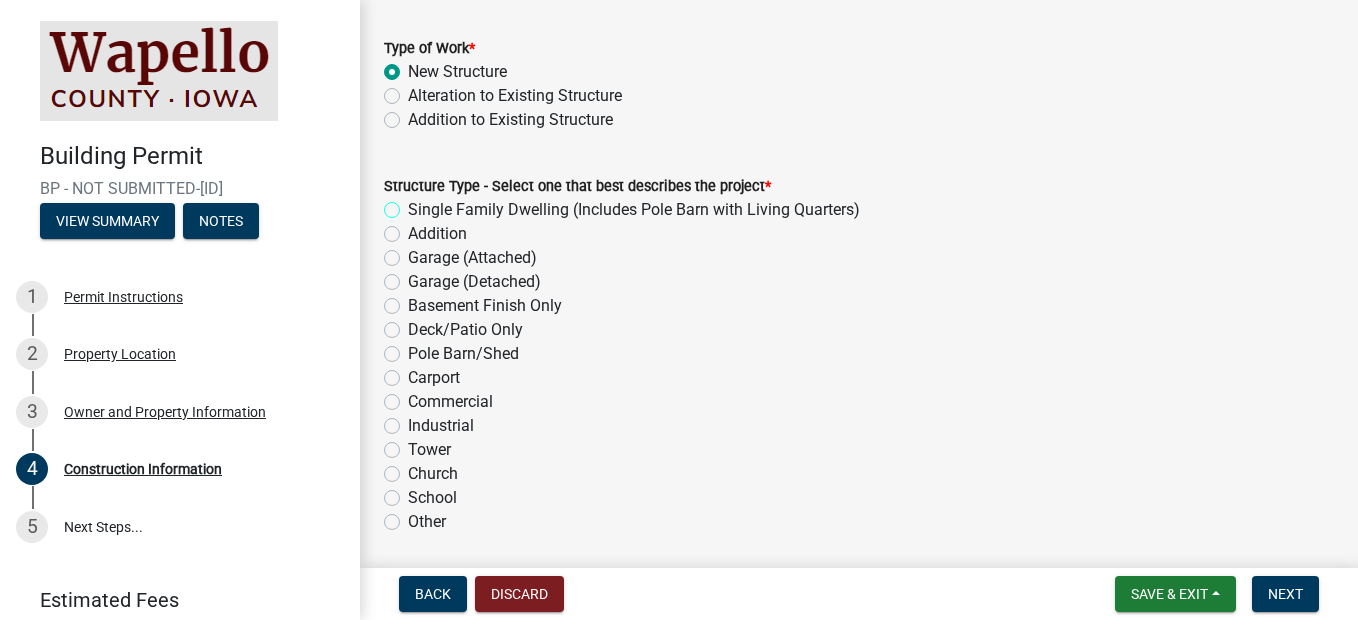 click on "Single Family Dwelling (Includes Pole Barn with Living Quarters)" at bounding box center [414, 204] 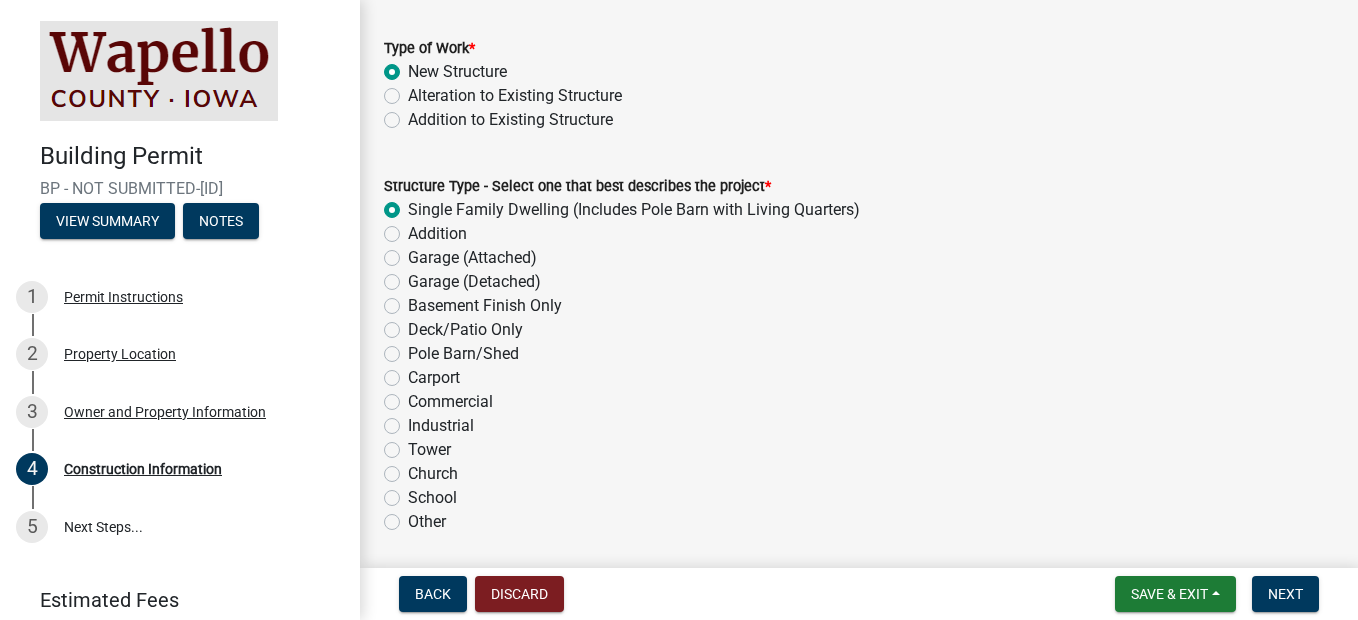 radio on "true" 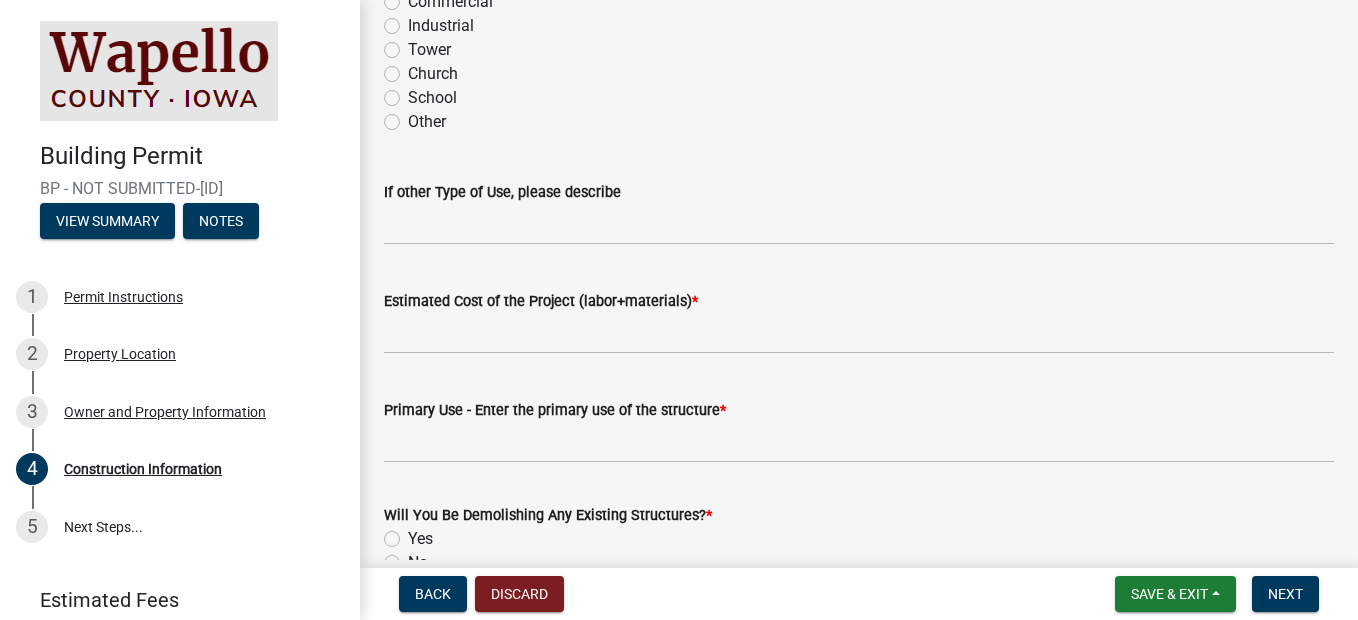 scroll, scrollTop: 600, scrollLeft: 0, axis: vertical 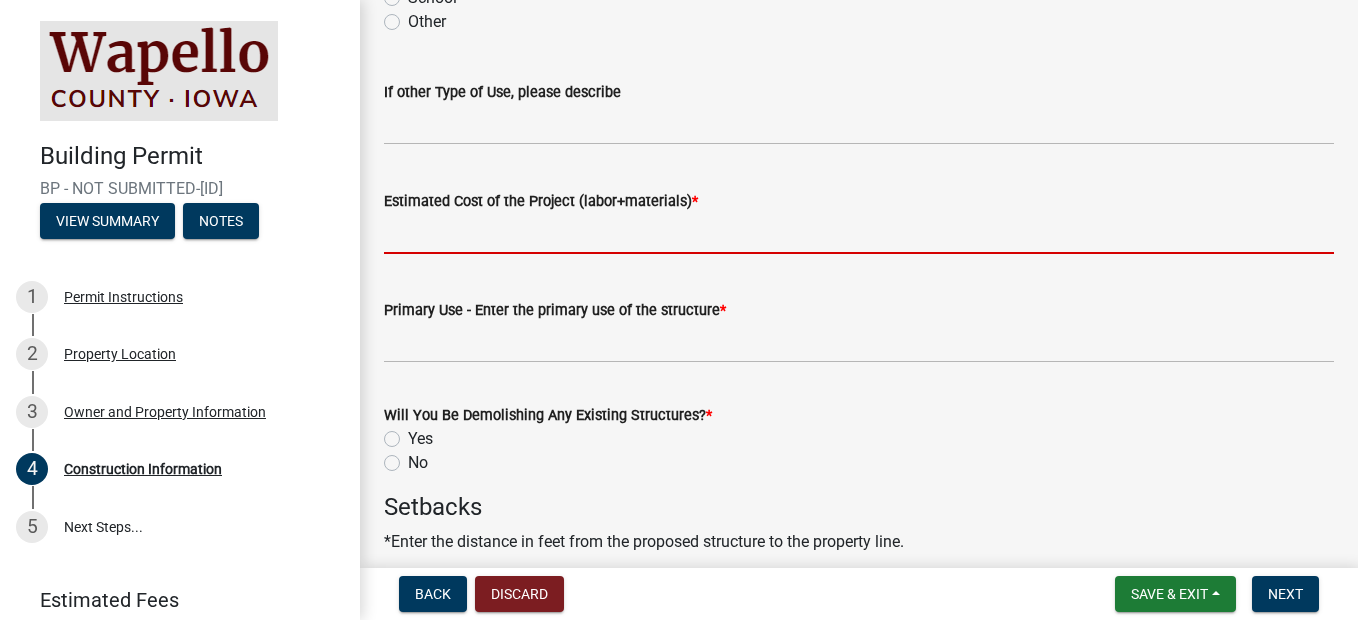 click on "Estimated Cost of the Project (labor+materials)  *" at bounding box center [859, 233] 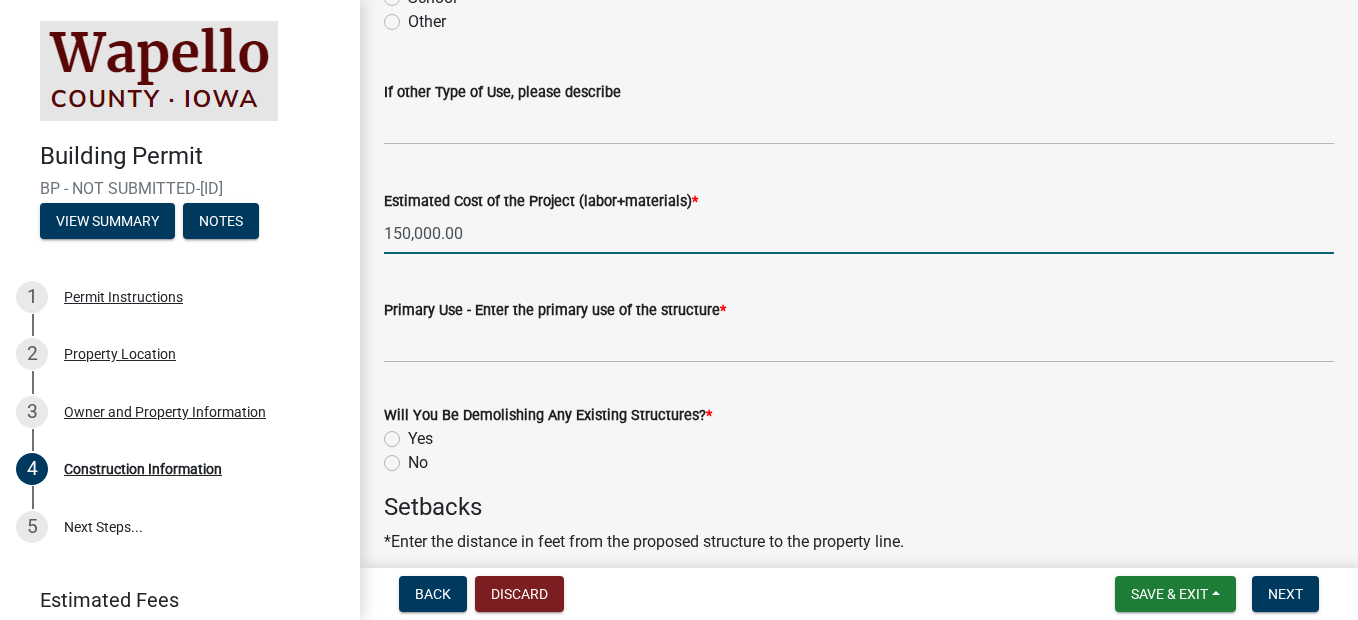 type on "150,000.00" 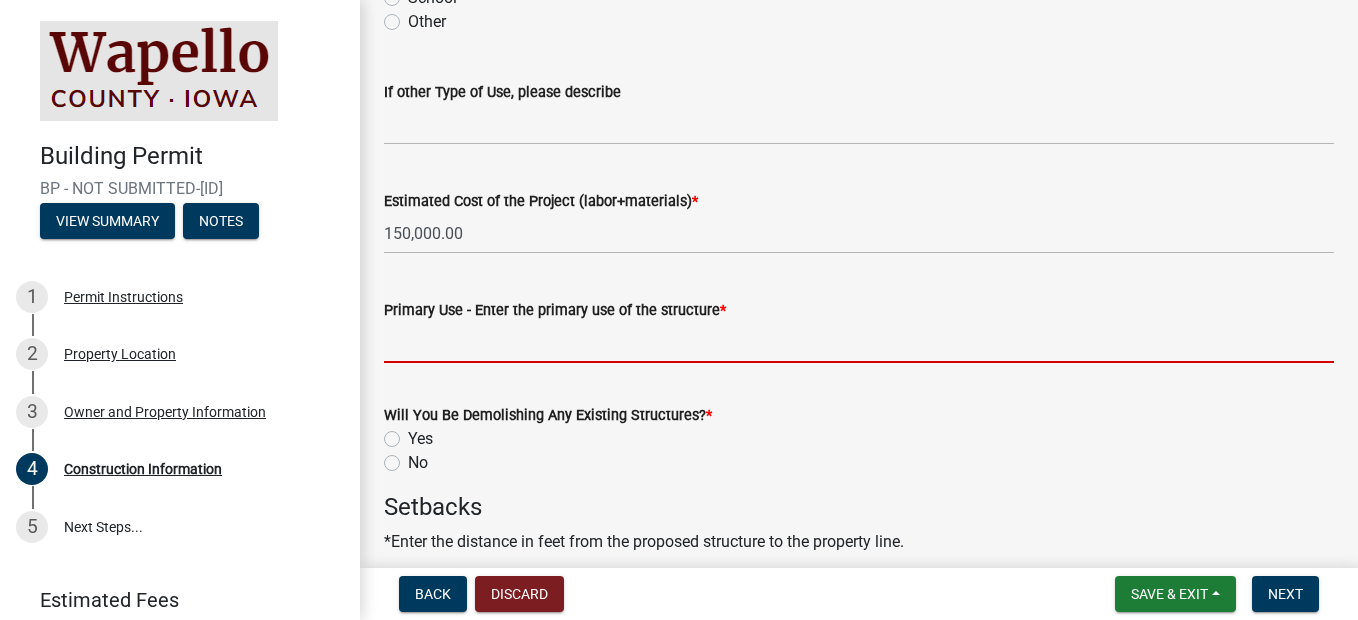 click on "Primary Use - Enter the primary use of the structure  *" at bounding box center (859, 342) 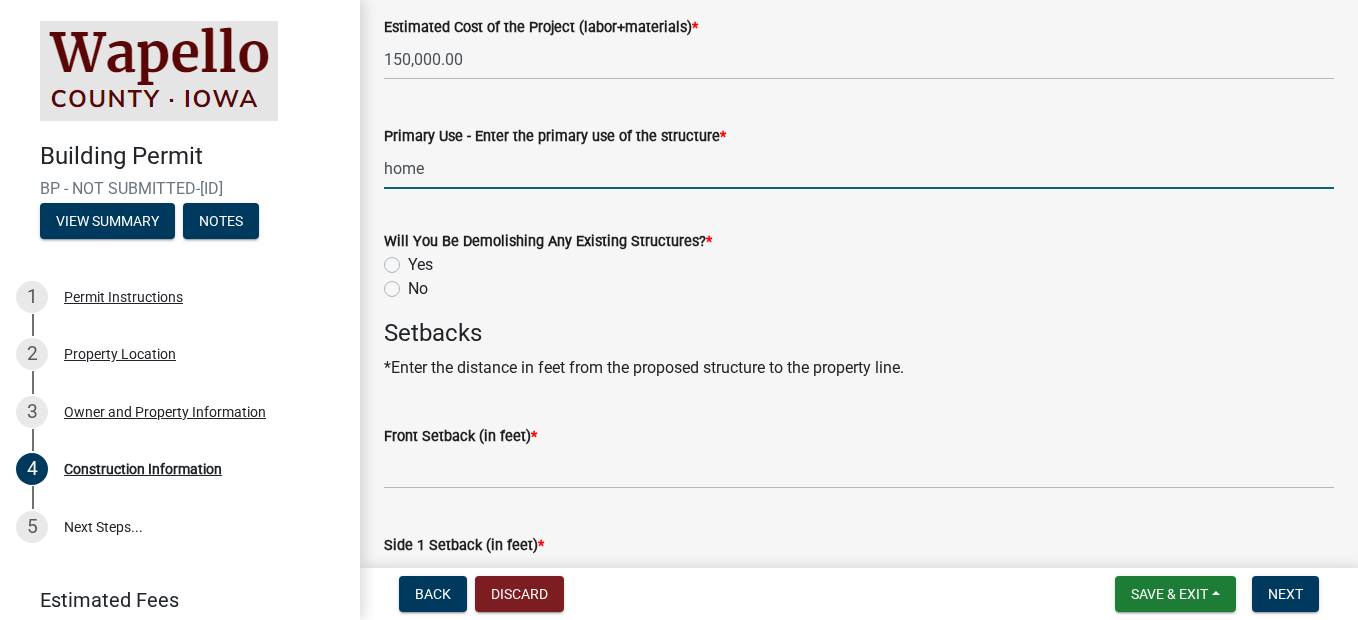 scroll, scrollTop: 800, scrollLeft: 0, axis: vertical 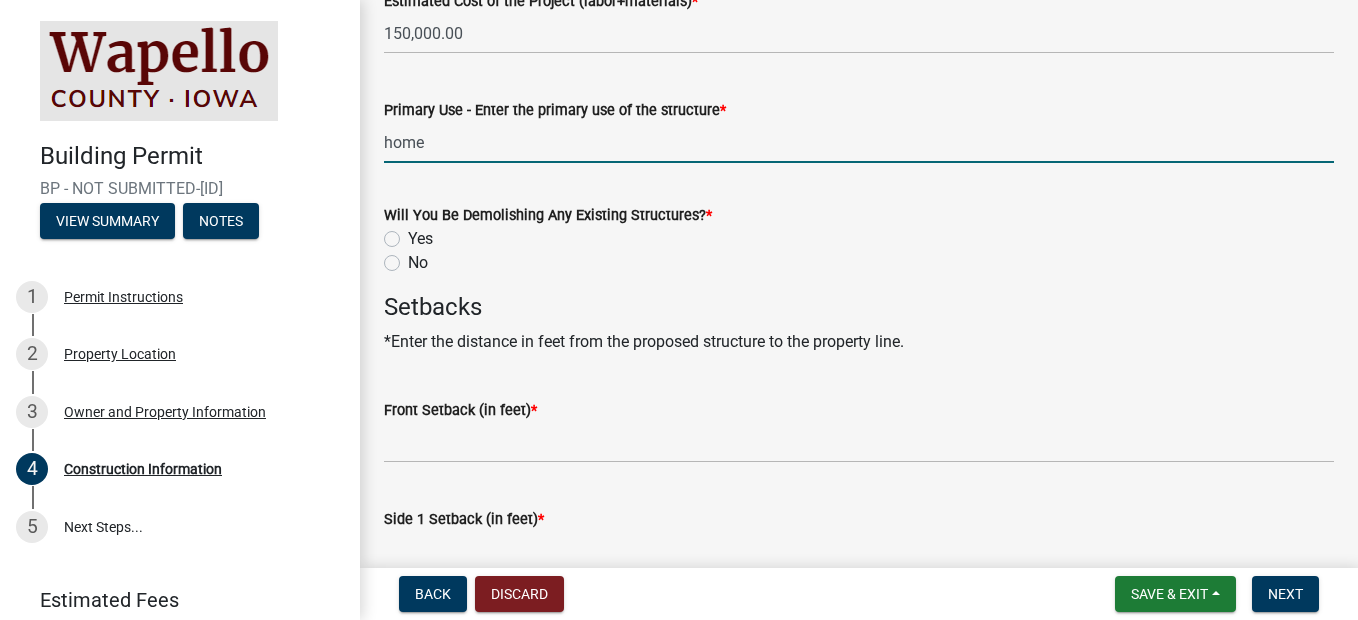 type on "home" 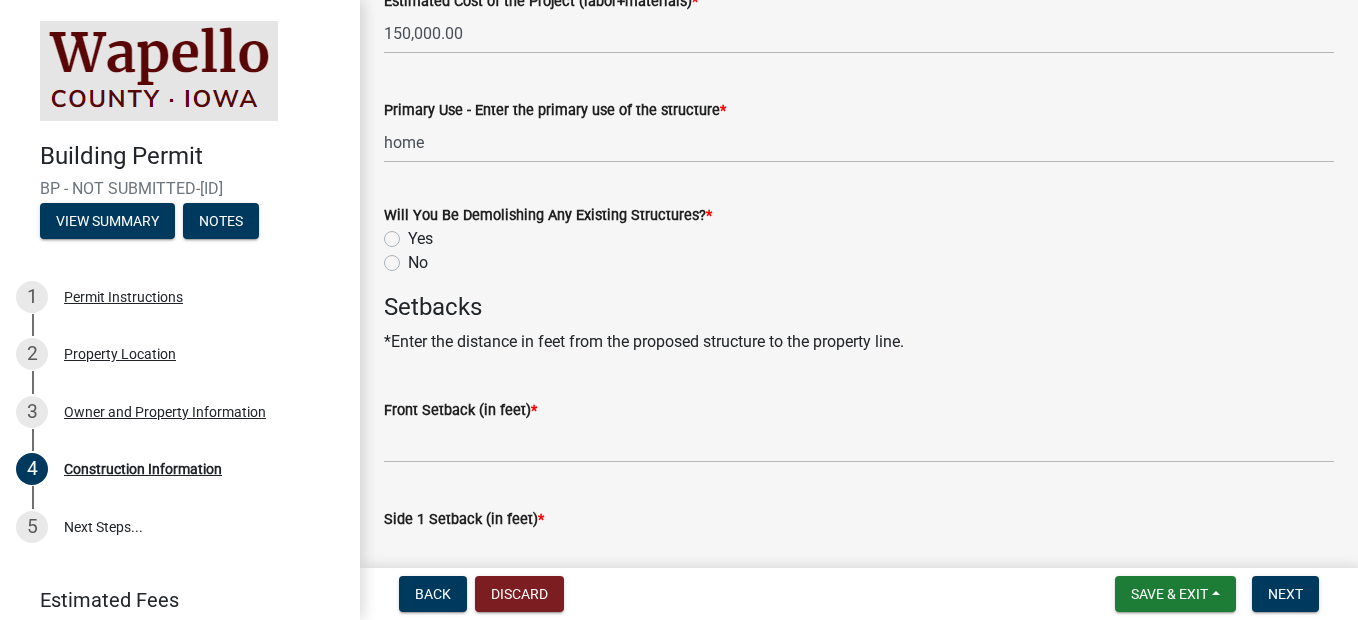click on "No" 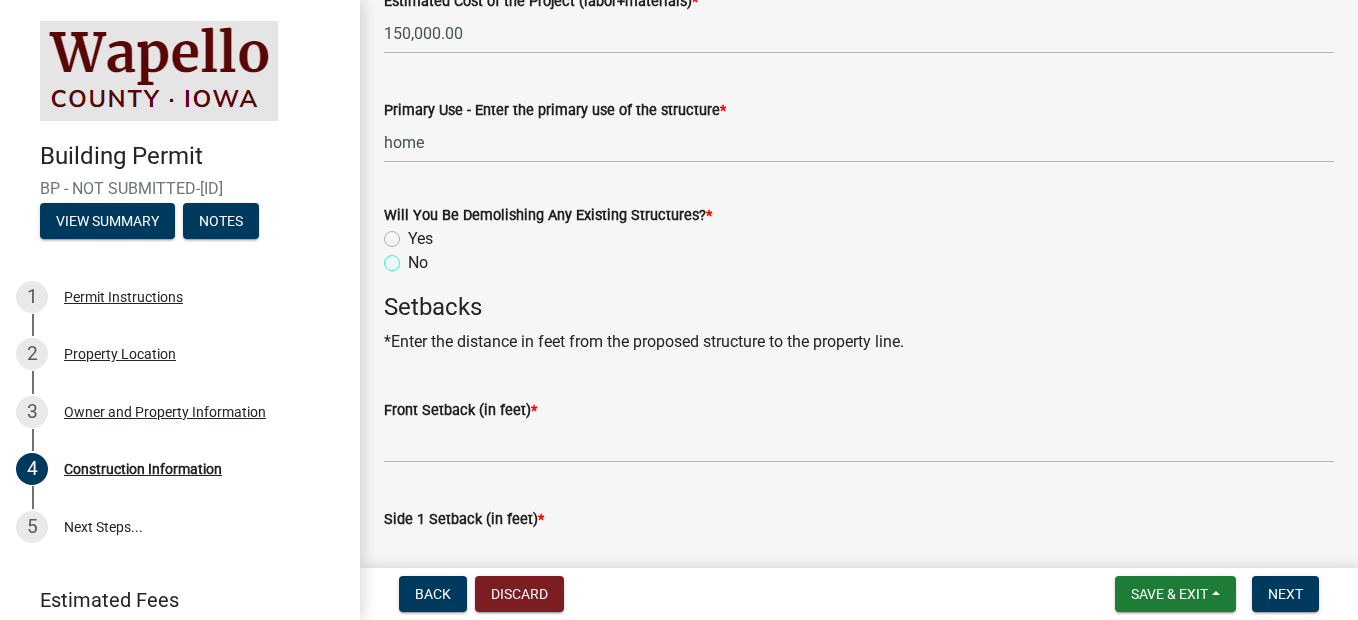click on "No" at bounding box center [414, 257] 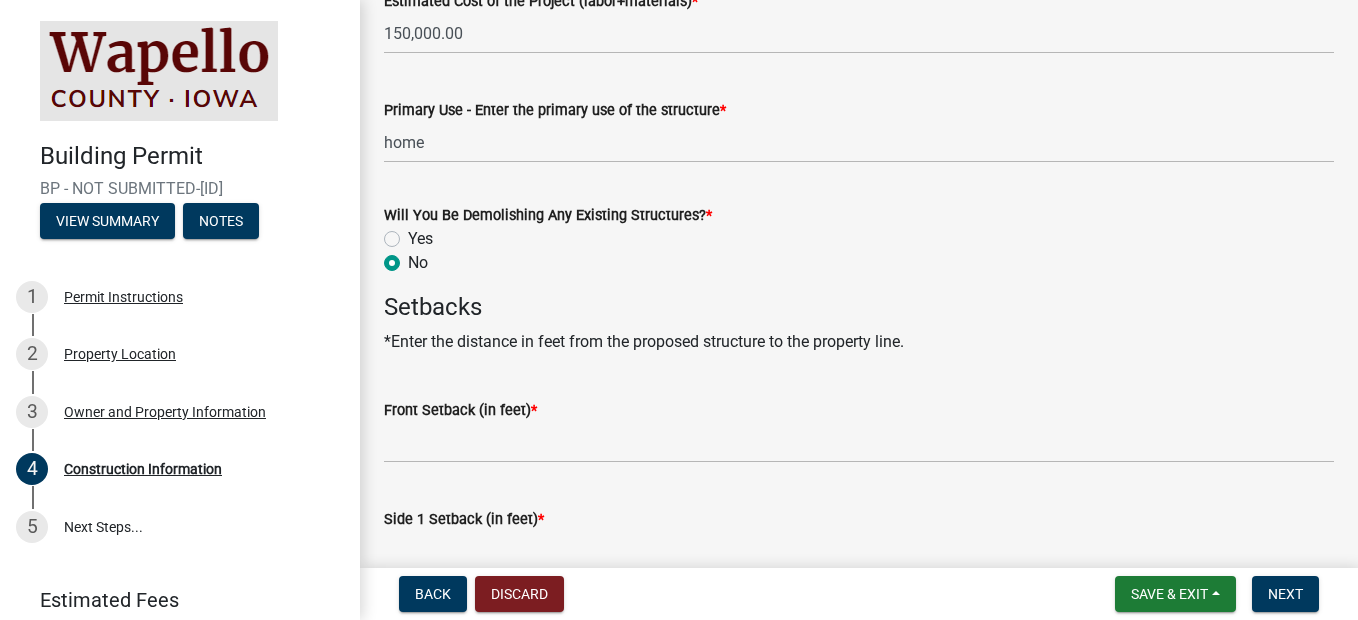 radio on "true" 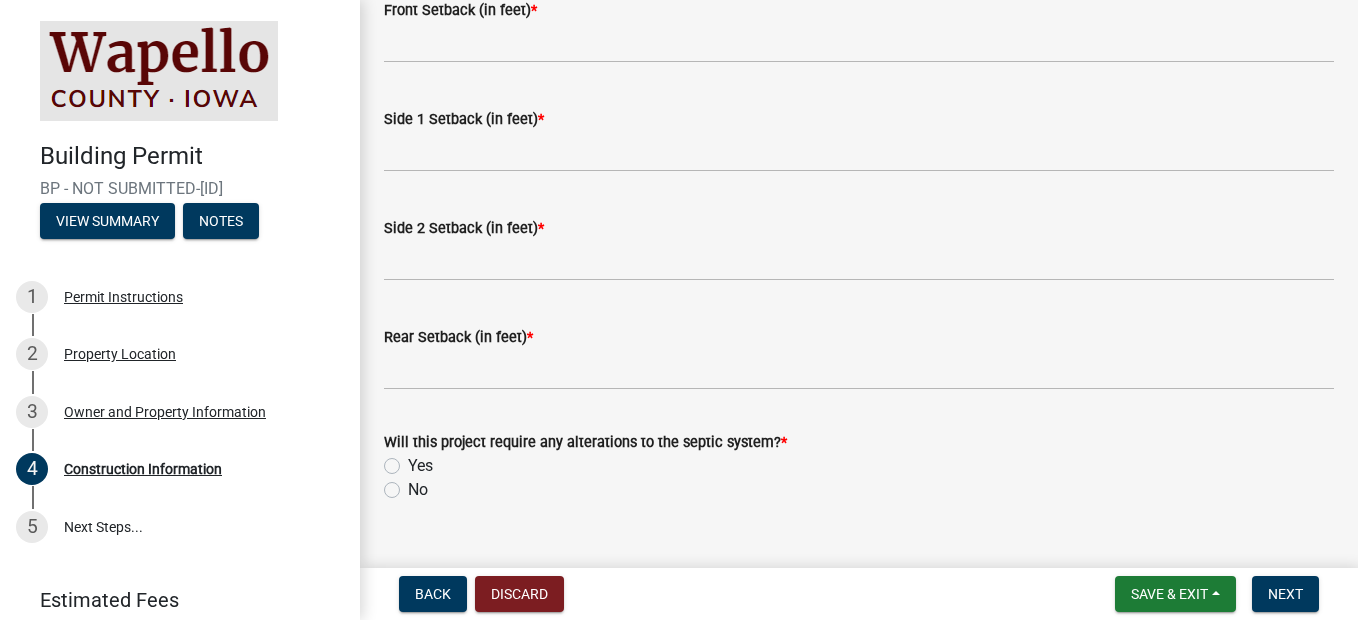 scroll, scrollTop: 1100, scrollLeft: 0, axis: vertical 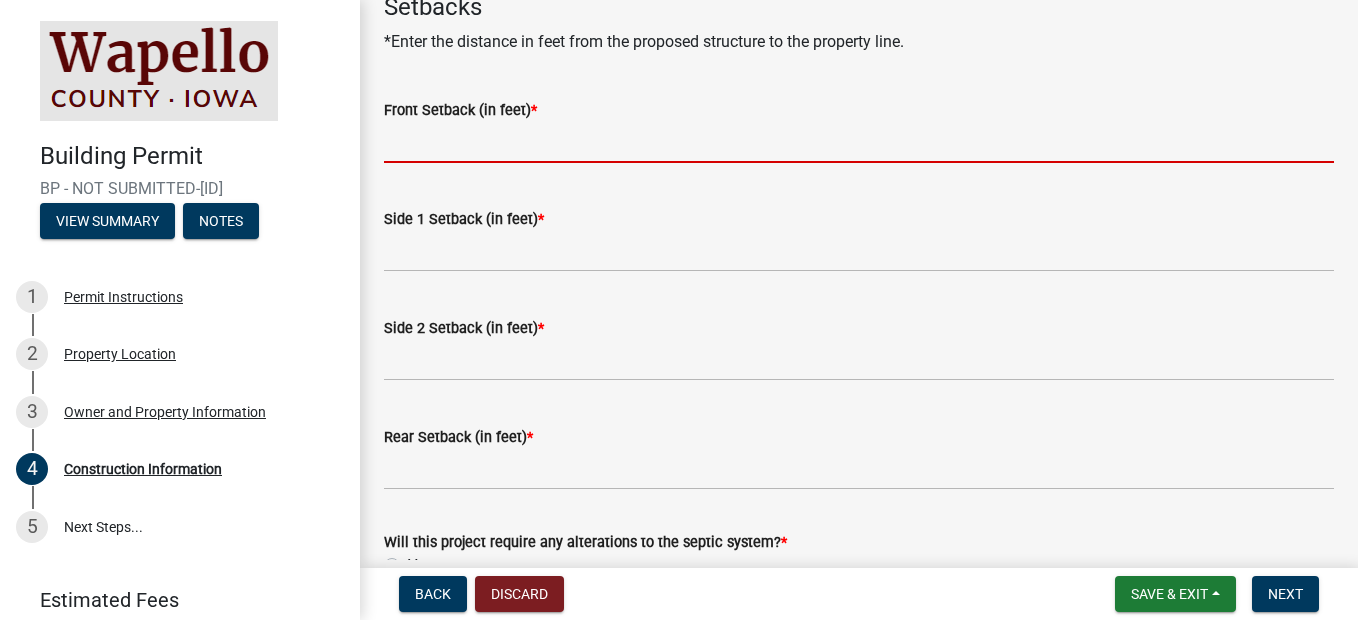 click on "Front Setback (in feet)  *" at bounding box center [859, 142] 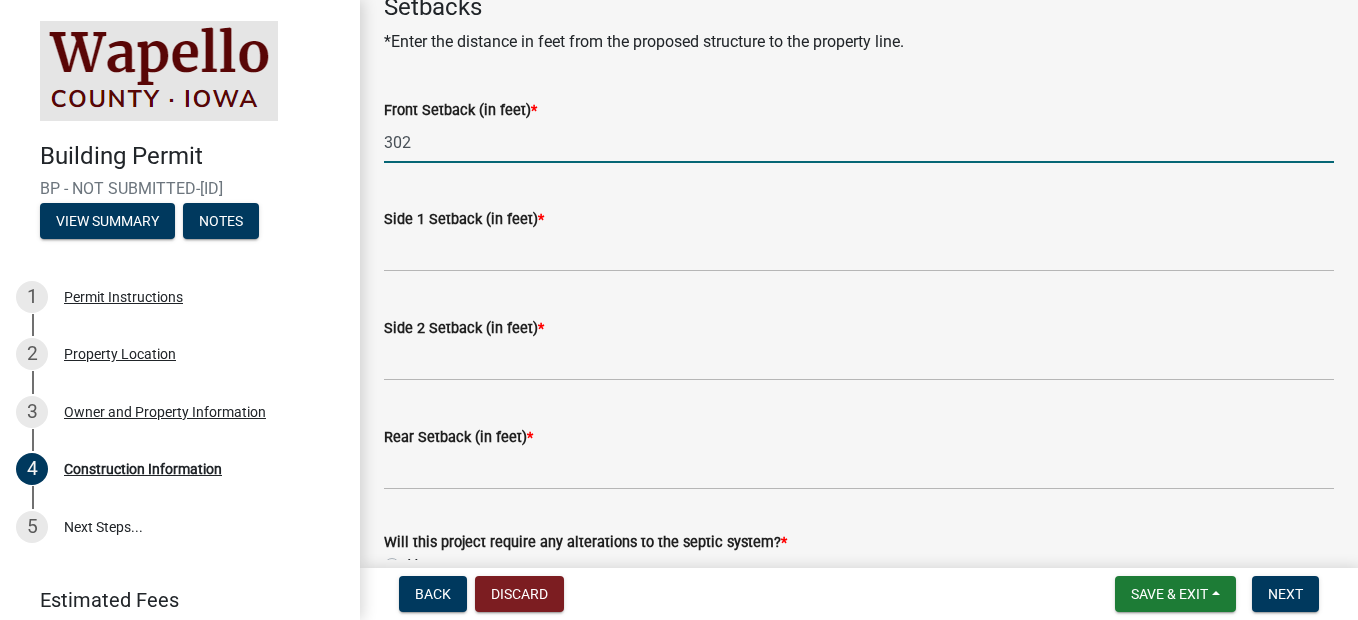 type on "302" 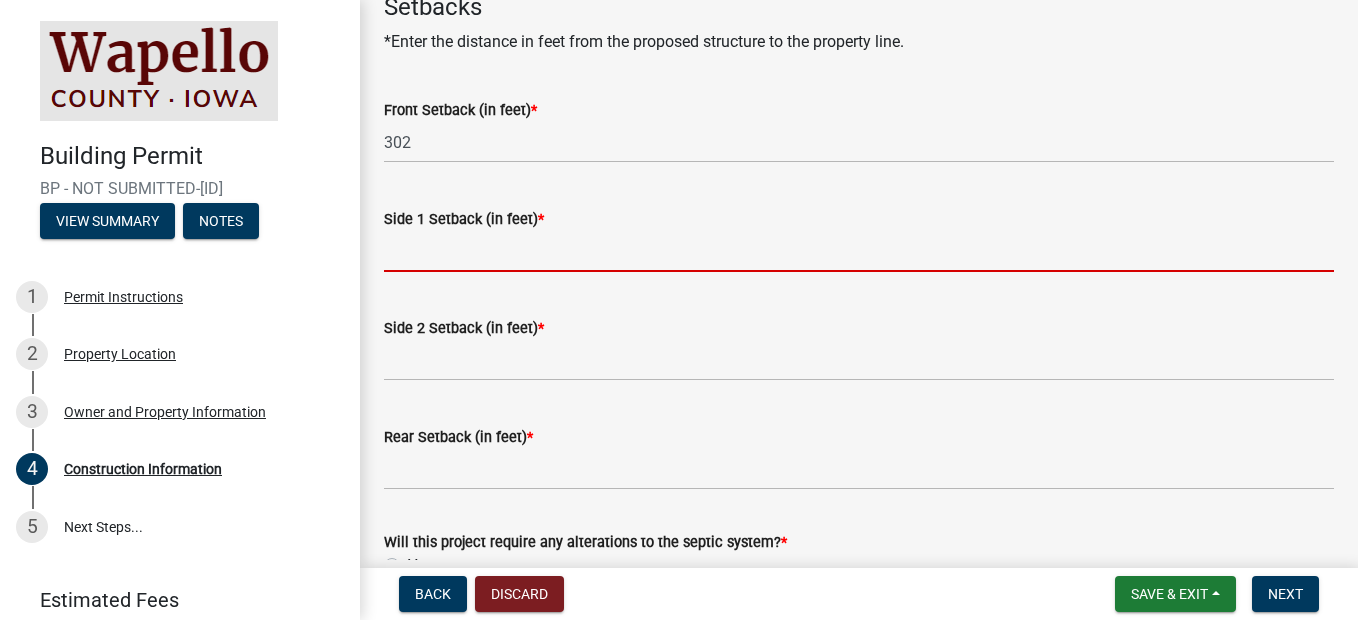 click on "Side 1 Setback (in feet)  *" at bounding box center (859, 251) 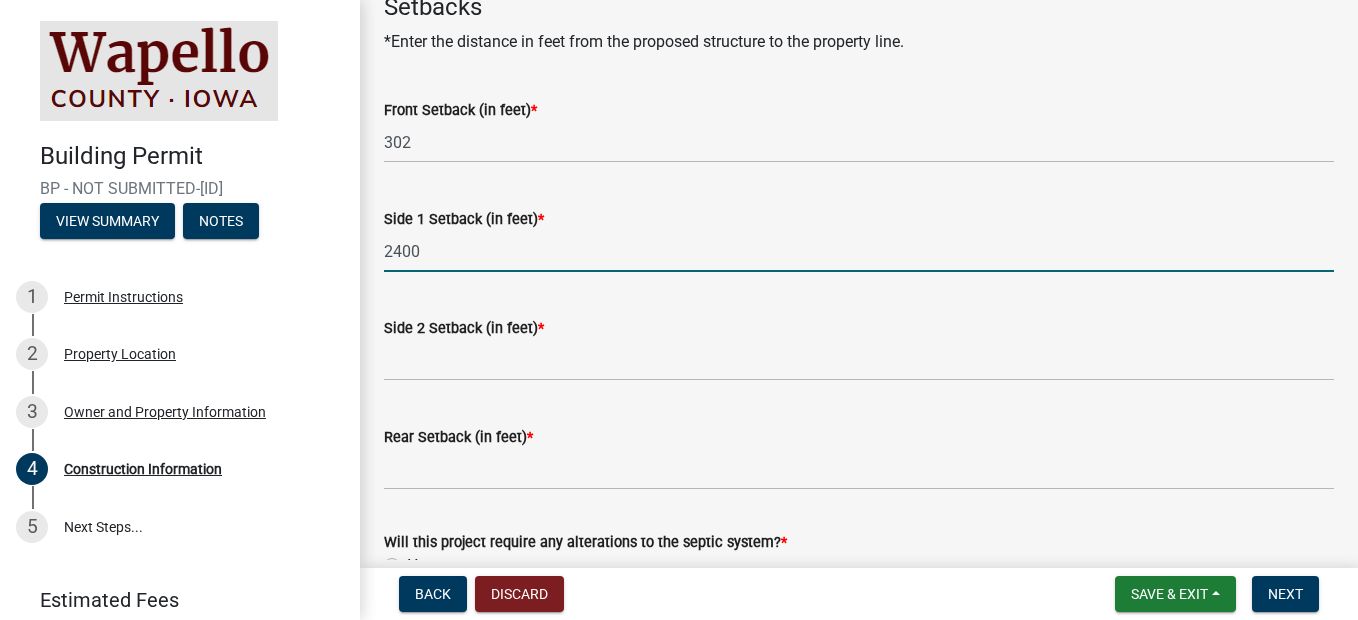 type on "2400" 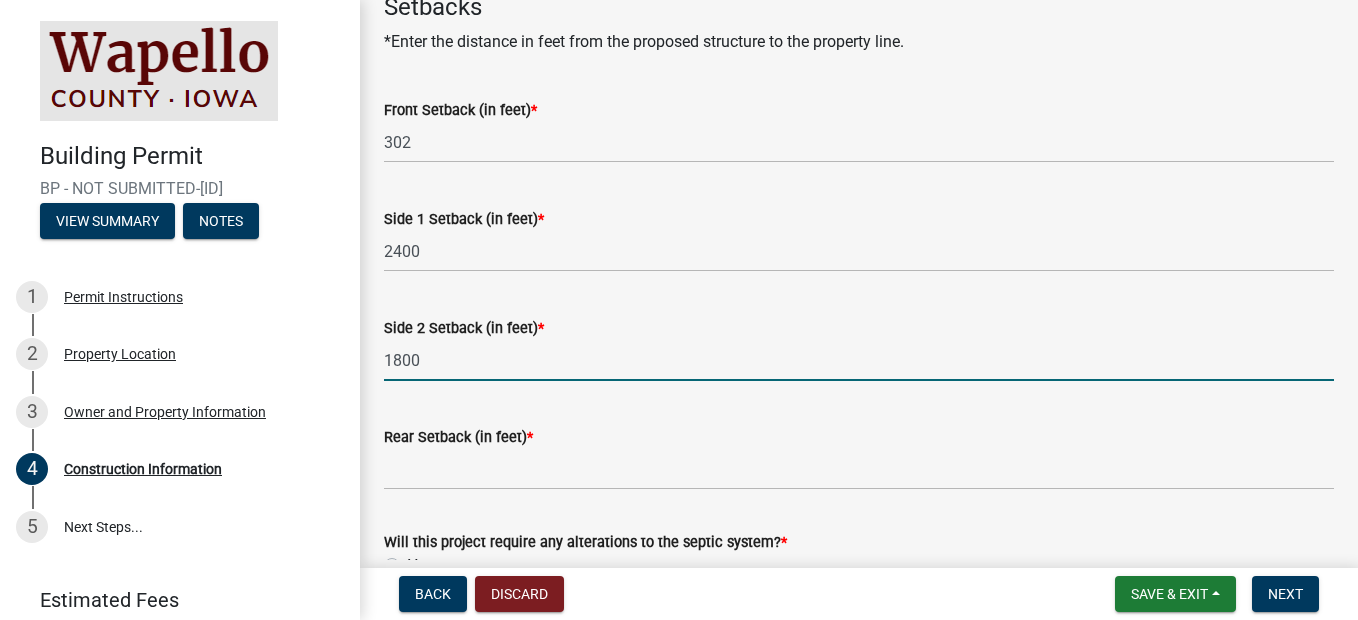 type on "1800" 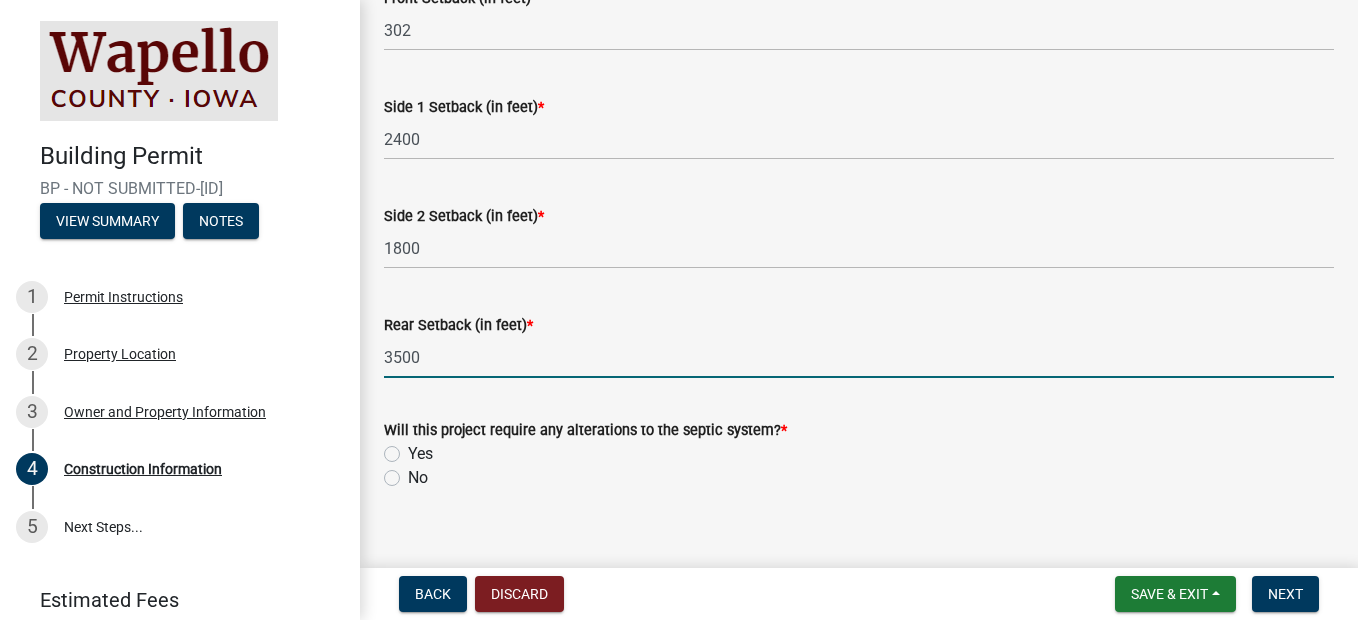 scroll, scrollTop: 1238, scrollLeft: 0, axis: vertical 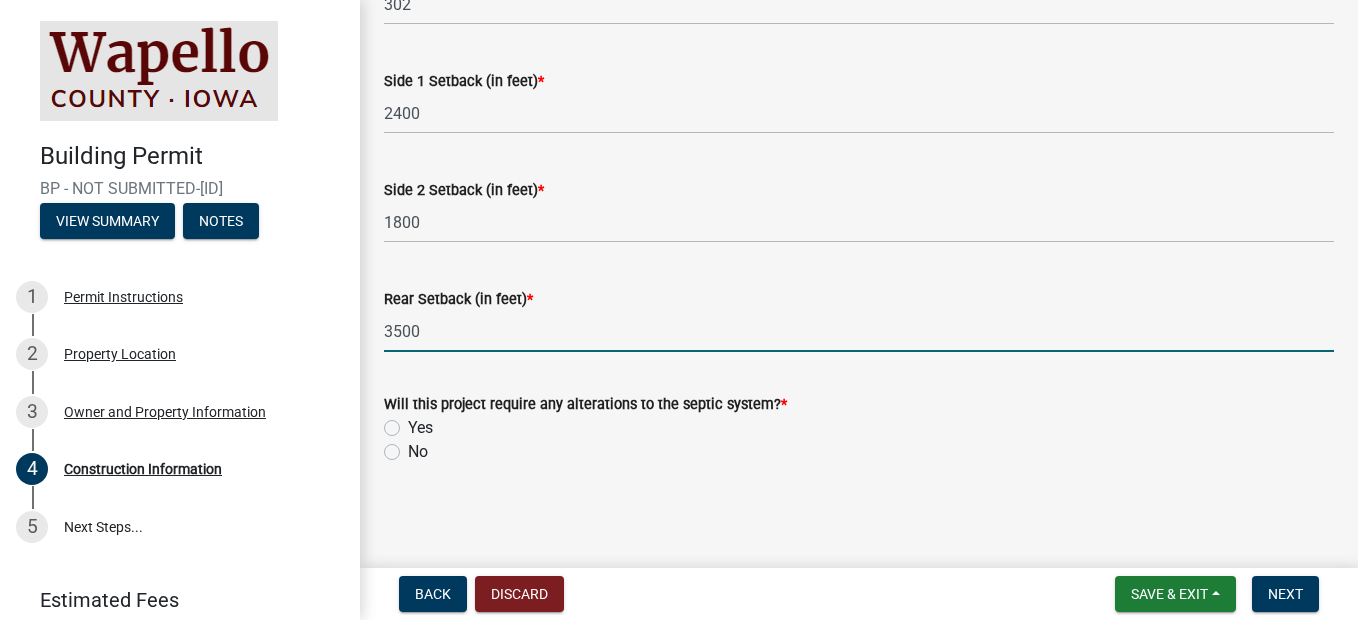 type on "3500" 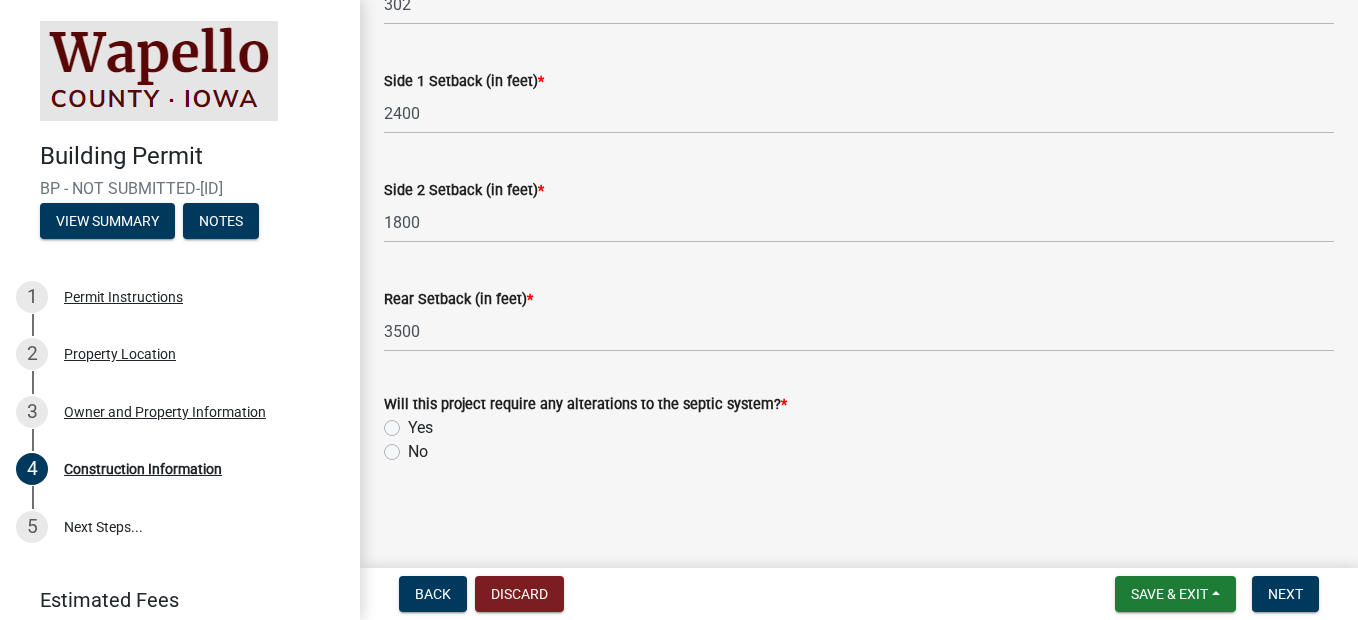 click on "No" 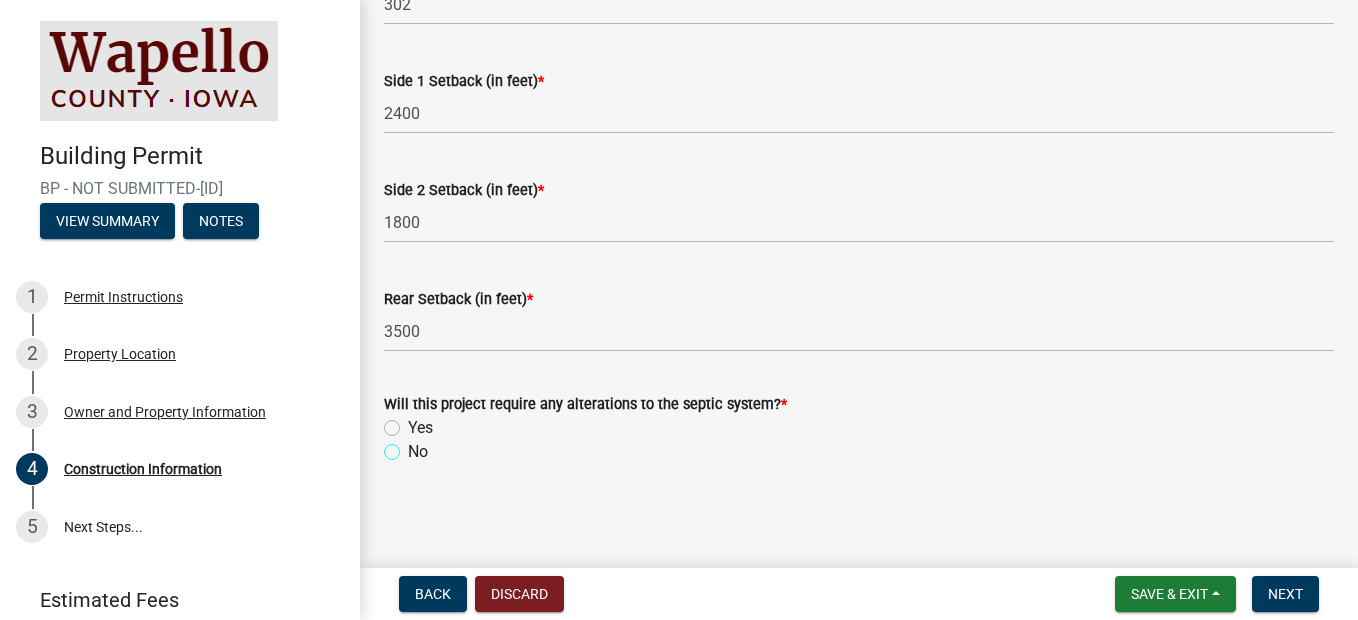 click on "No" at bounding box center [414, 446] 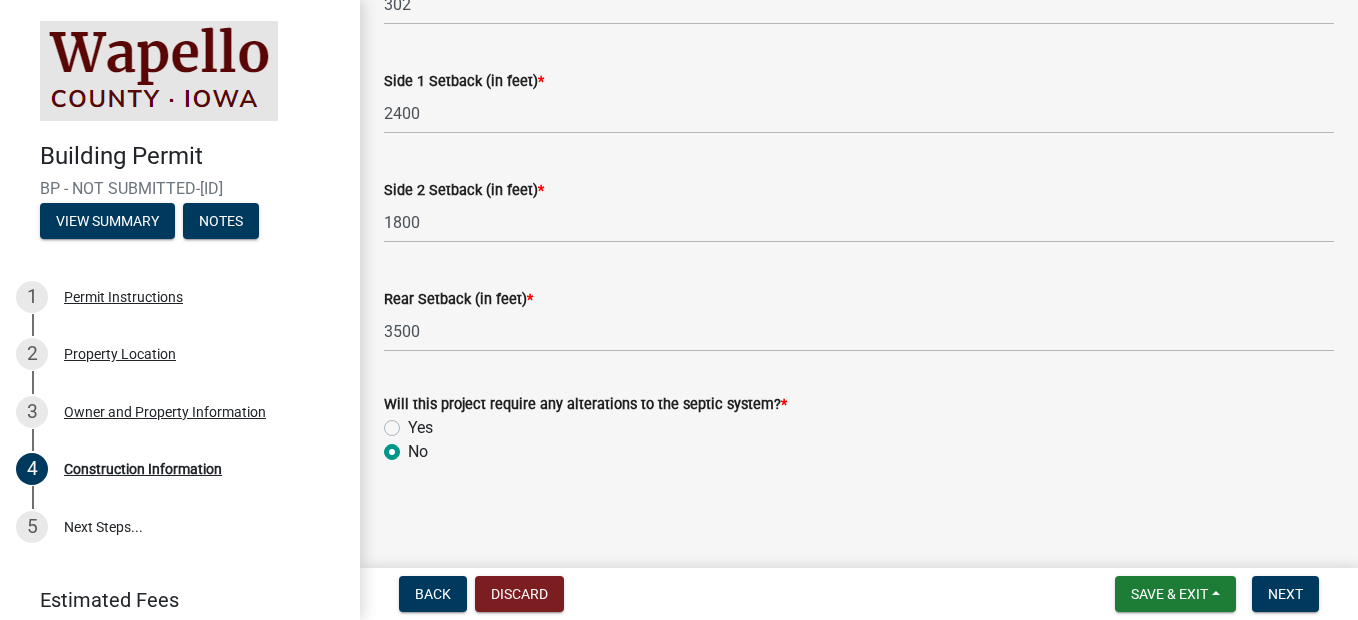 radio on "true" 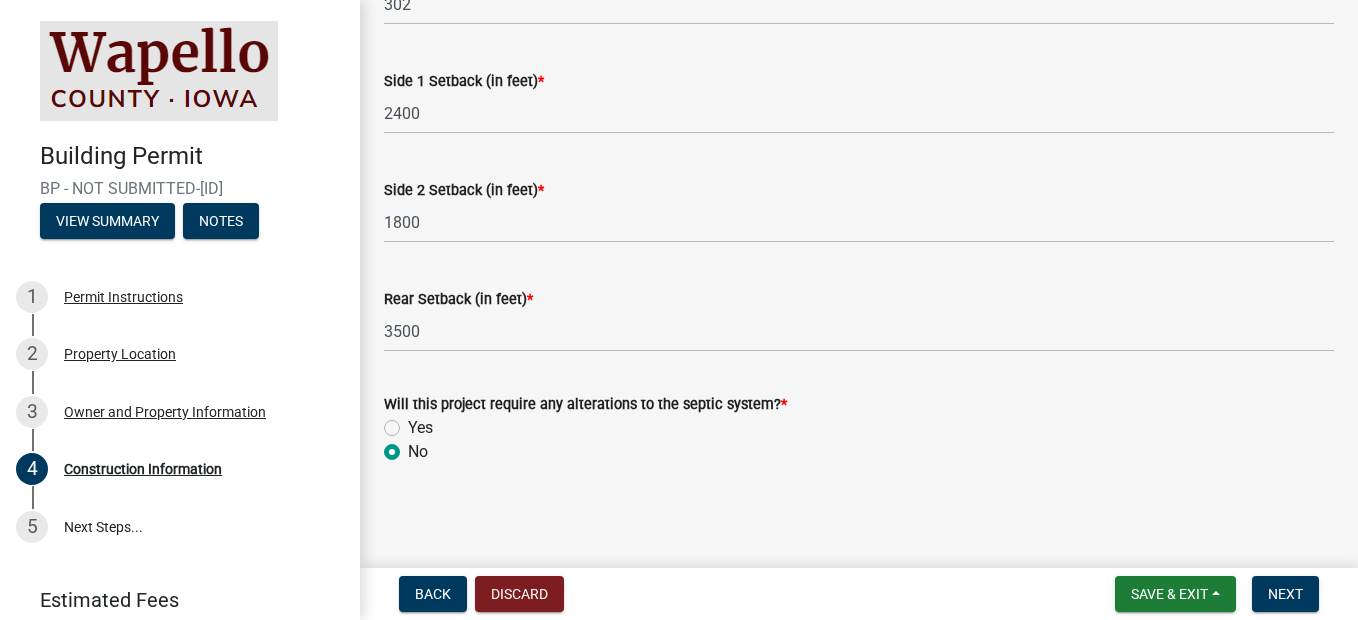 drag, startPoint x: 390, startPoint y: 431, endPoint x: 535, endPoint y: 434, distance: 145.03104 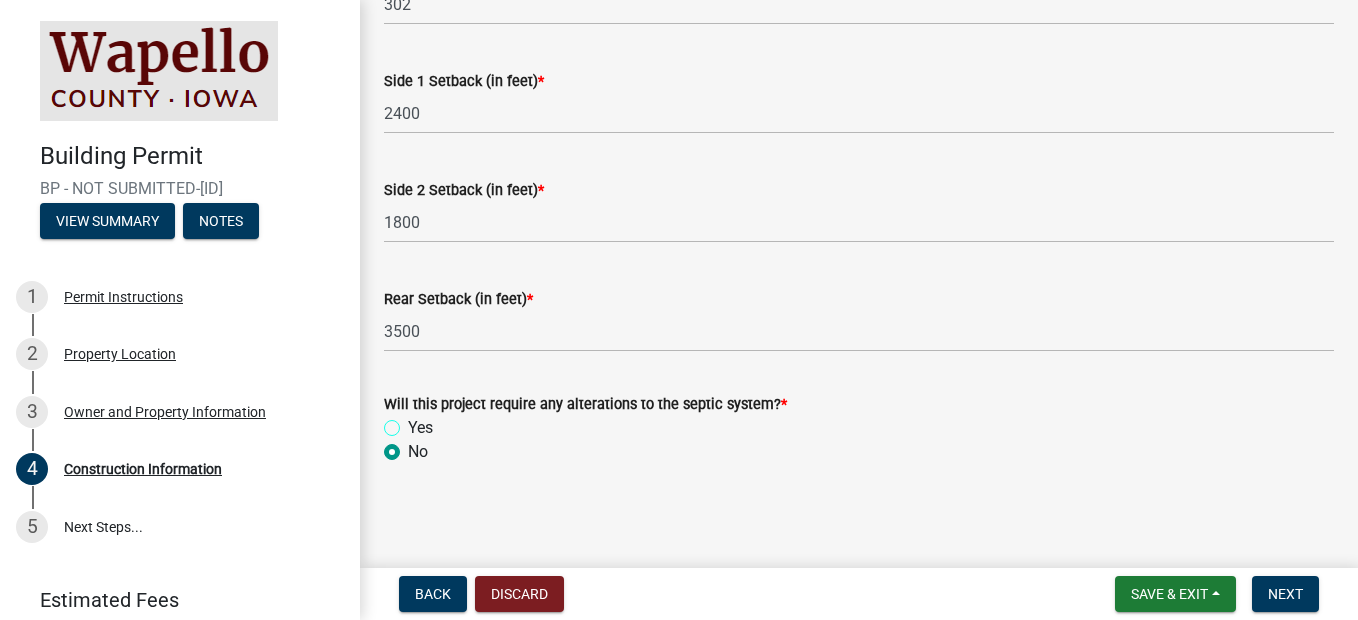 click on "Yes" at bounding box center [414, 422] 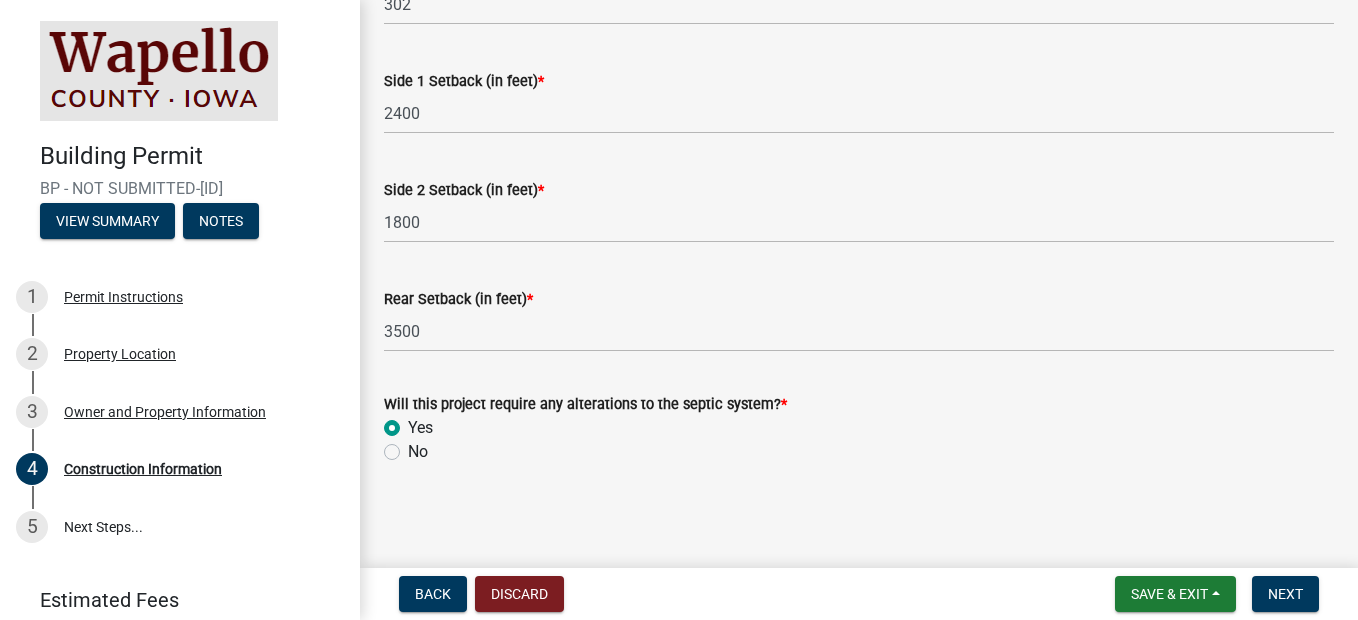 radio on "true" 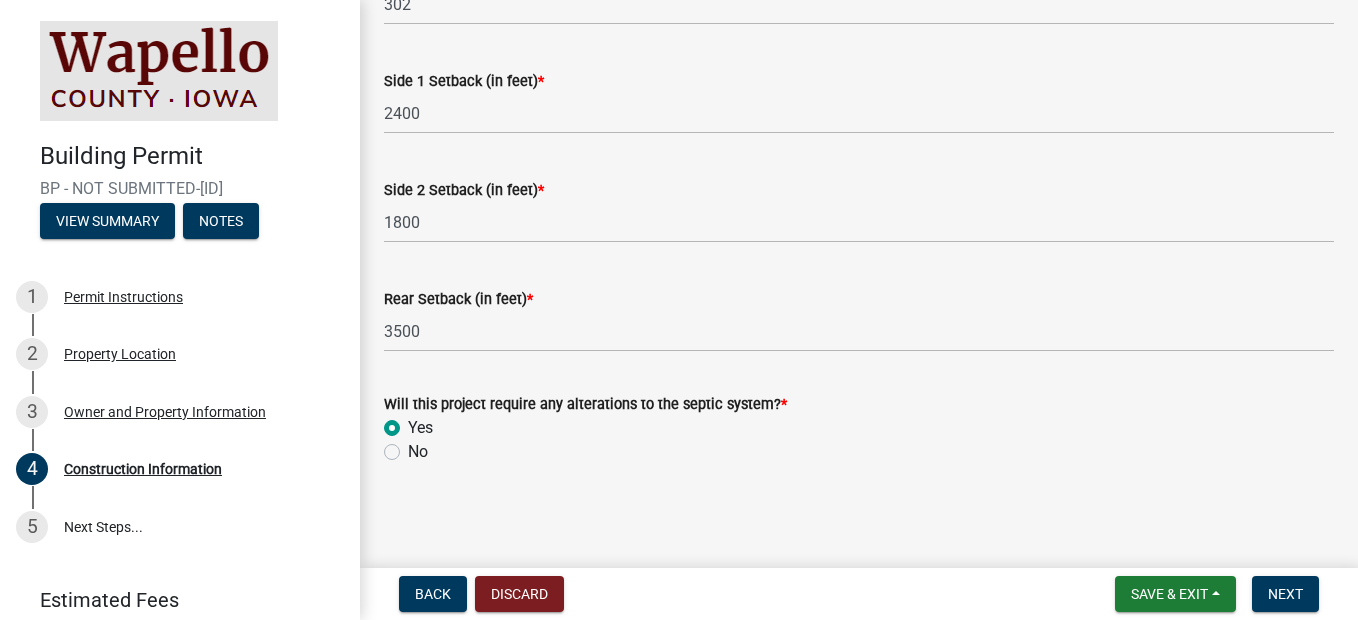 click on "No" 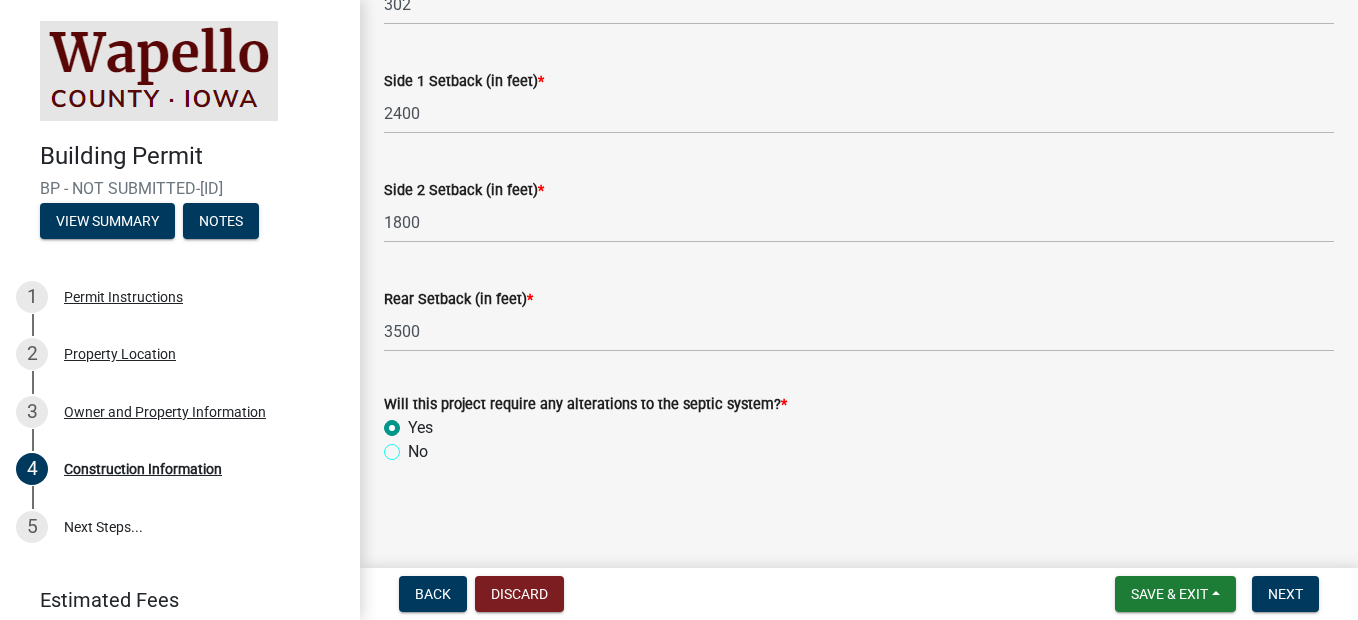 click on "No" at bounding box center (414, 446) 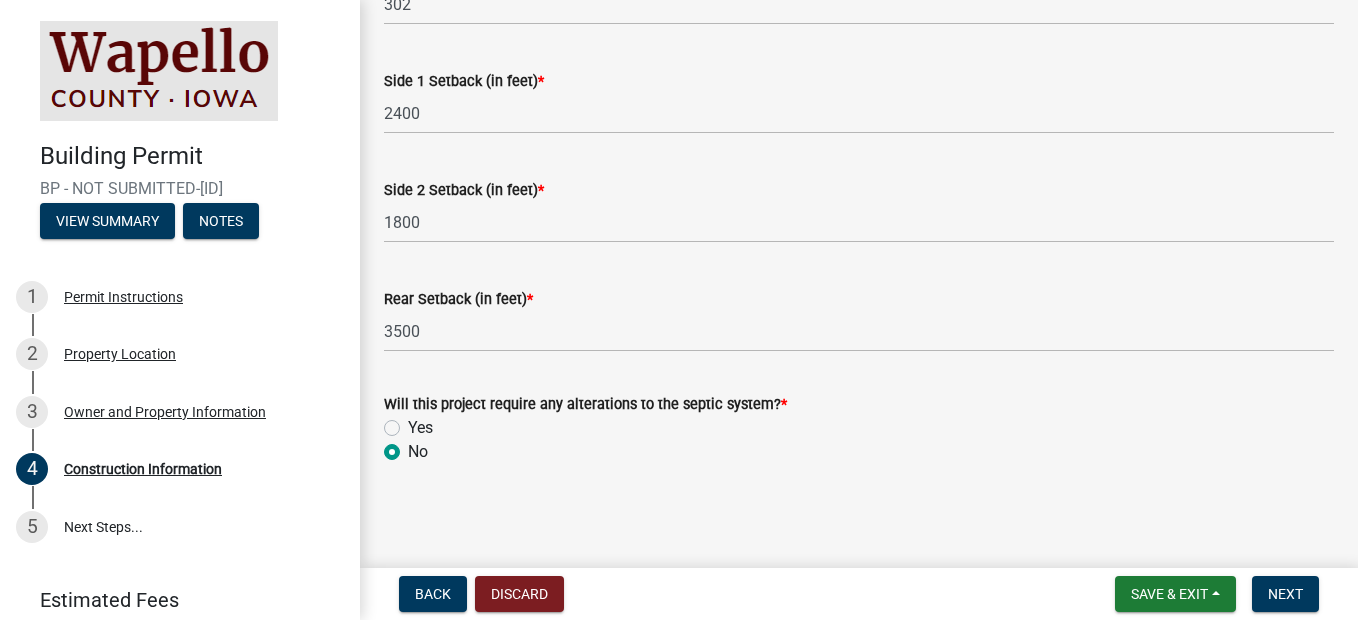 radio on "true" 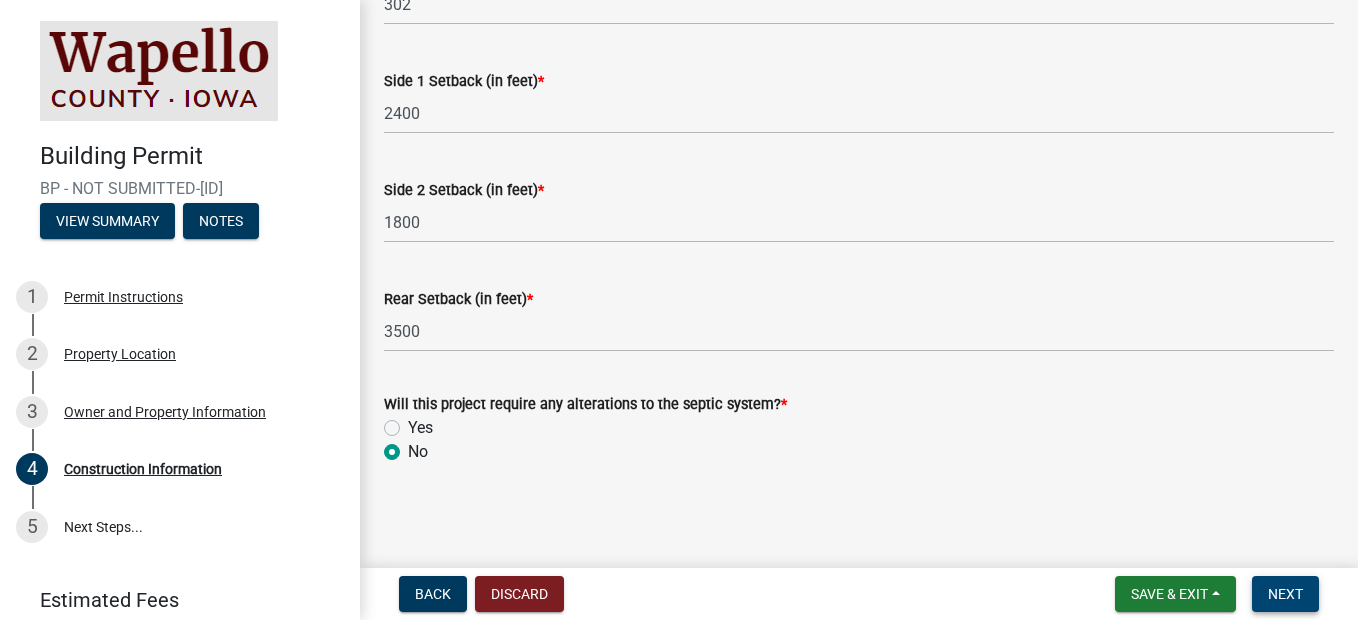 click on "Next" at bounding box center [1285, 594] 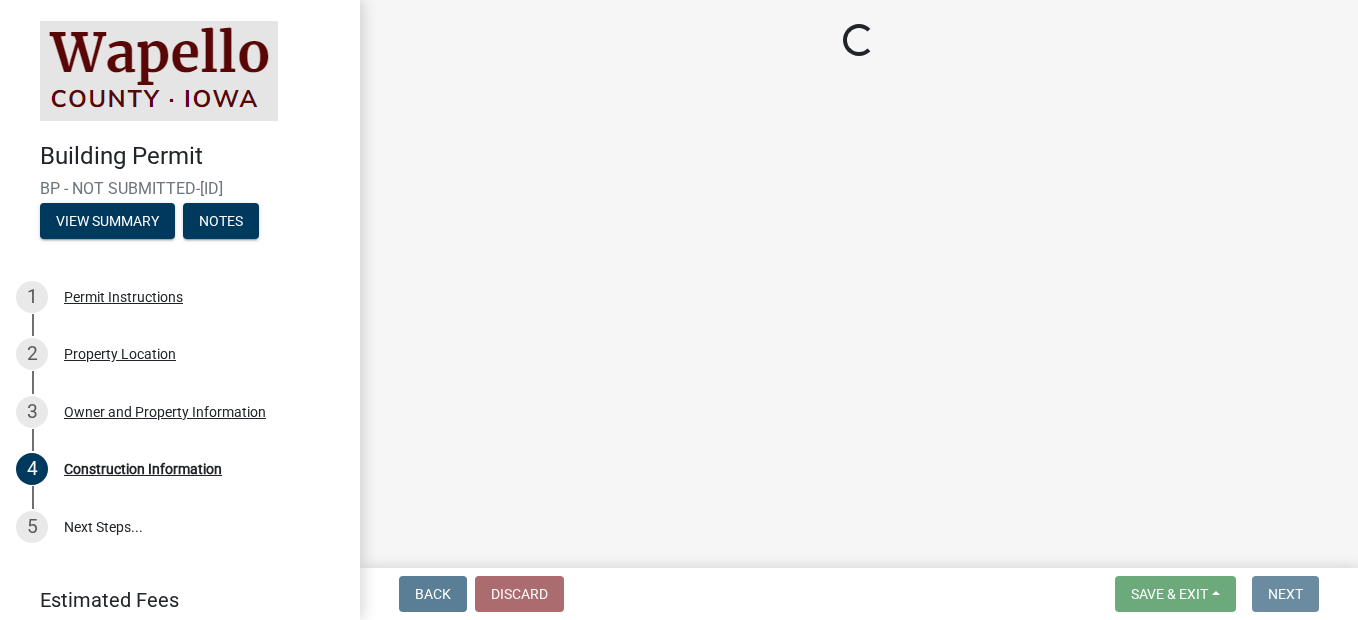 scroll, scrollTop: 0, scrollLeft: 0, axis: both 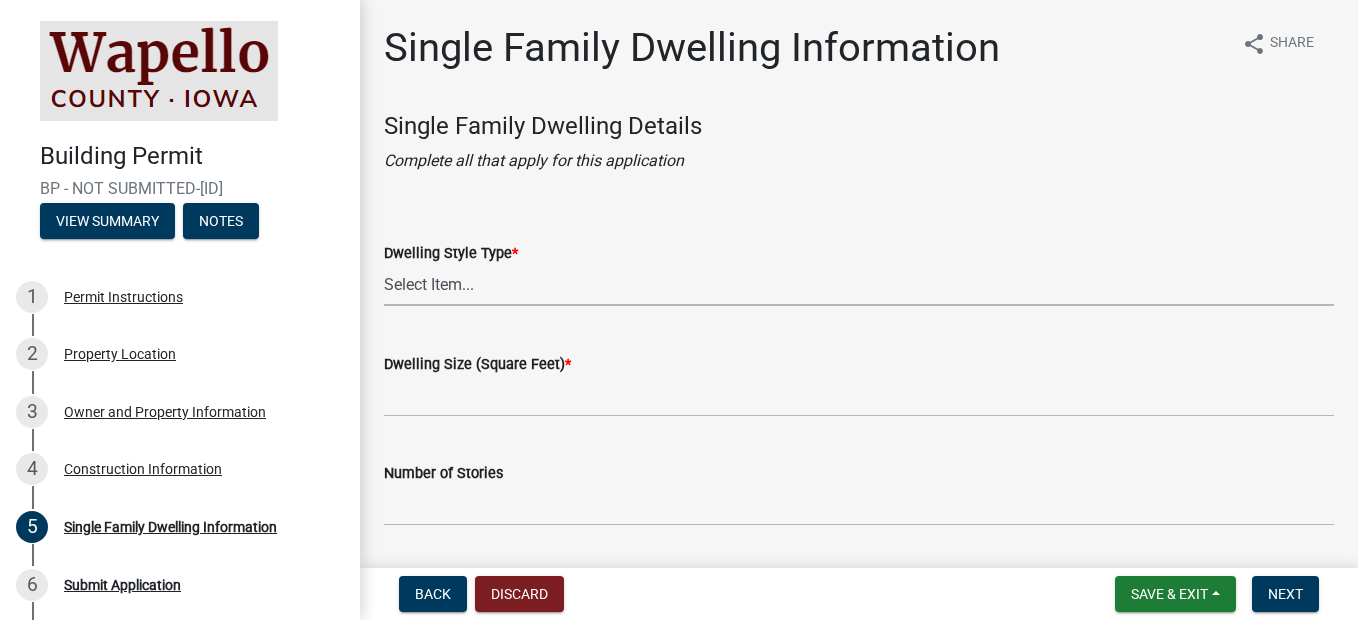 click on "Select Item...   1 Story Frame   1 Story Brick   1  1/2 Story Frame   1  1/2 Story Brick   2 Story Frame   2 Story Brick   Split Foyer Frame   Split Foyer Brick   Split Level Frame   Split Level Brick   1 Story Townhouse   2 Story Townhouse   1 Story Condo   2 Story Condo   Manufactured Home (Single)   Manufactured Home (Double)   1 Story Bermed   1 Story Earth   1 Story A-Frame   1 1/2 Story A-Frame   1 Story Log-Pine   1 Story Log-Cedar   1 1/2 Story Log-Pine   1 1/2 Story Log-Cedar   2 Story Log-Pine   2 Story Log-Cedar" at bounding box center [859, 285] 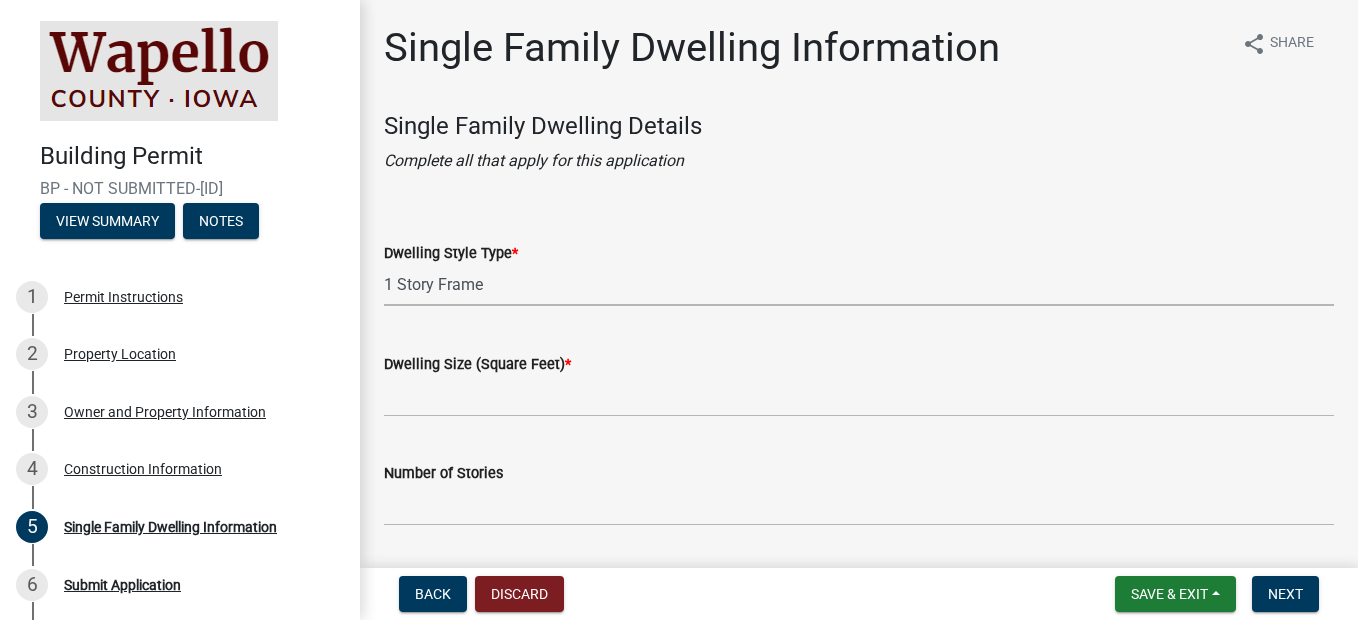 click on "Select Item...   1 Story Frame   1 Story Brick   1  1/2 Story Frame   1  1/2 Story Brick   2 Story Frame   2 Story Brick   Split Foyer Frame   Split Foyer Brick   Split Level Frame   Split Level Brick   1 Story Townhouse   2 Story Townhouse   1 Story Condo   2 Story Condo   Manufactured Home (Single)   Manufactured Home (Double)   1 Story Bermed   1 Story Earth   1 Story A-Frame   1 1/2 Story A-Frame   1 Story Log-Pine   1 Story Log-Cedar   1 1/2 Story Log-Pine   1 1/2 Story Log-Cedar   2 Story Log-Pine   2 Story Log-Cedar" at bounding box center [859, 285] 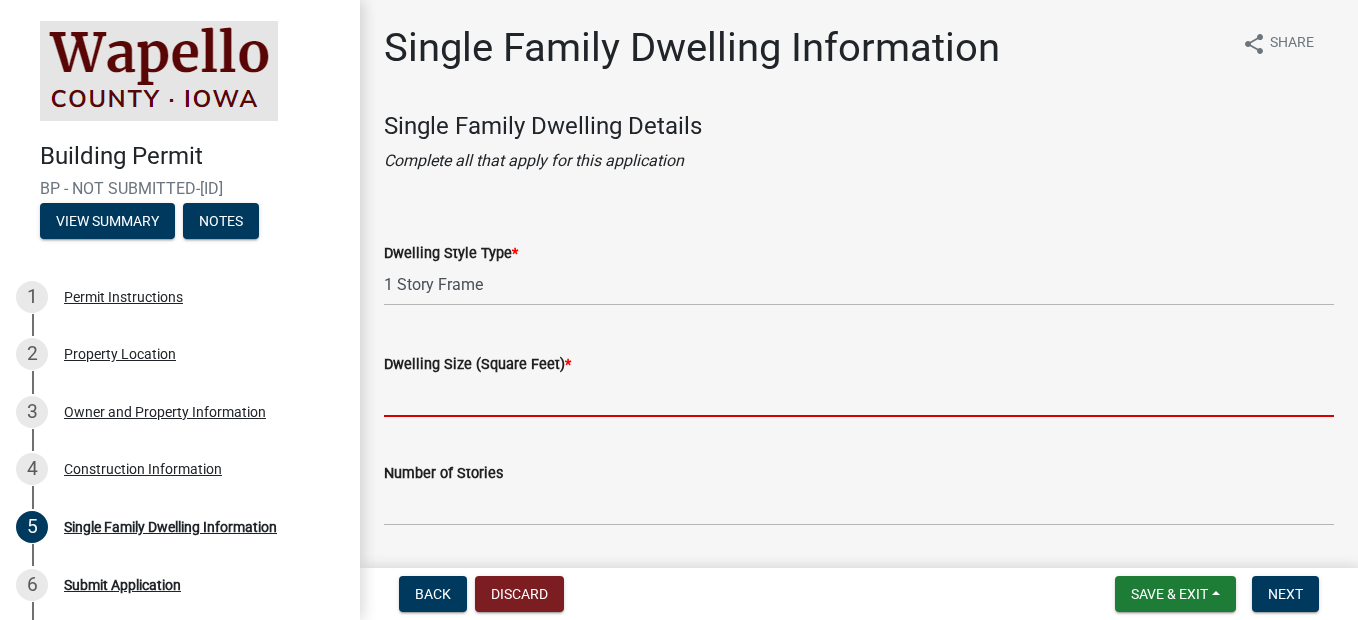 click on "Dwelling Size (Square Feet)  *" at bounding box center [859, 396] 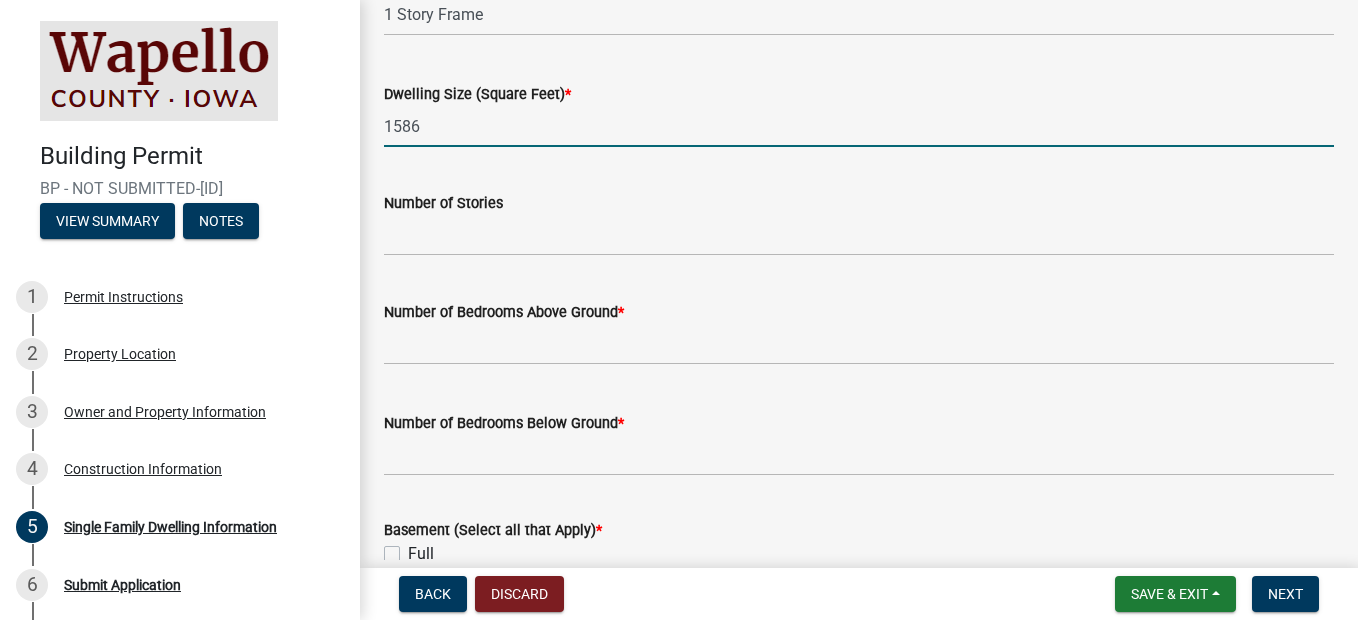 scroll, scrollTop: 300, scrollLeft: 0, axis: vertical 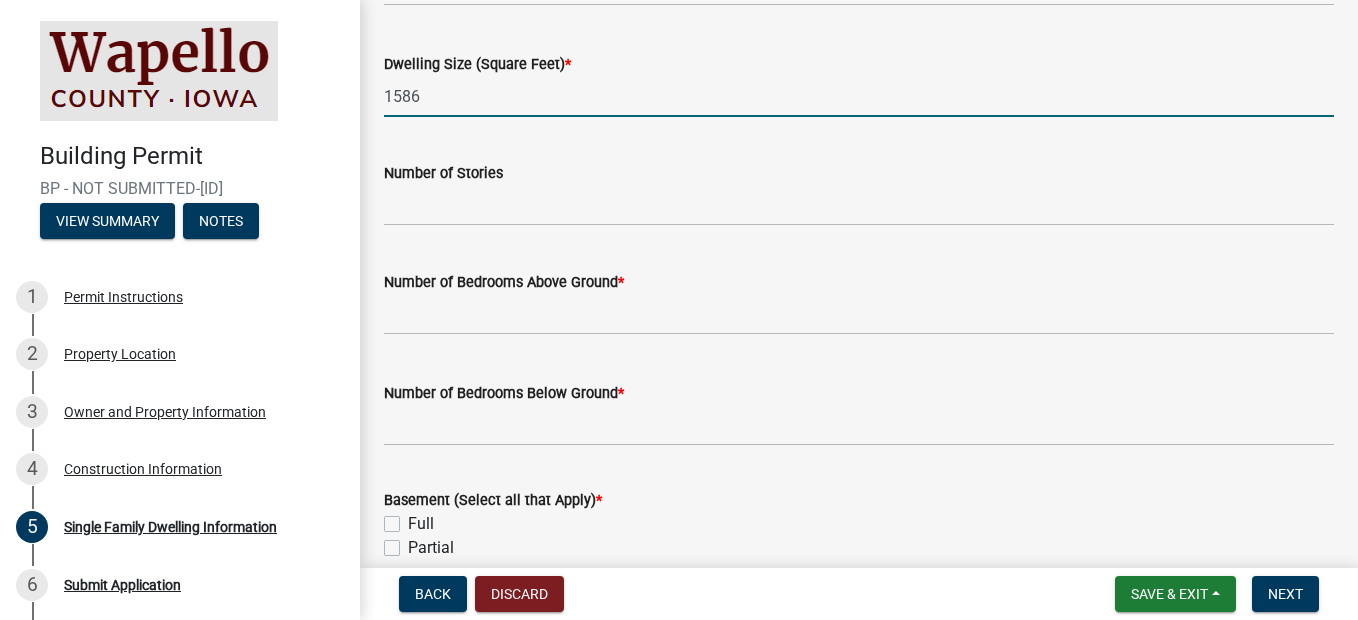 type on "1586" 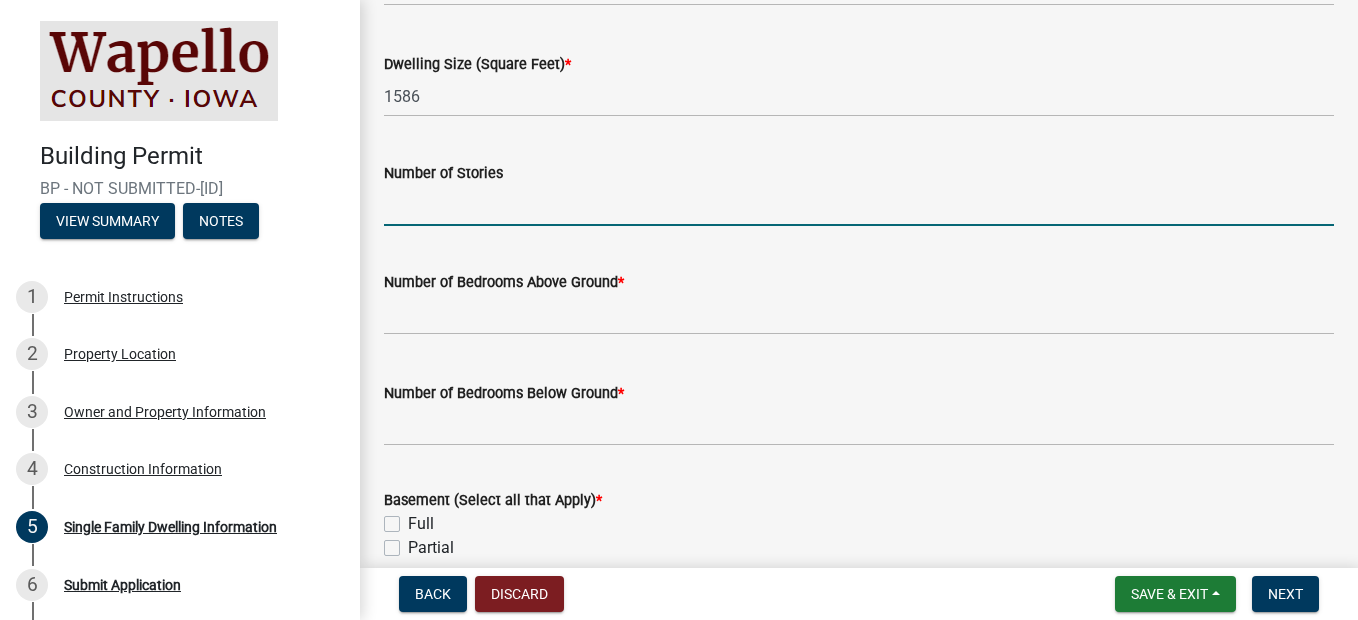 click on "Number of Stories" at bounding box center [859, 205] 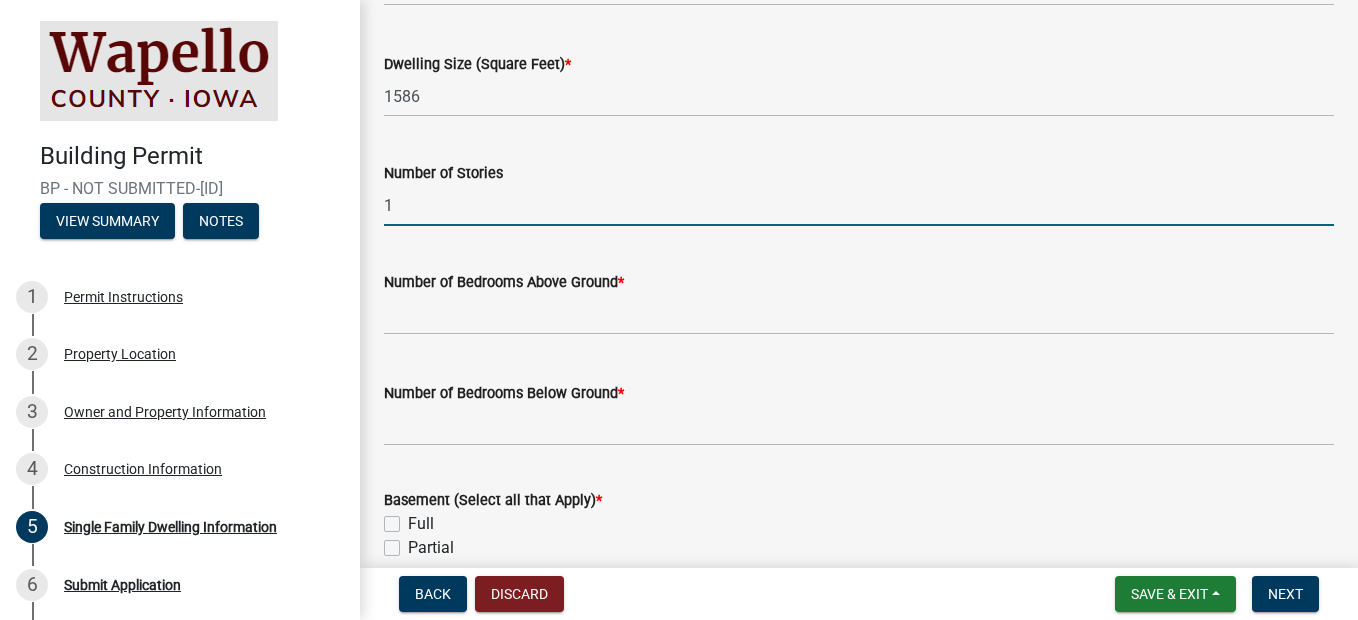 type on "1" 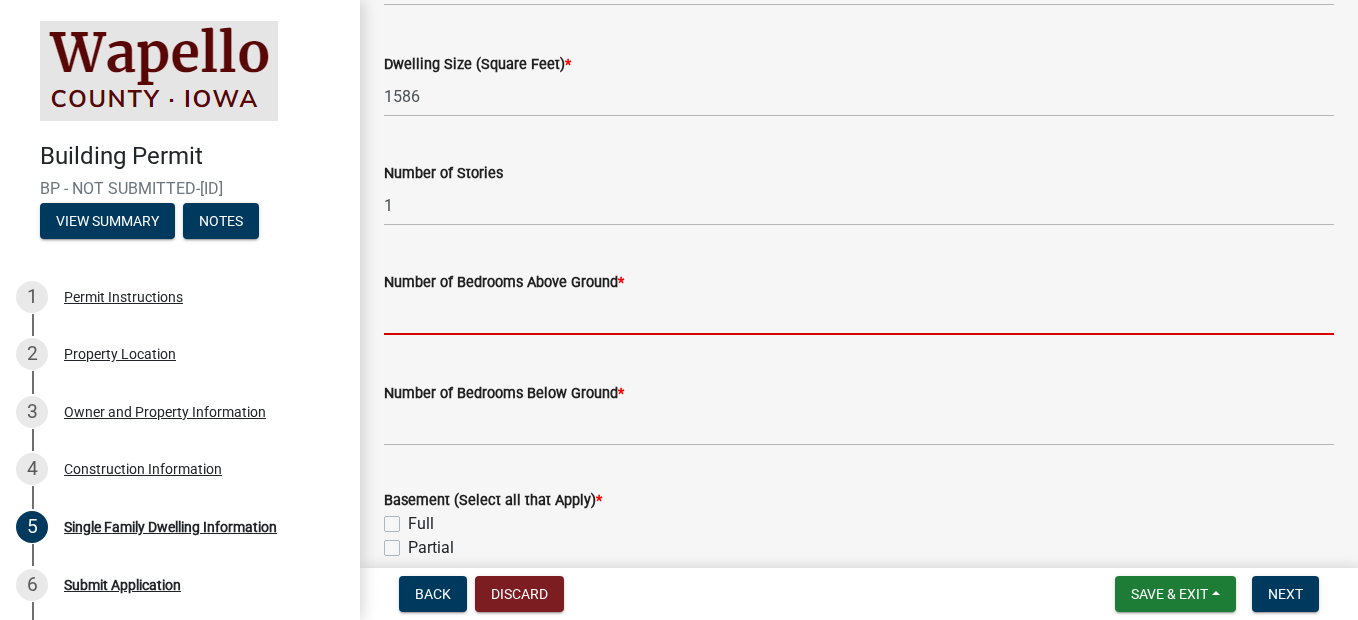 click 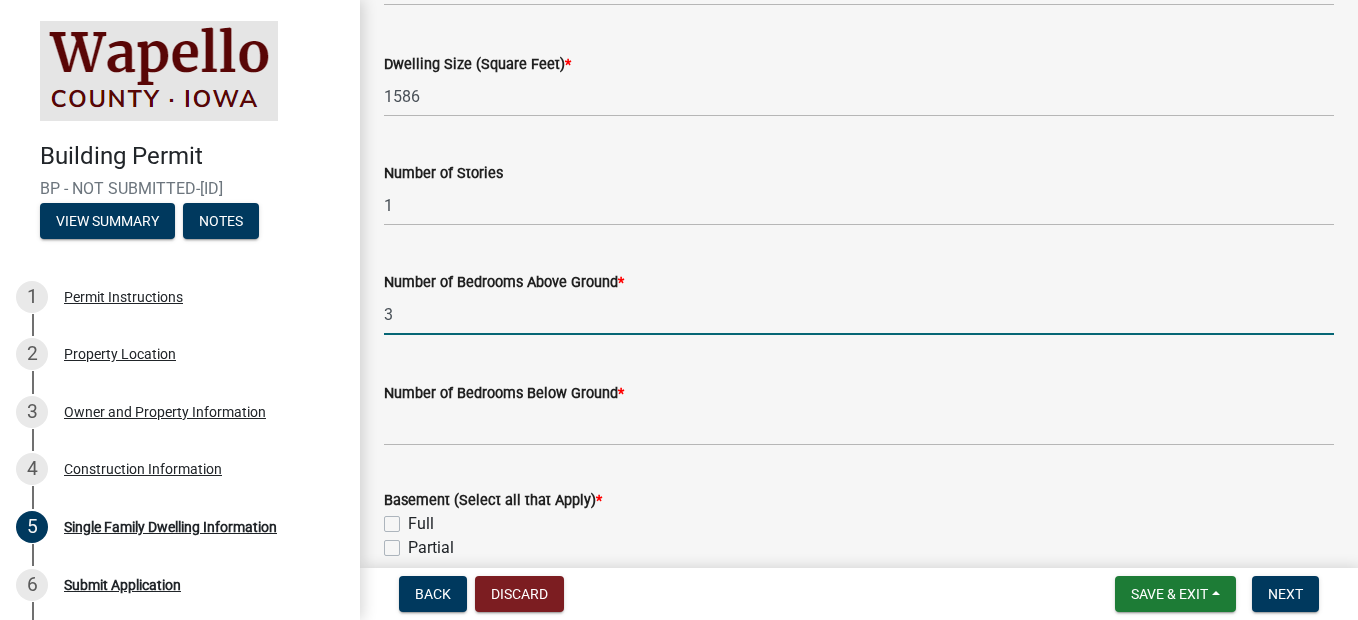 type on "3" 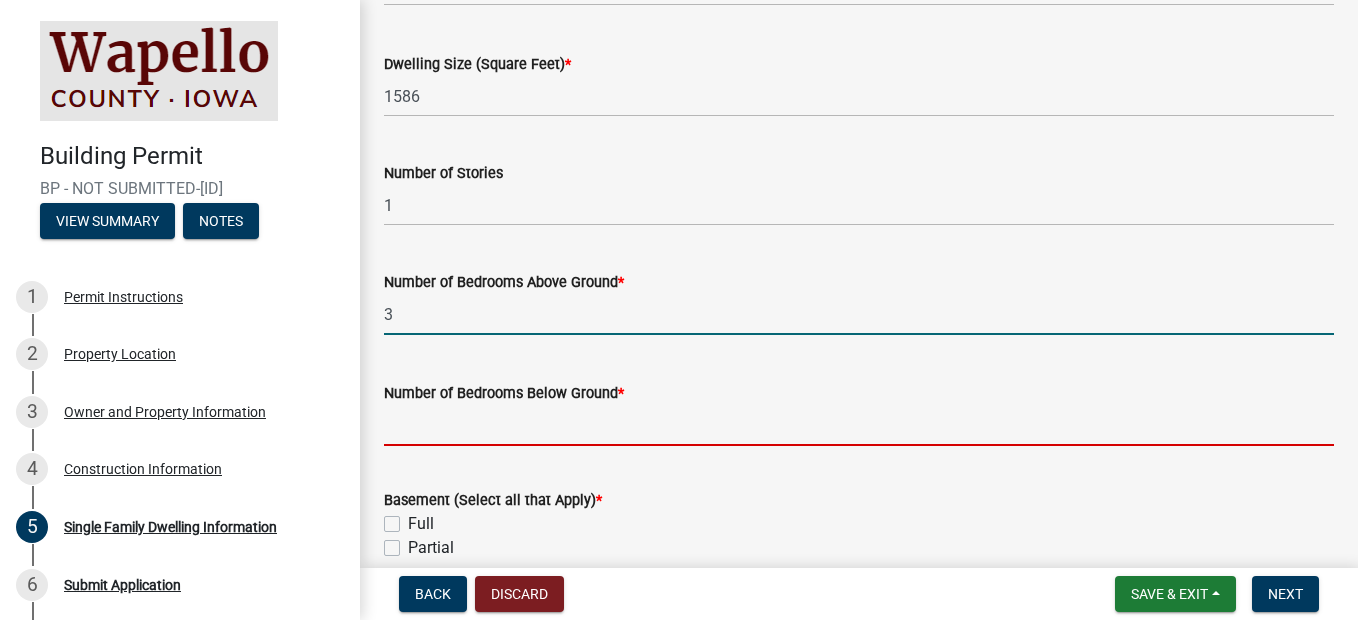 click 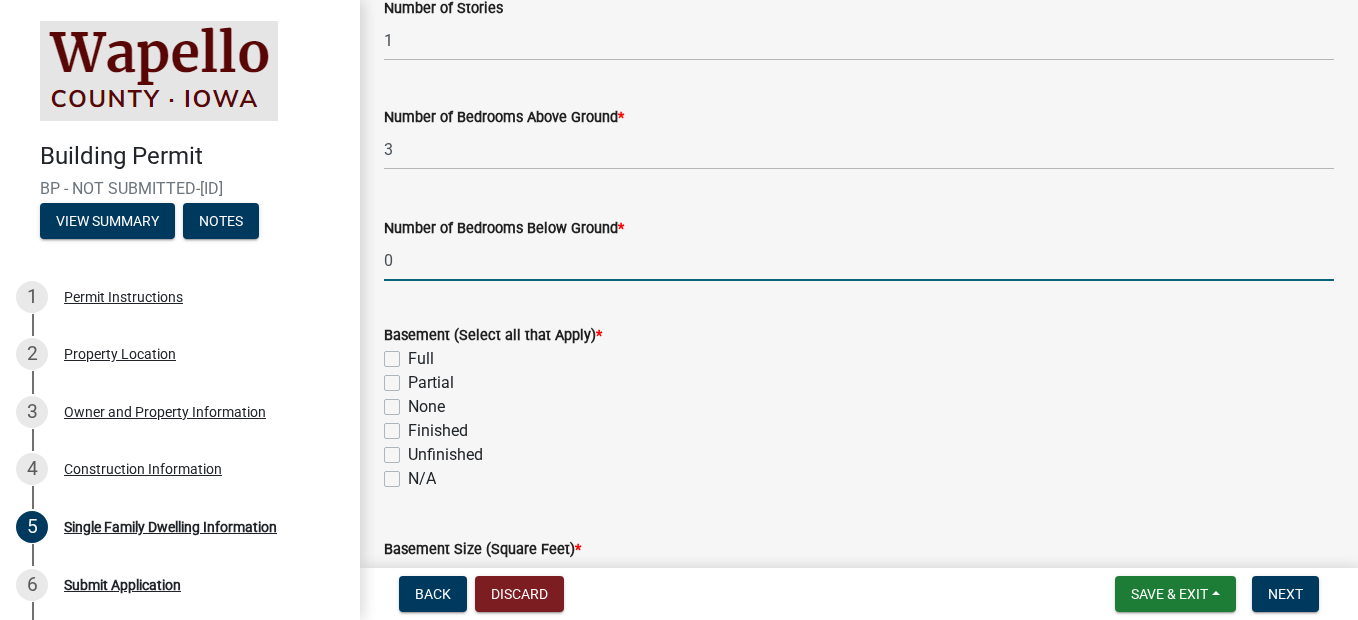 scroll, scrollTop: 500, scrollLeft: 0, axis: vertical 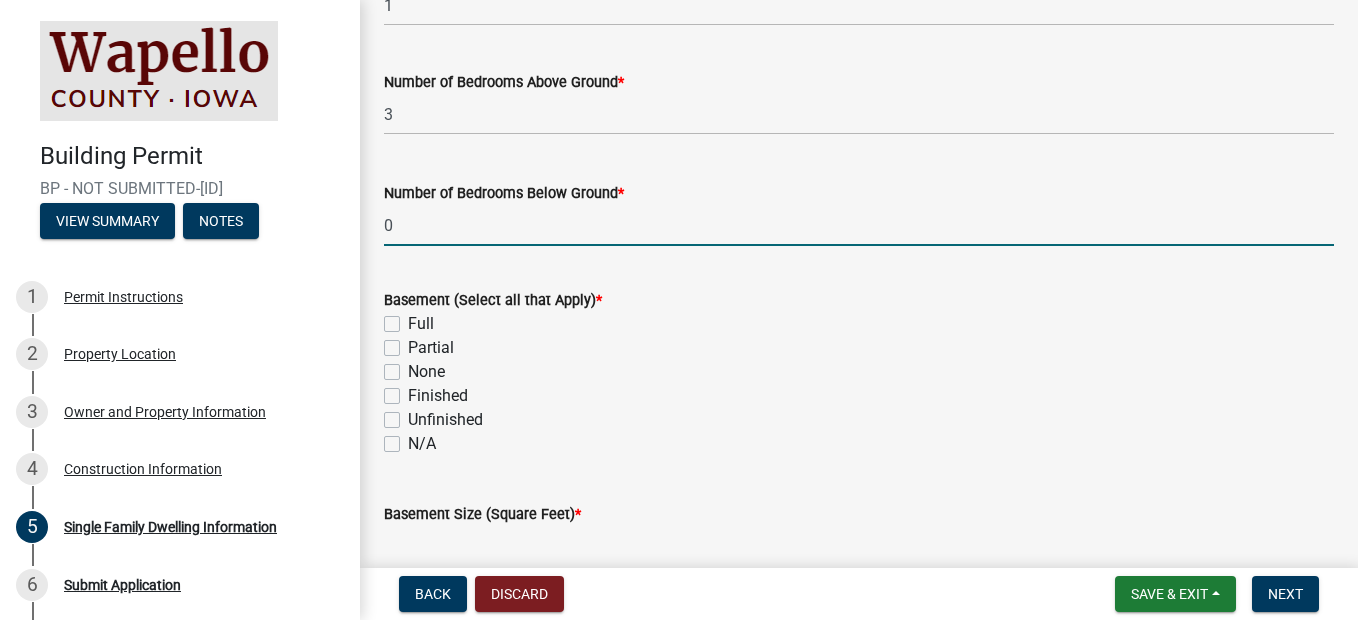 type on "0" 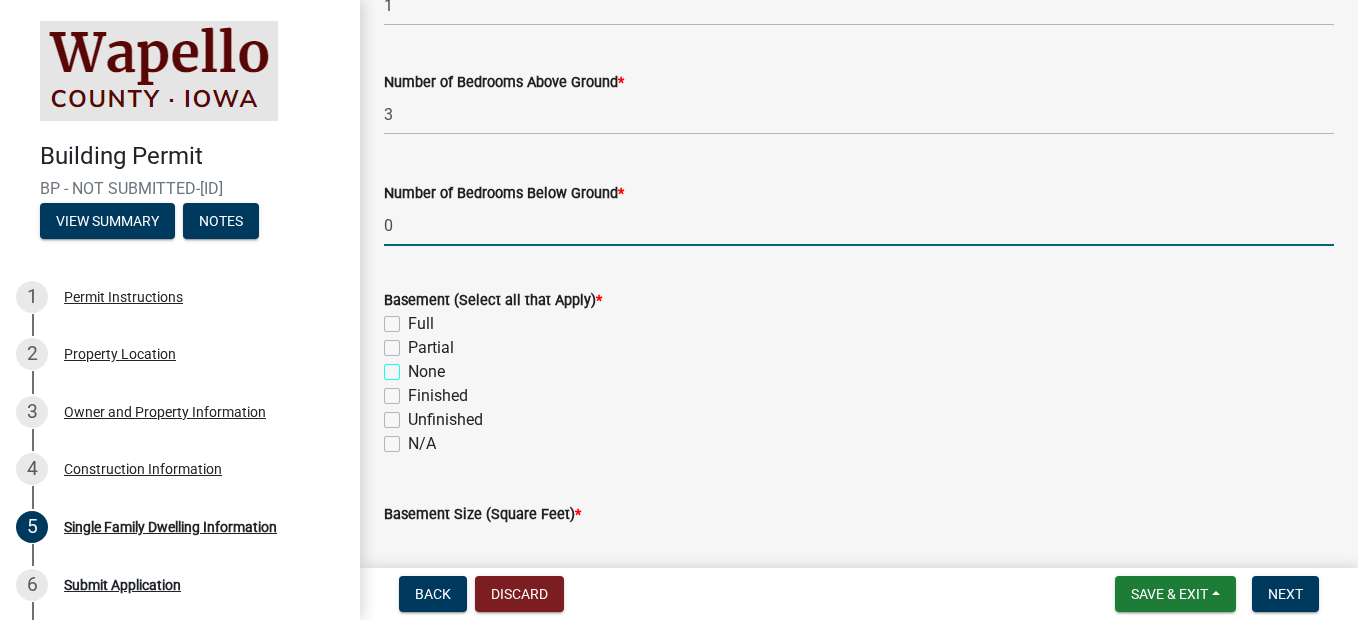 click on "None" at bounding box center (414, 366) 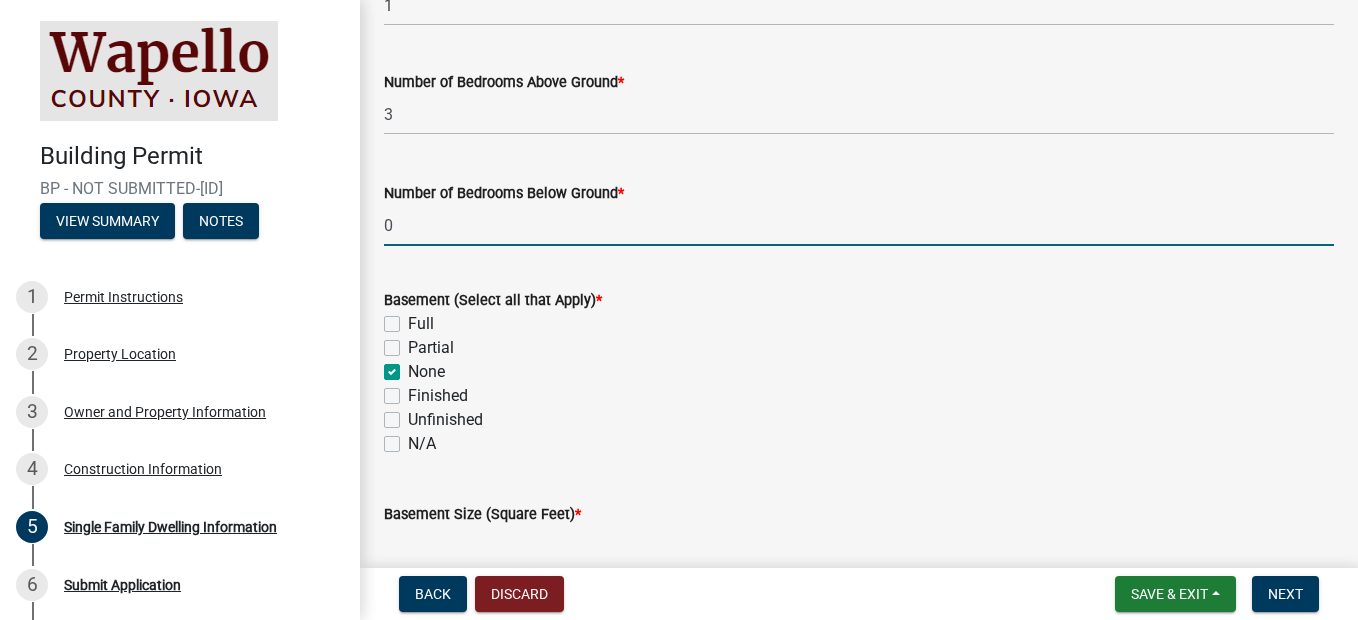checkbox on "false" 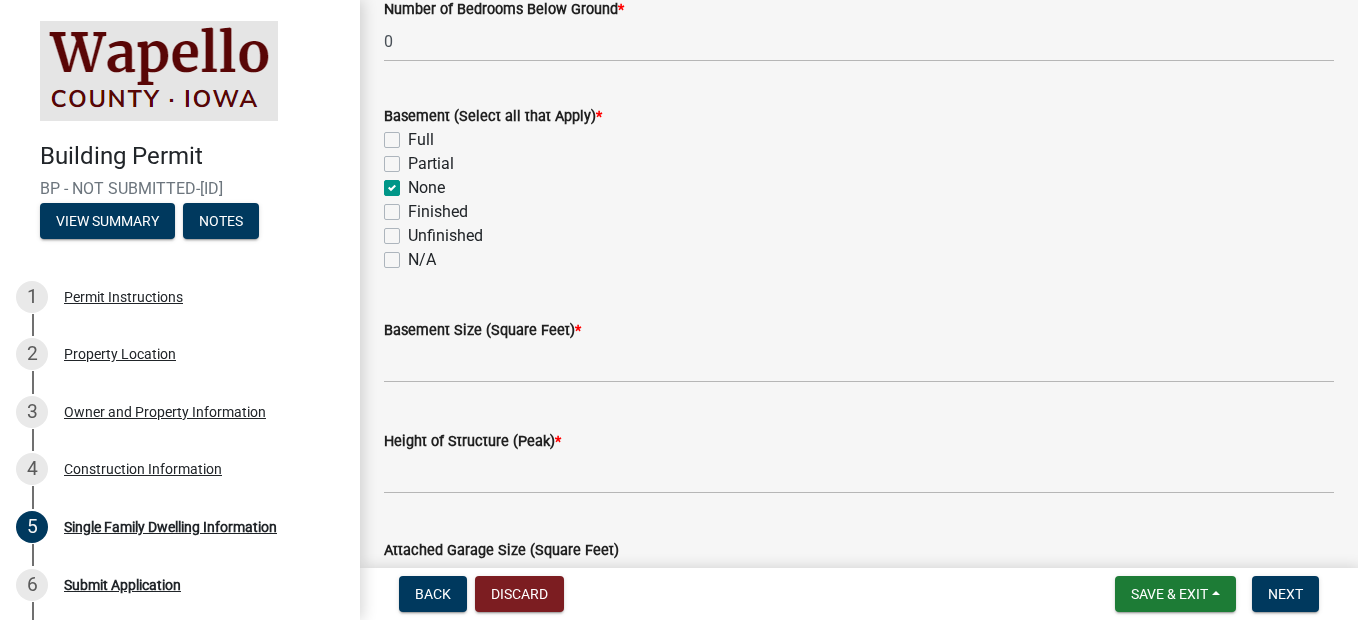 scroll, scrollTop: 700, scrollLeft: 0, axis: vertical 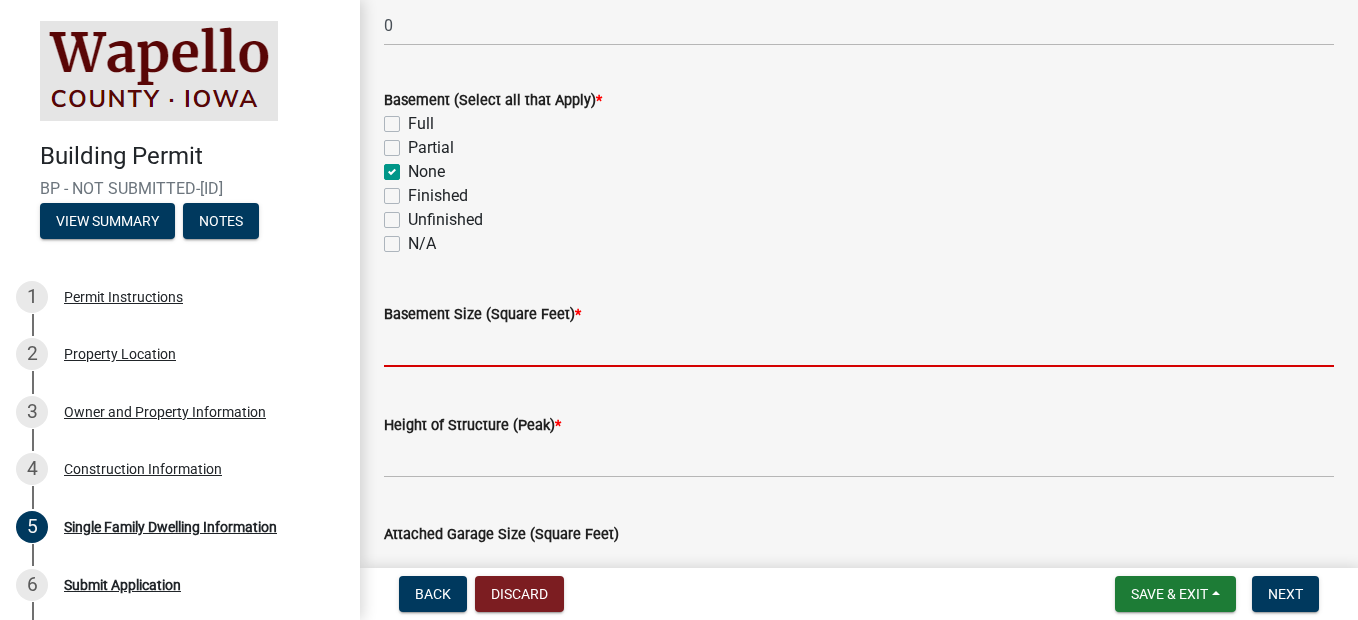 click 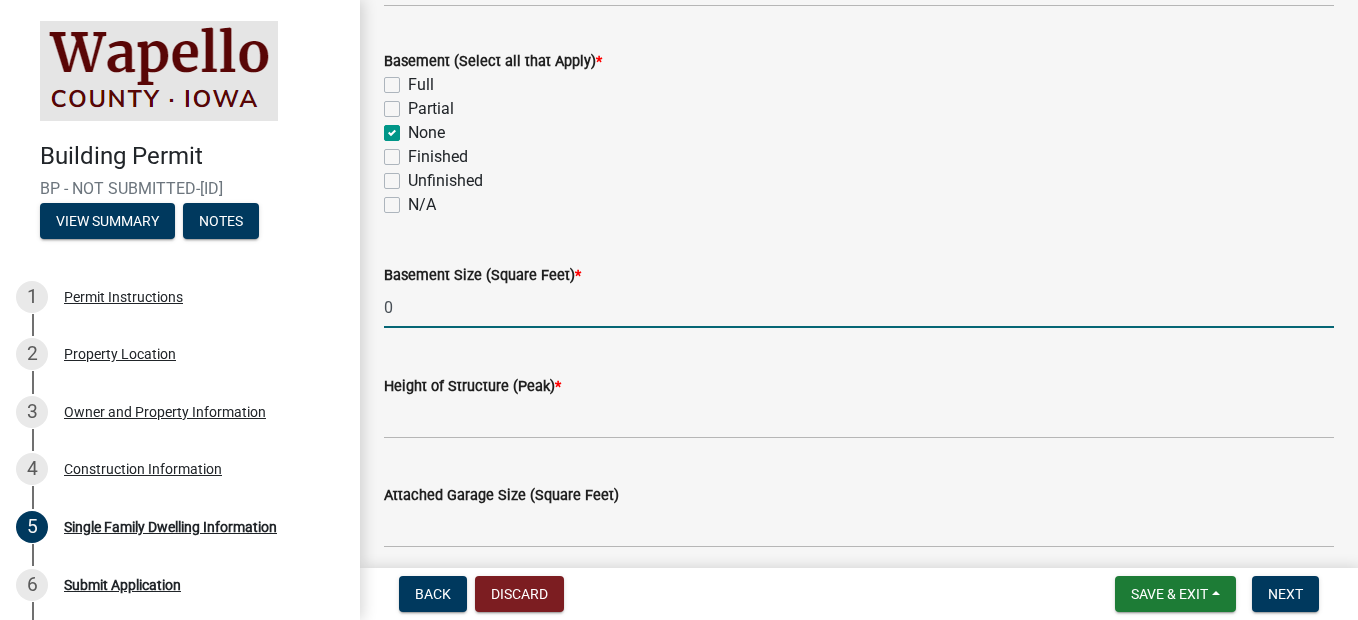 scroll, scrollTop: 800, scrollLeft: 0, axis: vertical 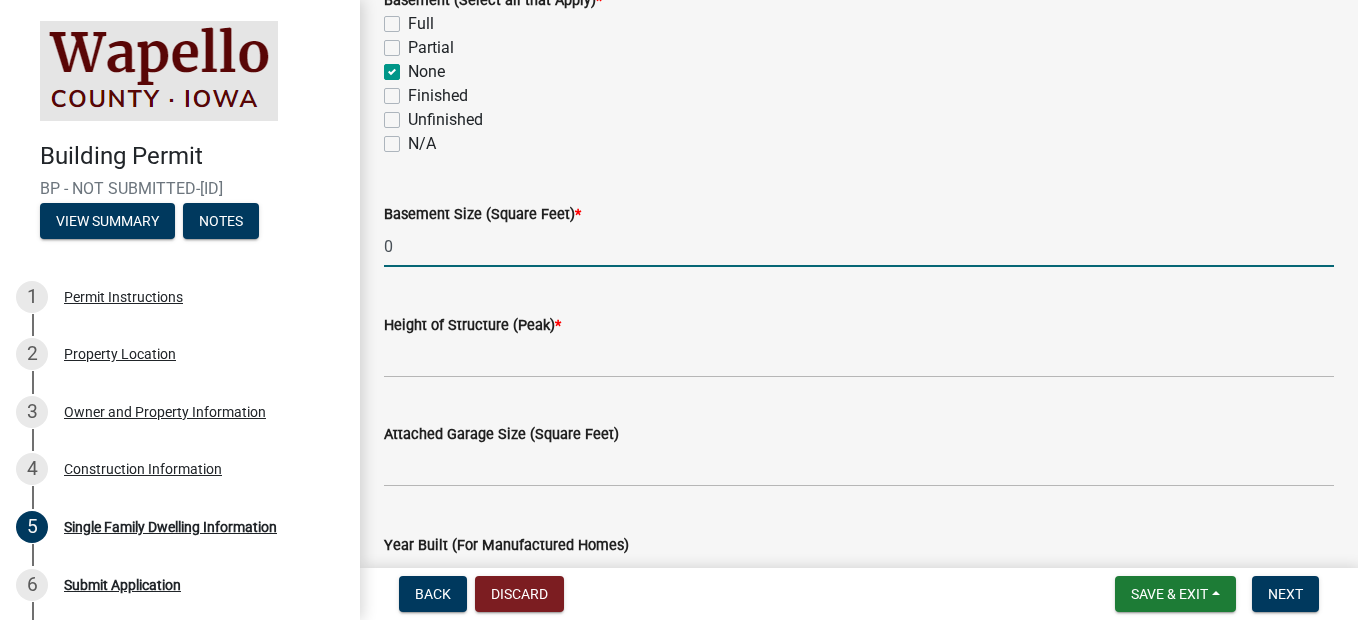 type on "0" 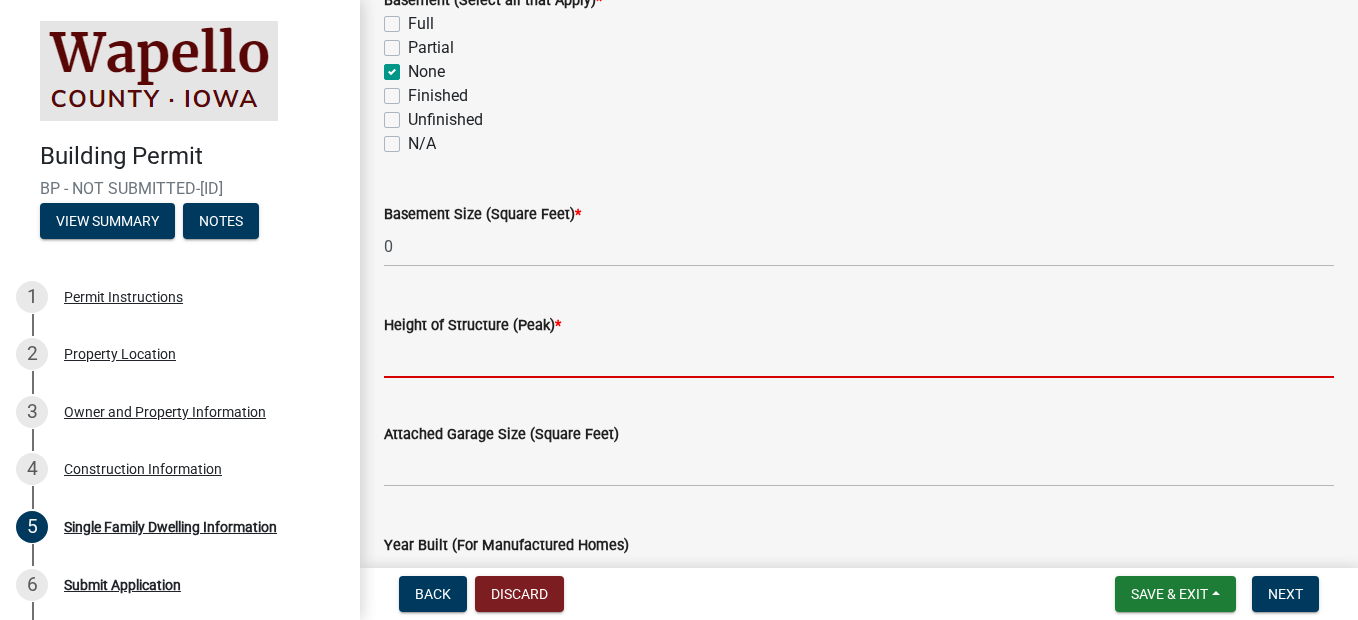 click on "Height of Structure (Peak)  *" at bounding box center (859, 357) 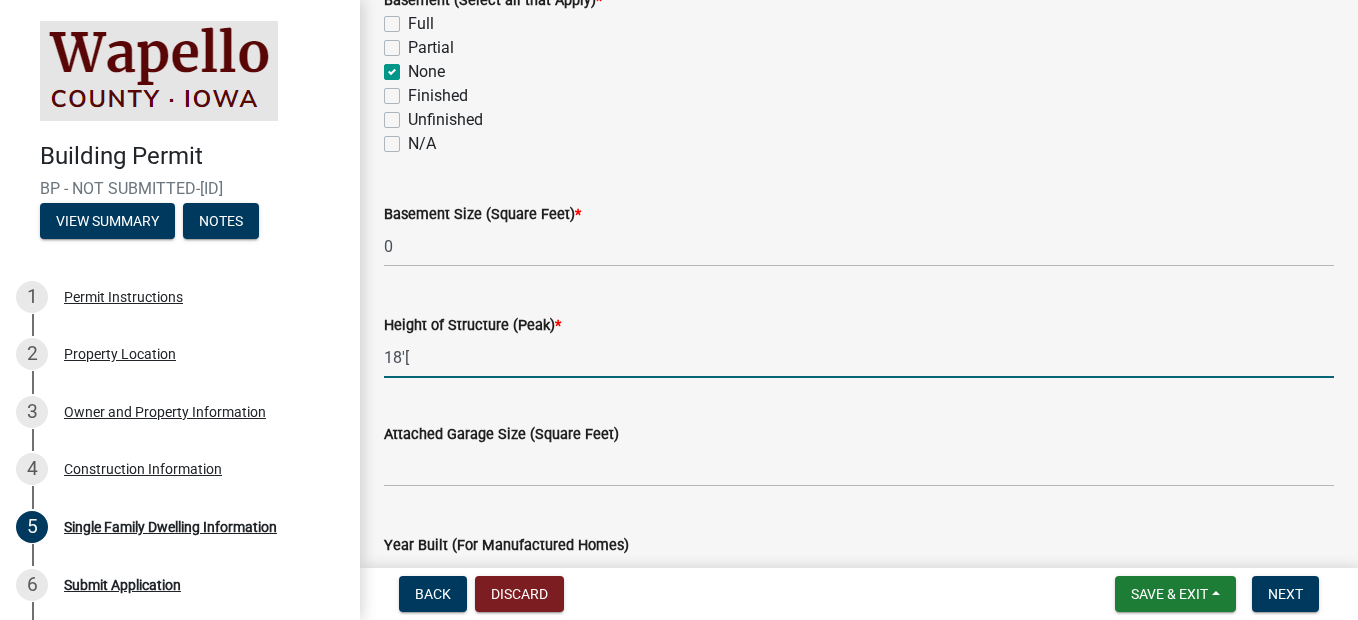 scroll, scrollTop: 900, scrollLeft: 0, axis: vertical 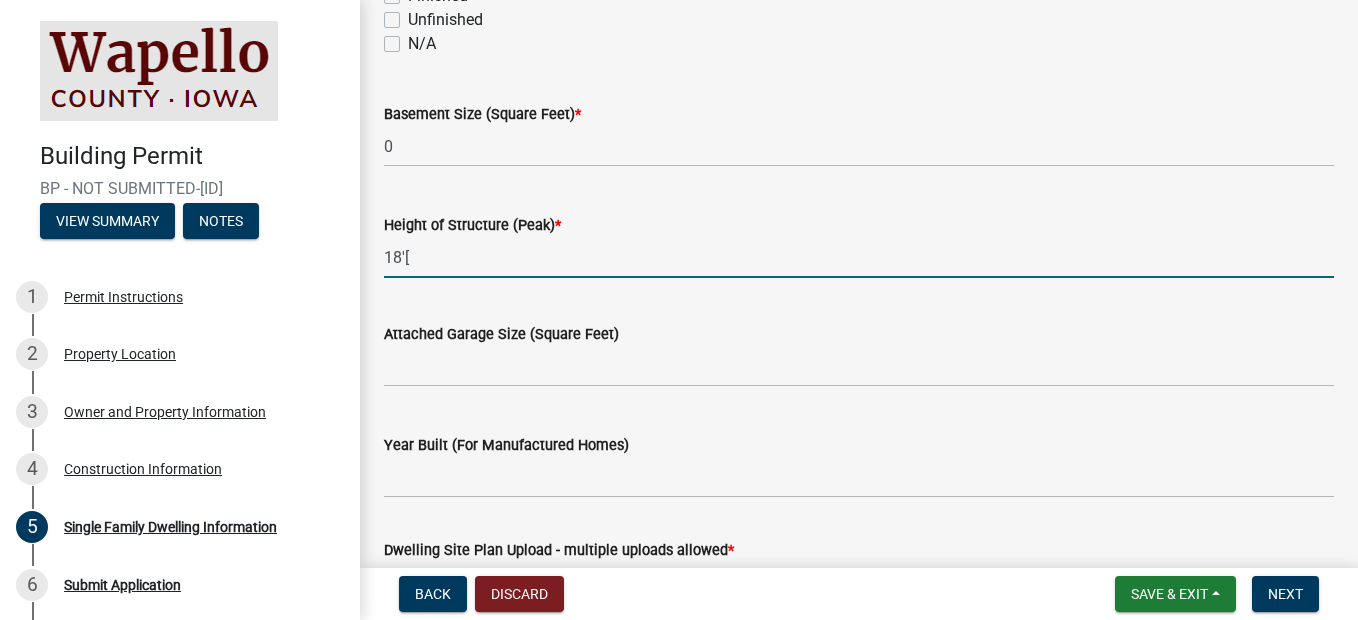 type on "18'[" 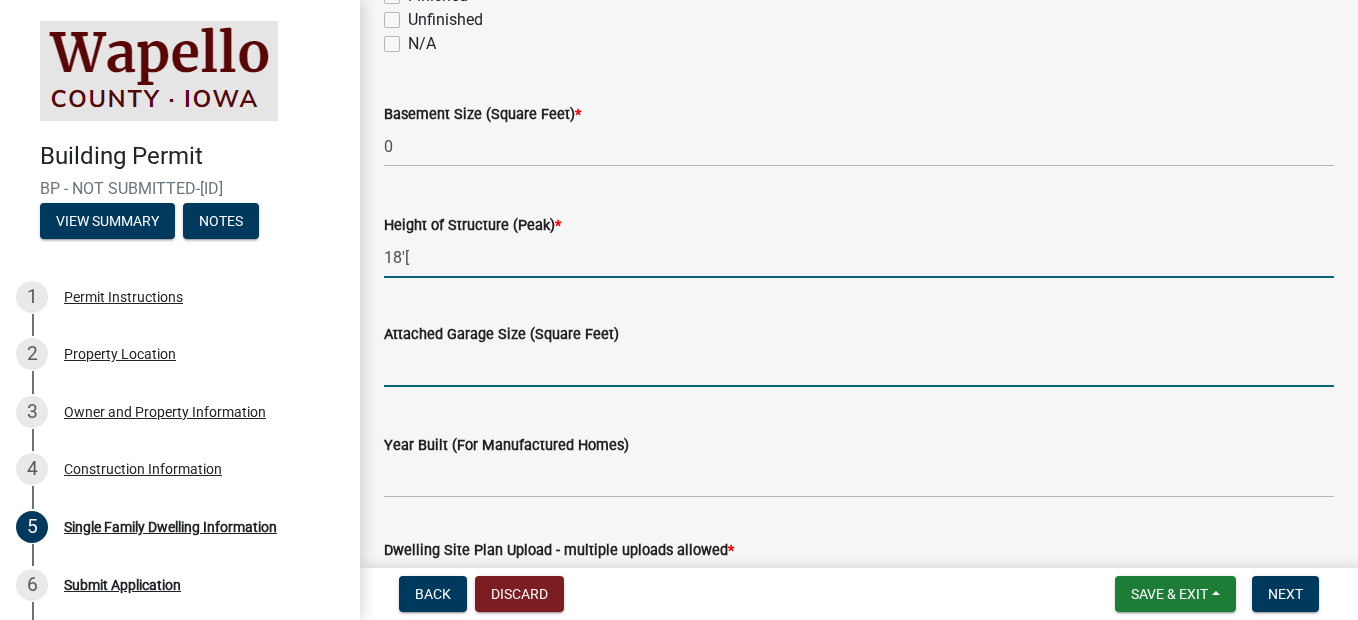 click 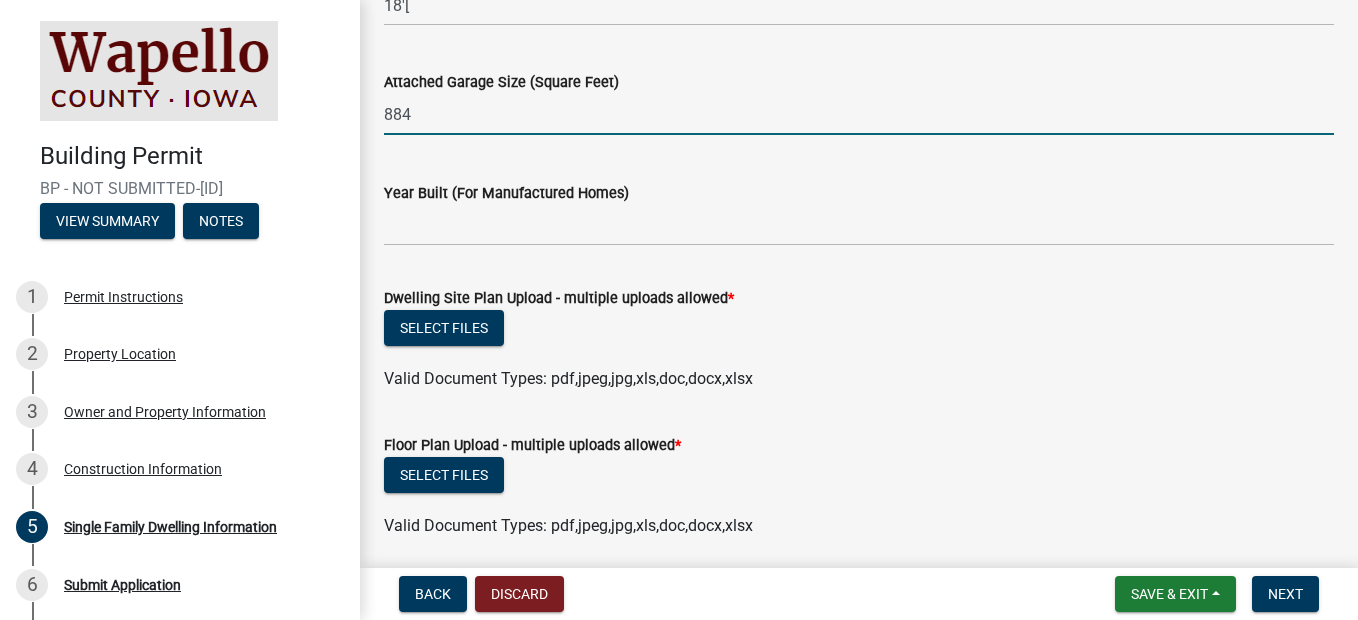 scroll, scrollTop: 1200, scrollLeft: 0, axis: vertical 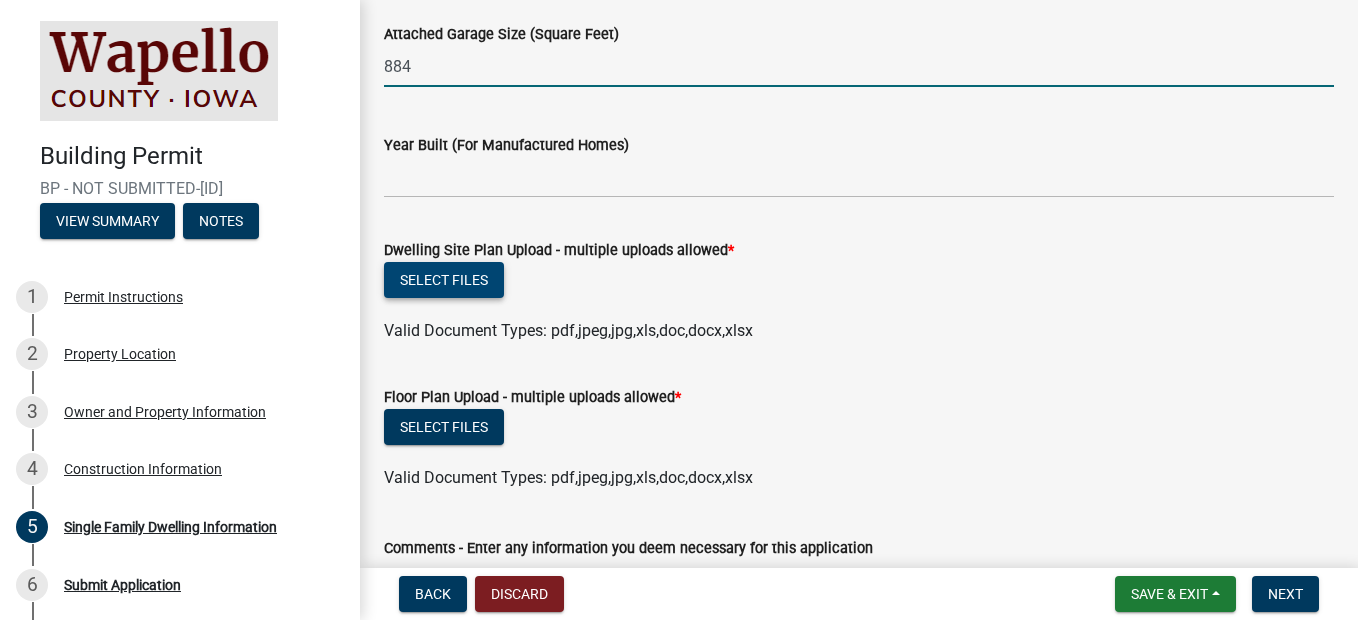 type on "884" 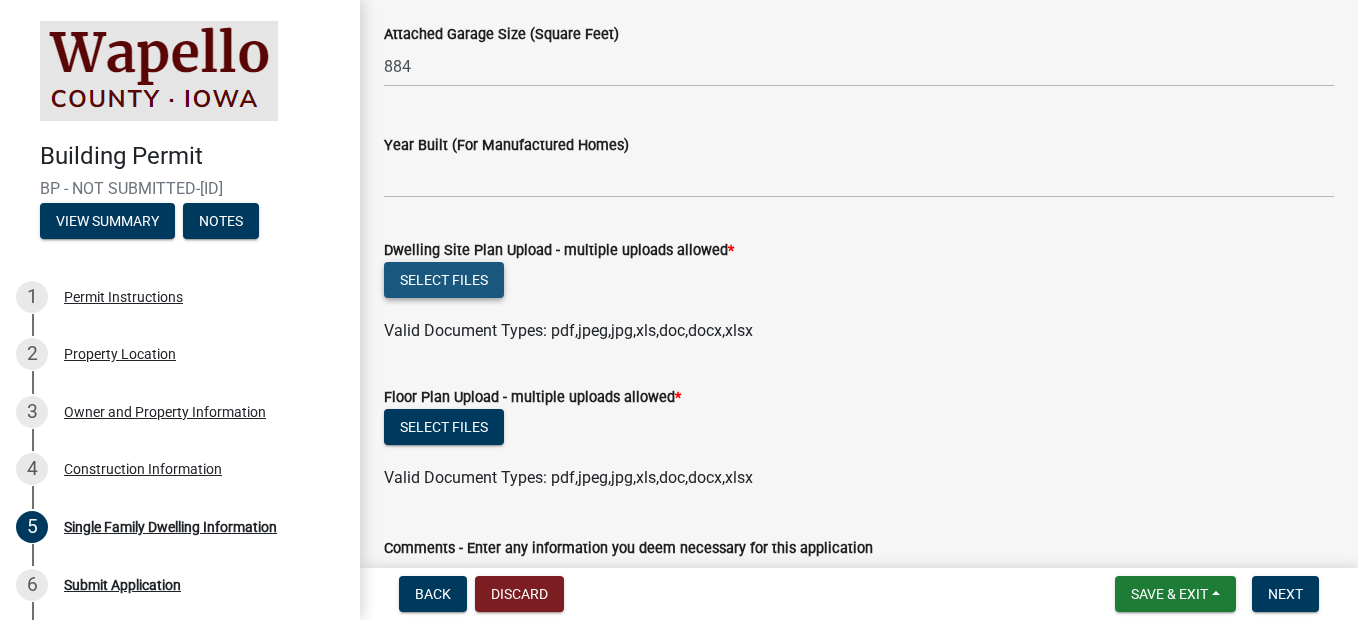 click on "Select files" 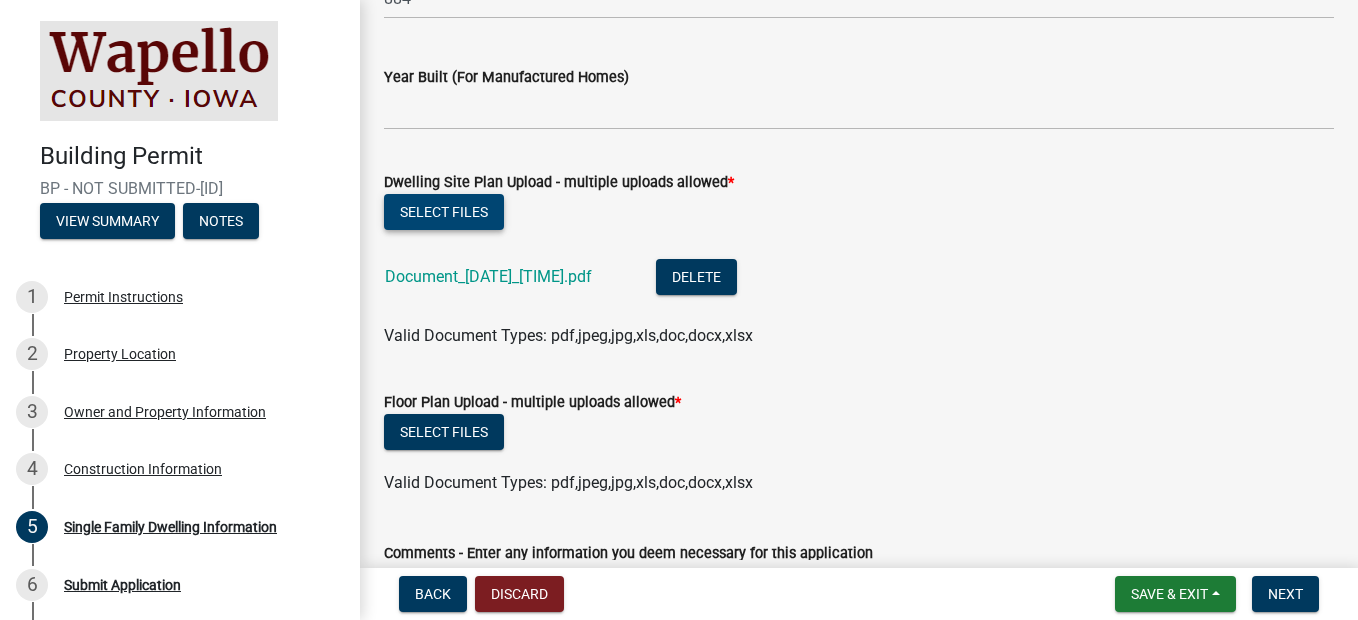 scroll, scrollTop: 1400, scrollLeft: 0, axis: vertical 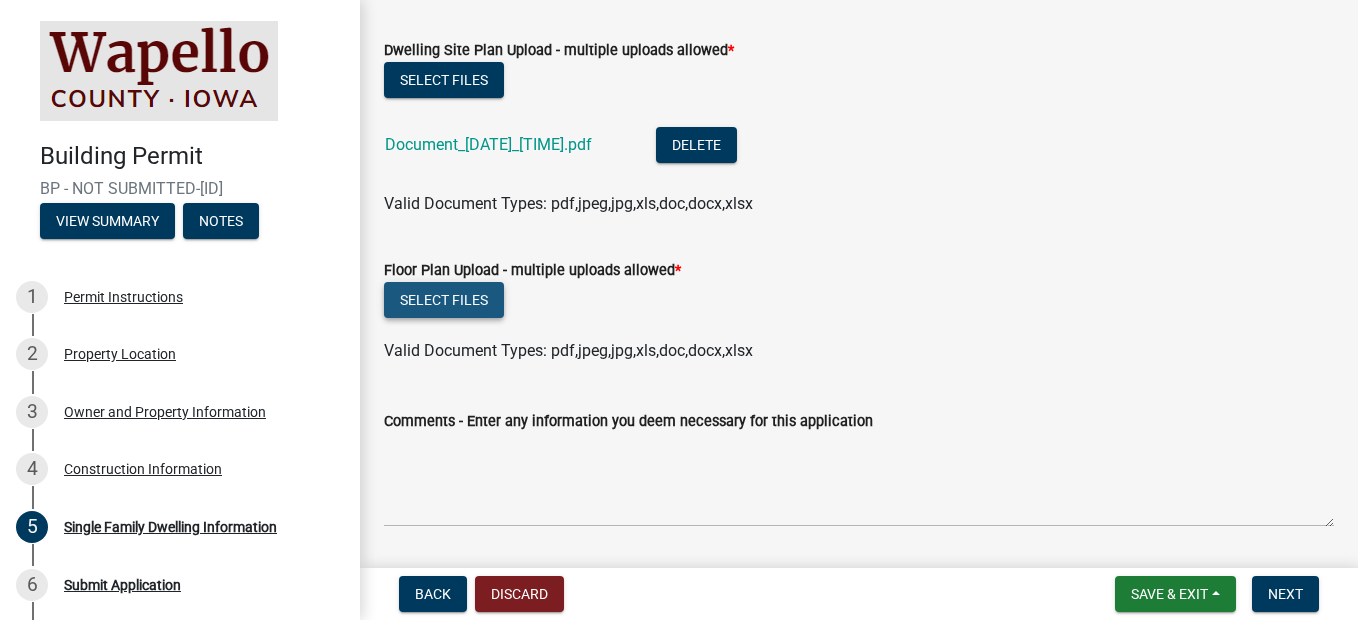 click on "Select files" 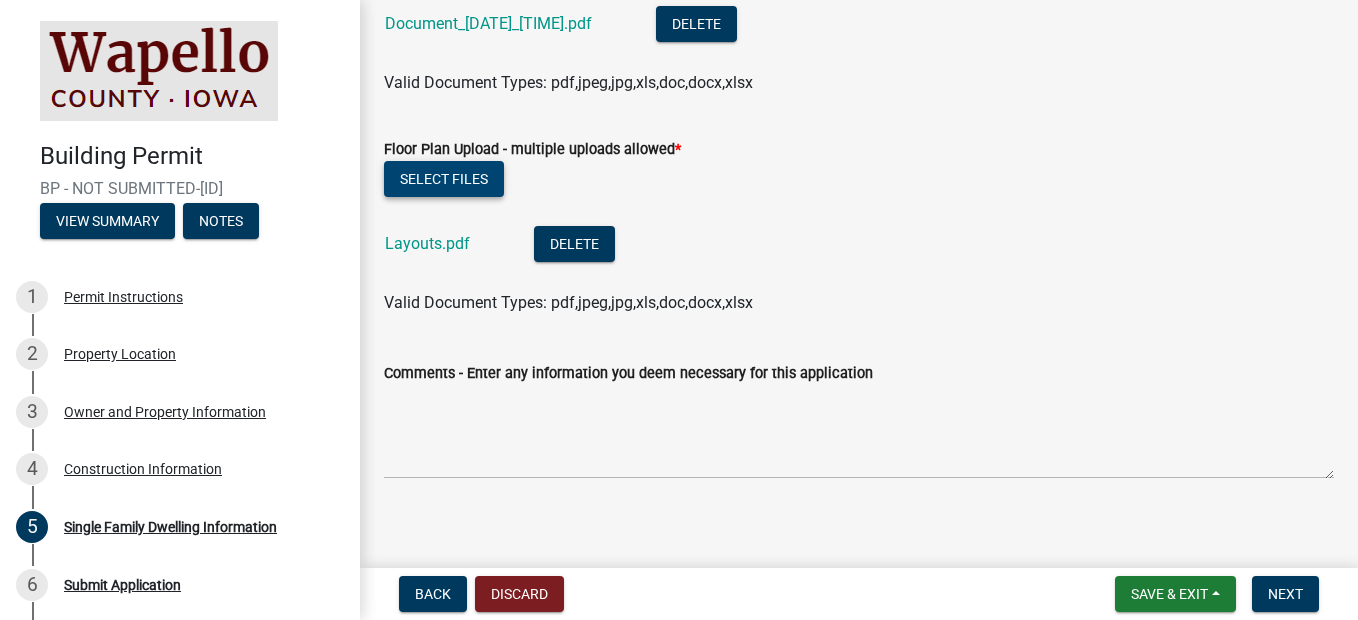 scroll, scrollTop: 1534, scrollLeft: 0, axis: vertical 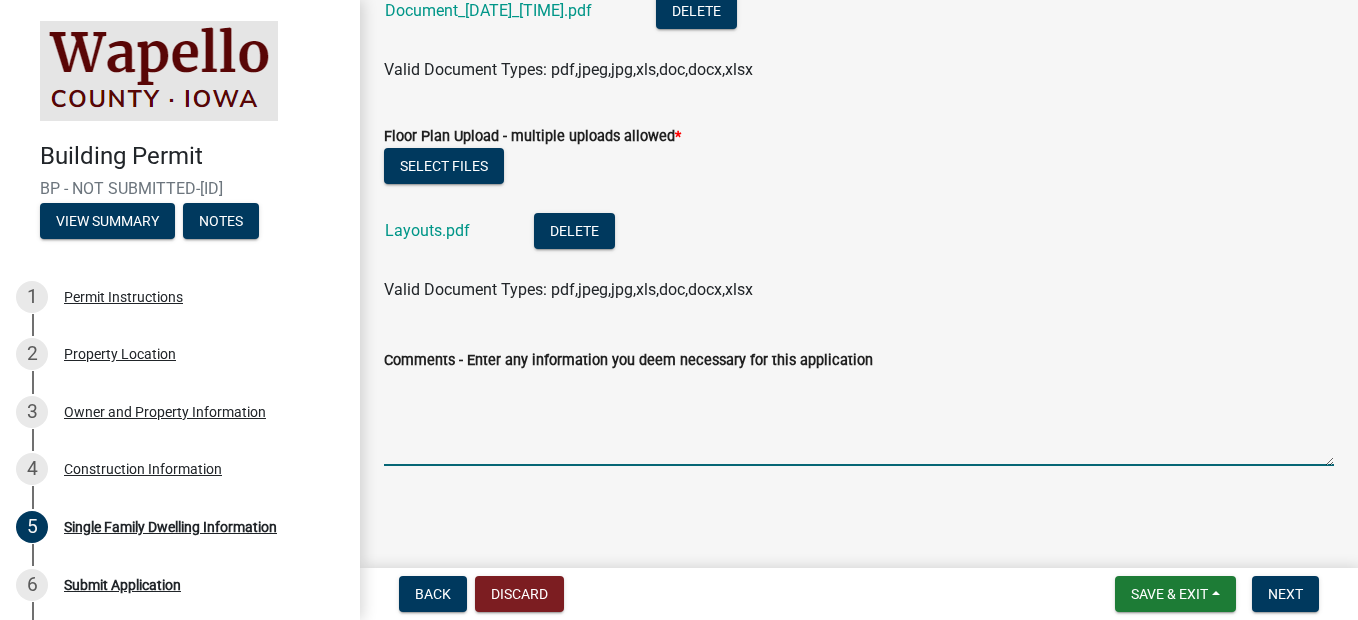 click on "Comments - Enter any information you deem necessary for this application" at bounding box center [859, 419] 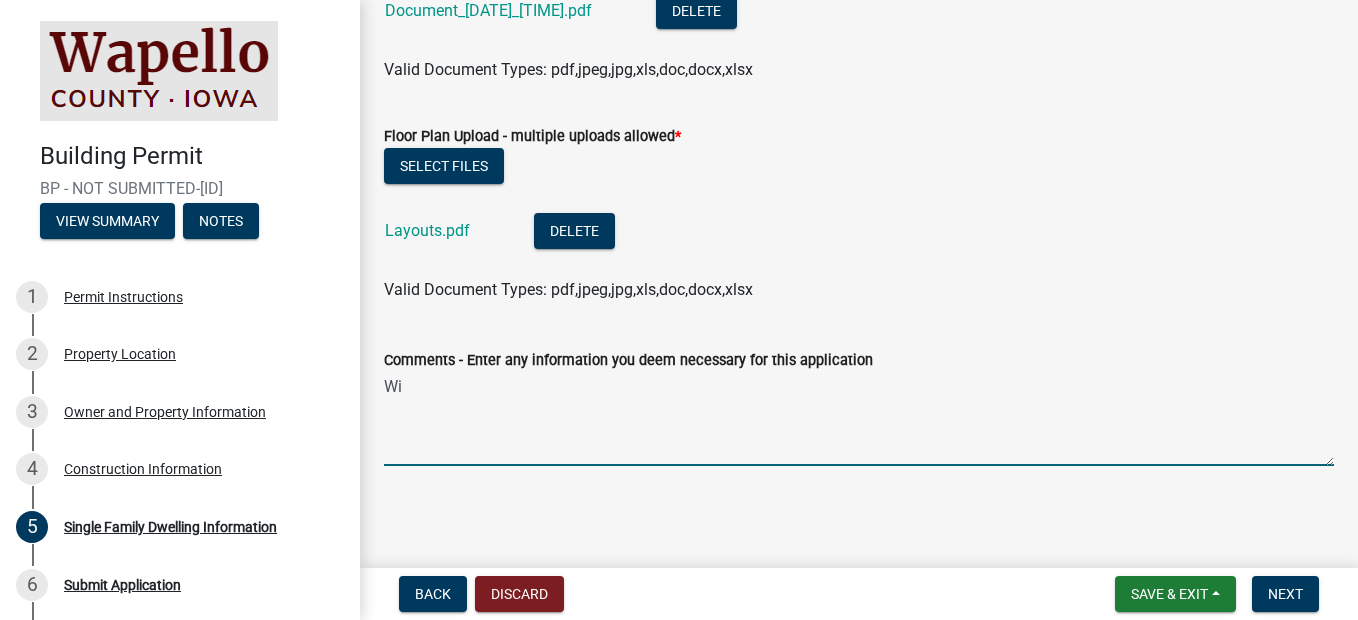 type on "W" 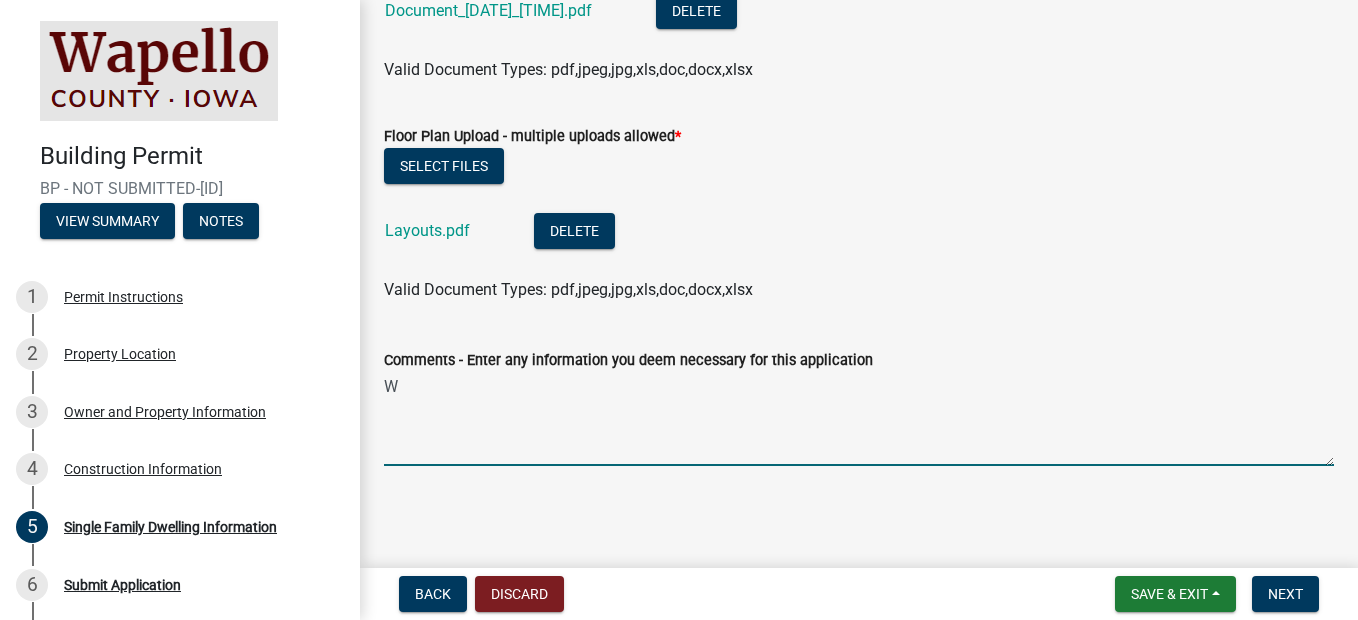 type 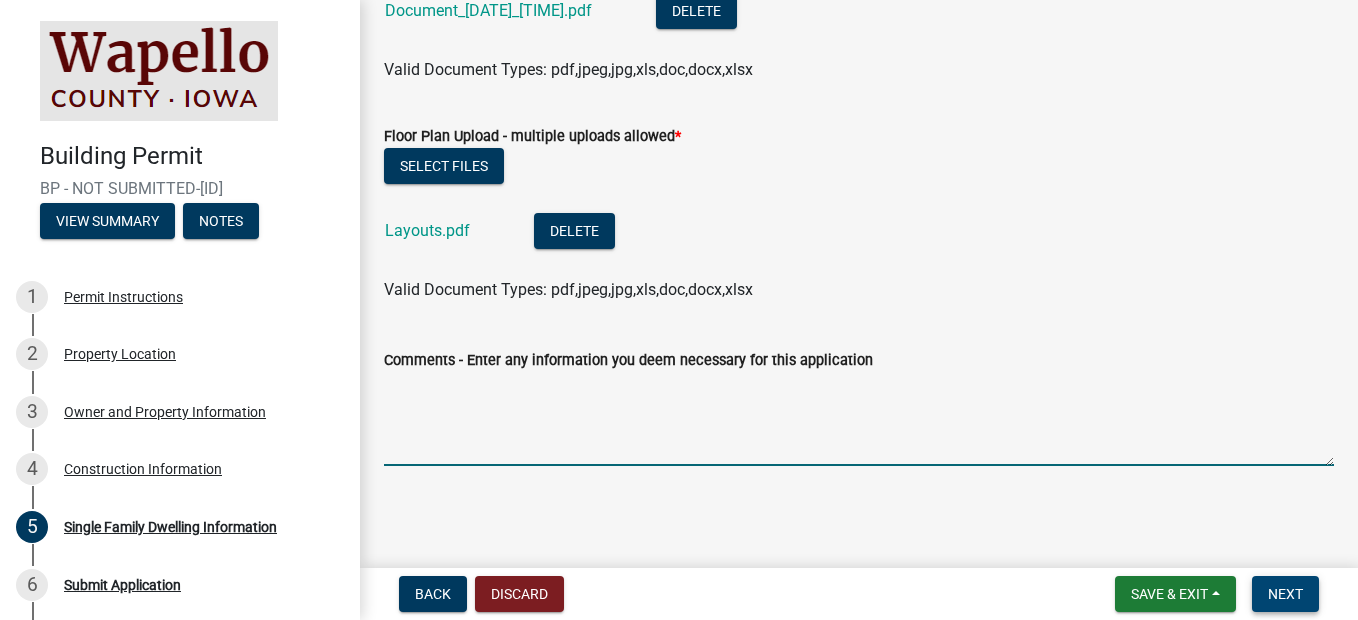 click on "Next" at bounding box center (1285, 594) 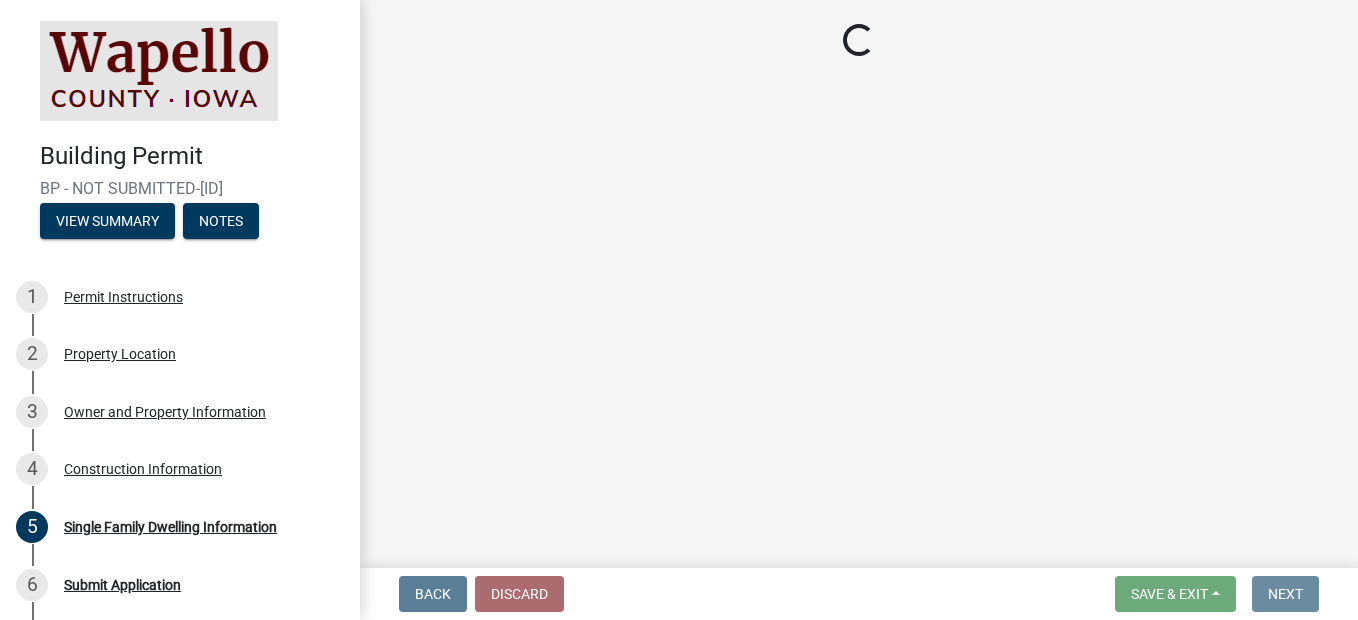 scroll, scrollTop: 0, scrollLeft: 0, axis: both 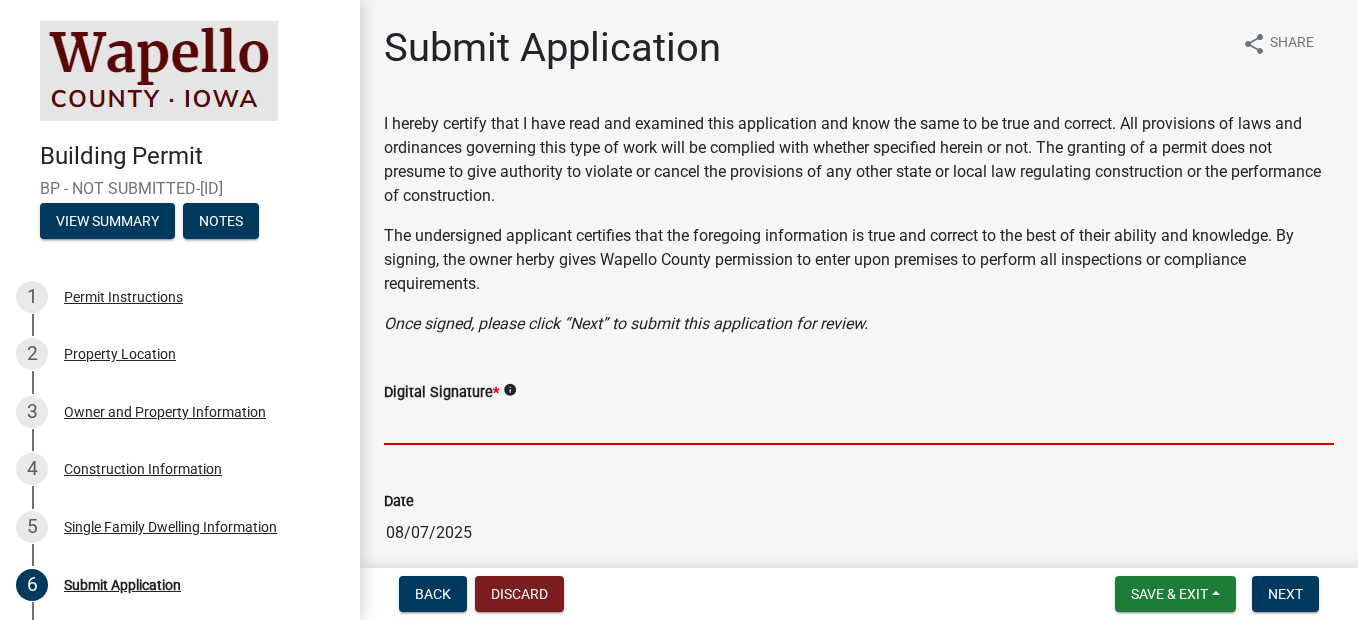click on "Digital Signature  *" at bounding box center (859, 424) 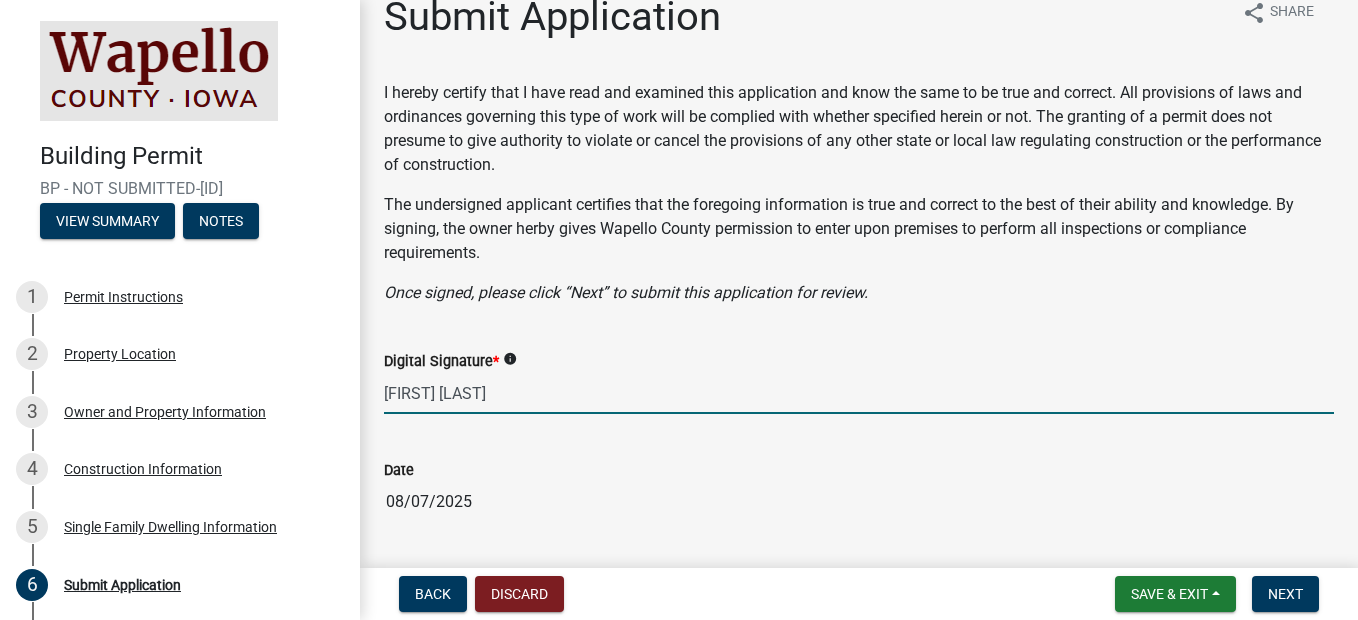 scroll, scrollTop: 0, scrollLeft: 0, axis: both 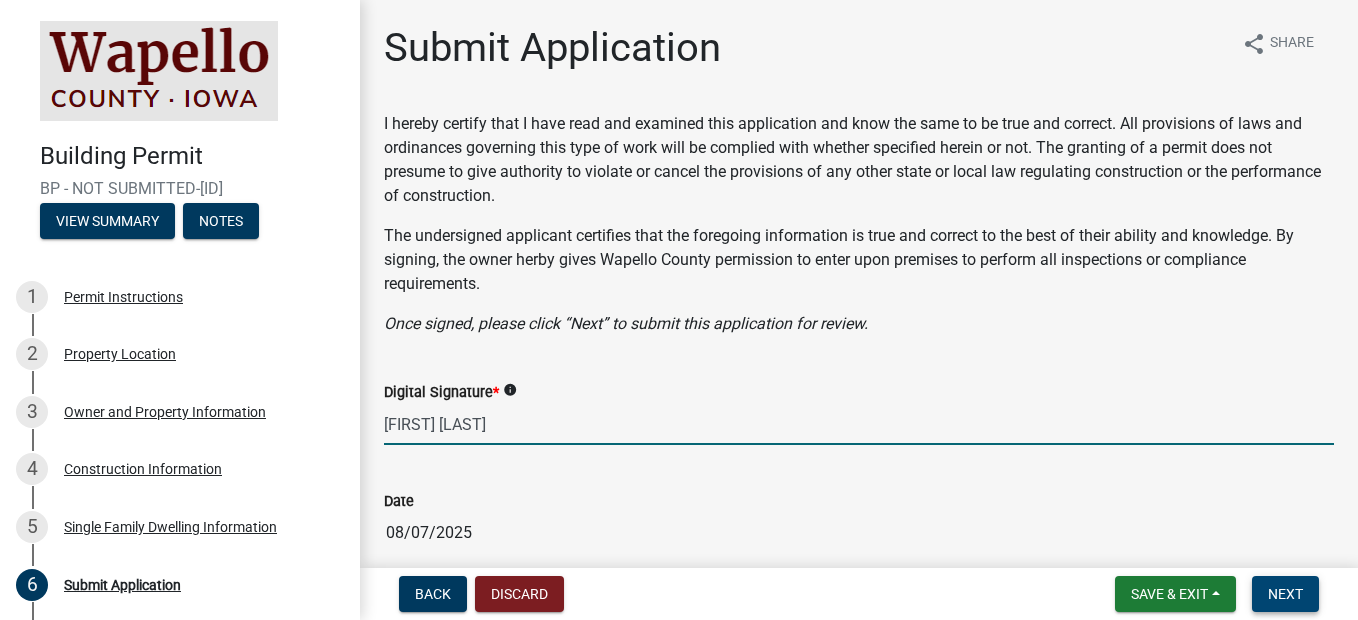 type on "[FIRST] [LAST]" 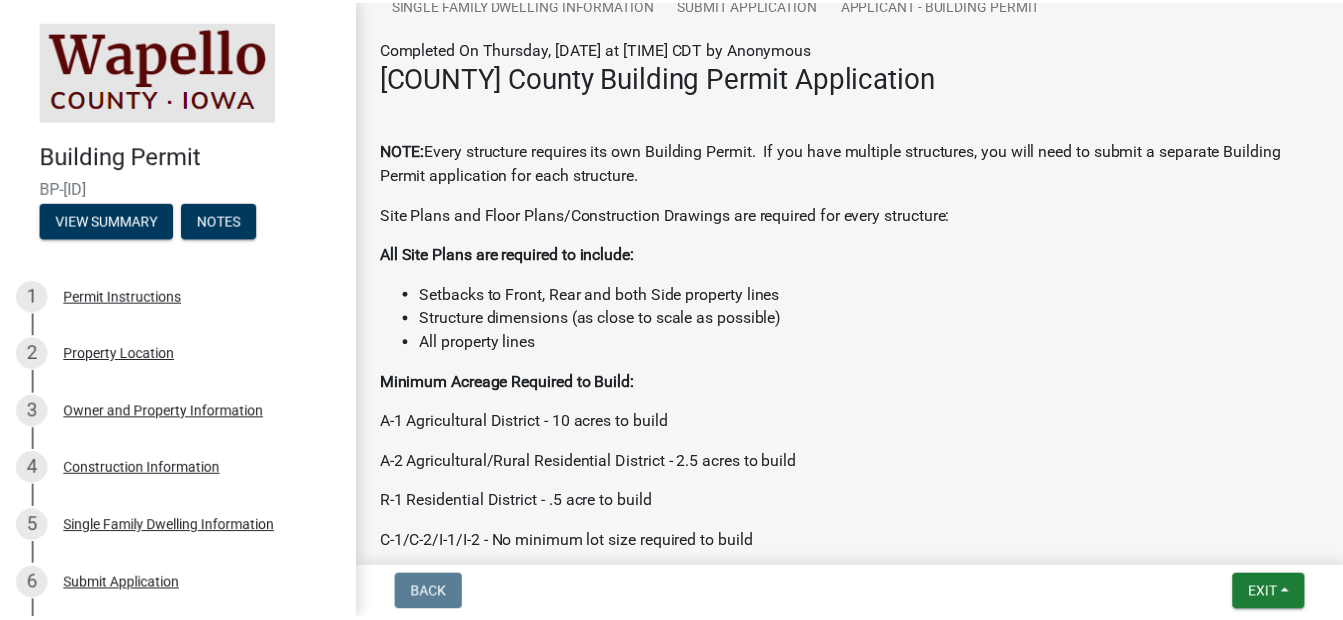 scroll, scrollTop: 300, scrollLeft: 0, axis: vertical 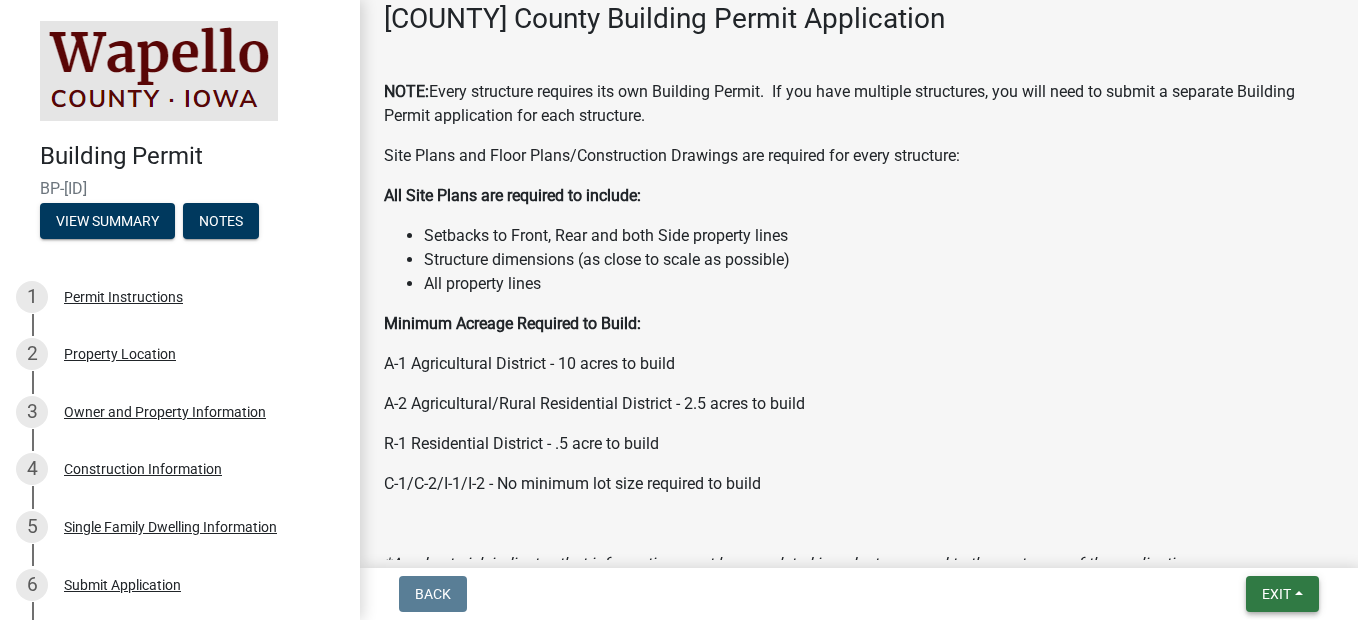 click on "Exit" at bounding box center (1276, 594) 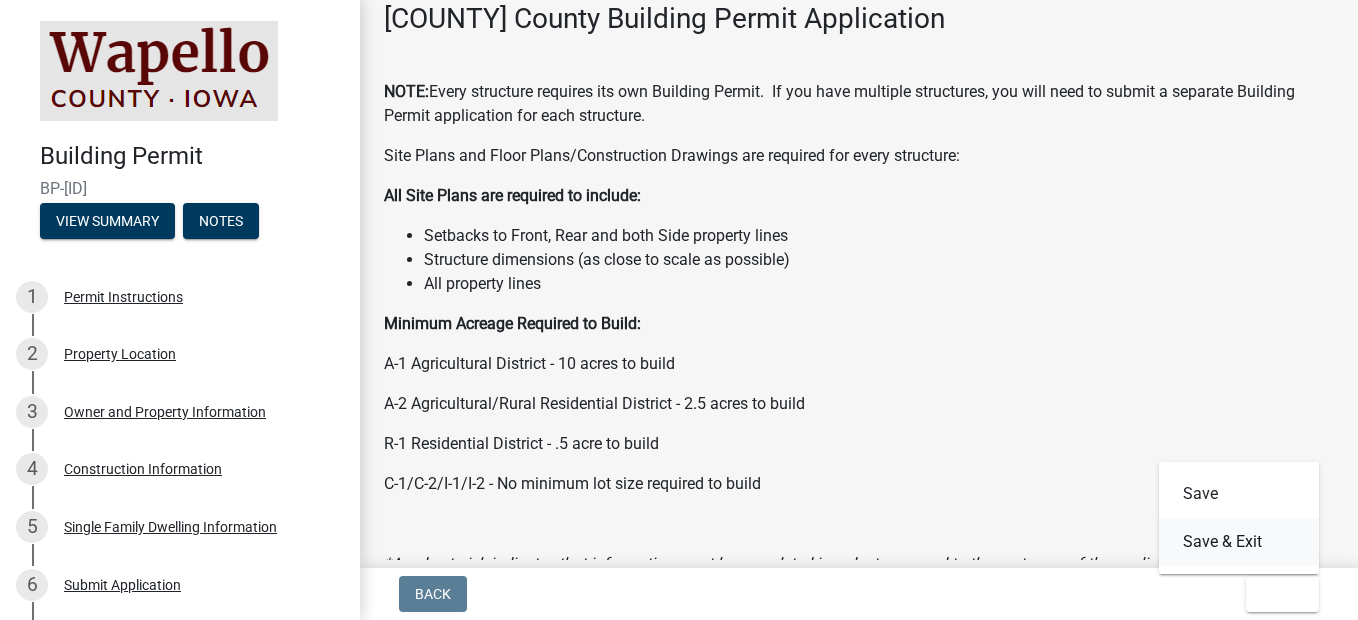 click on "Save & Exit" at bounding box center [1239, 542] 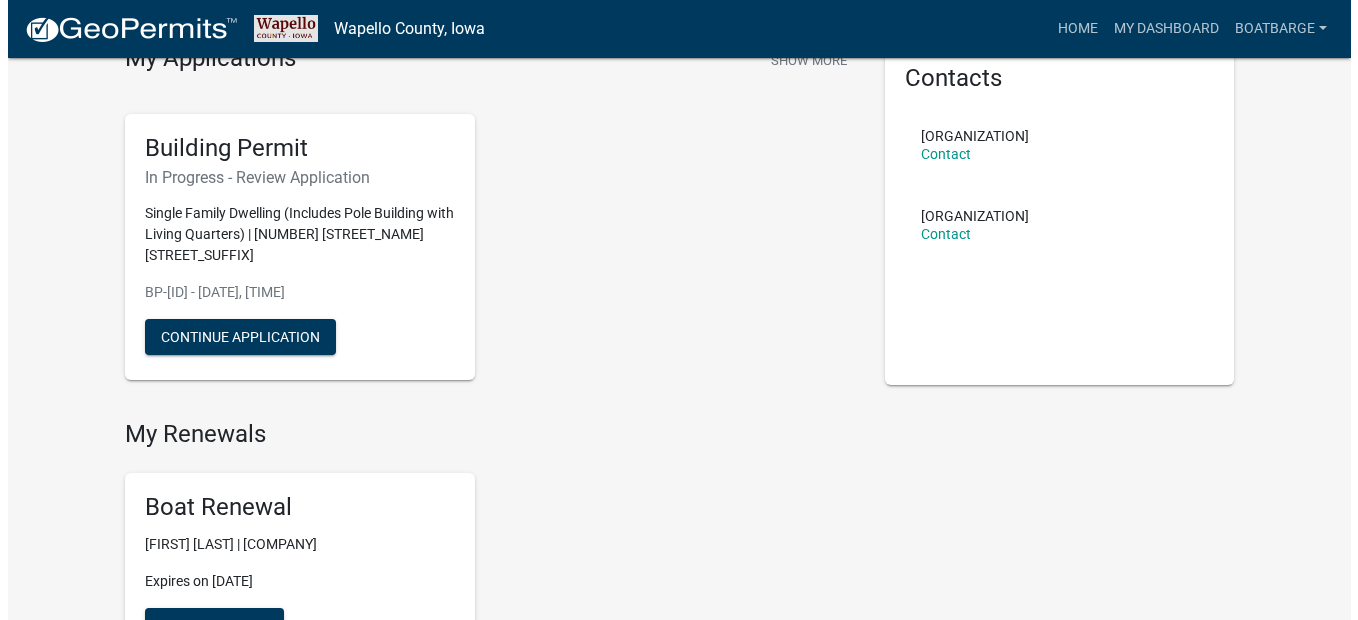 scroll, scrollTop: 0, scrollLeft: 0, axis: both 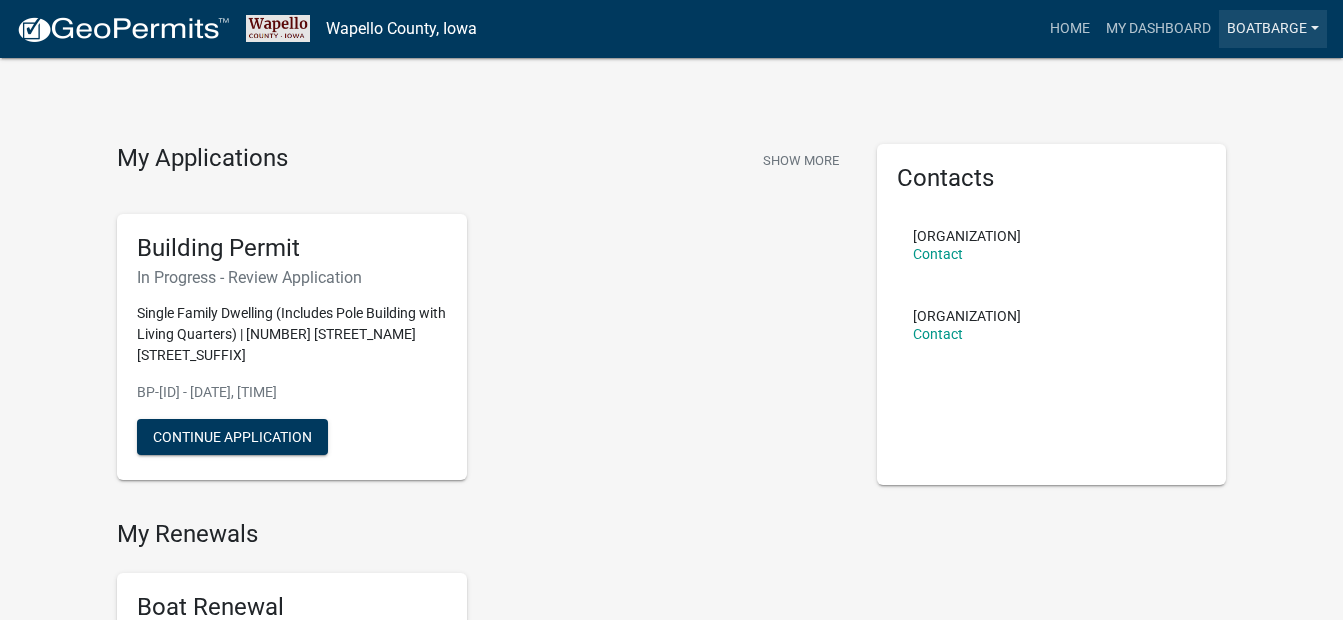 click on "boatbarge" at bounding box center (1273, 29) 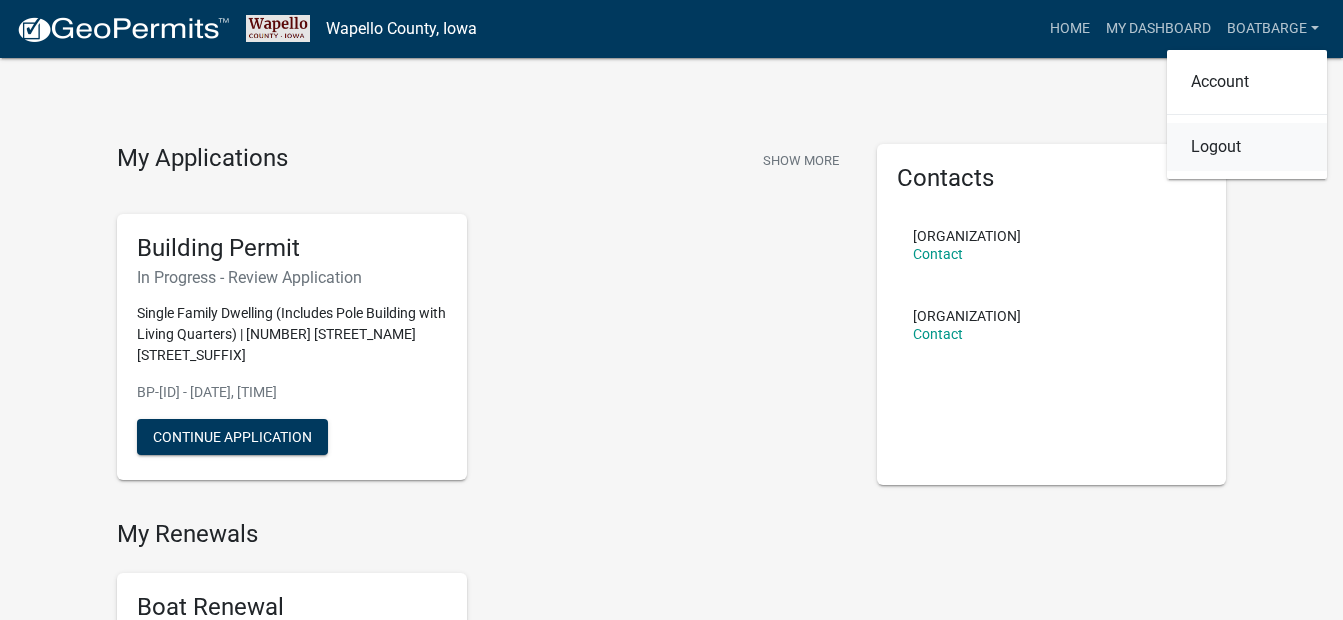 click on "Logout" at bounding box center [1247, 147] 